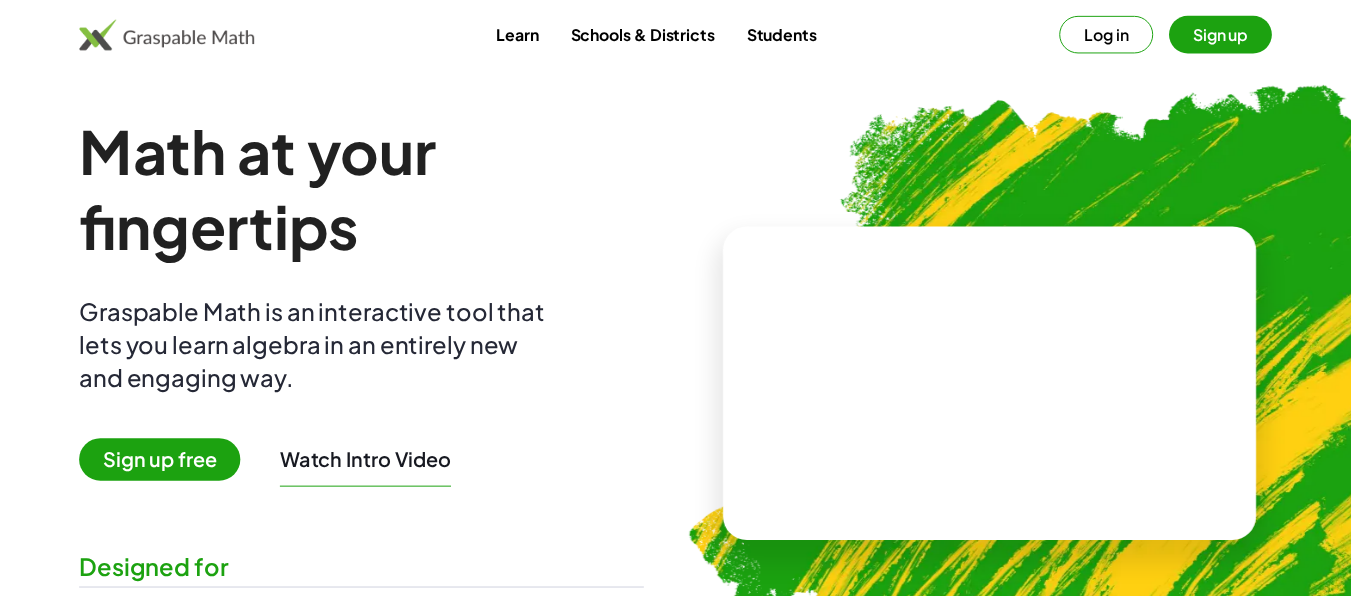 scroll, scrollTop: 0, scrollLeft: 0, axis: both 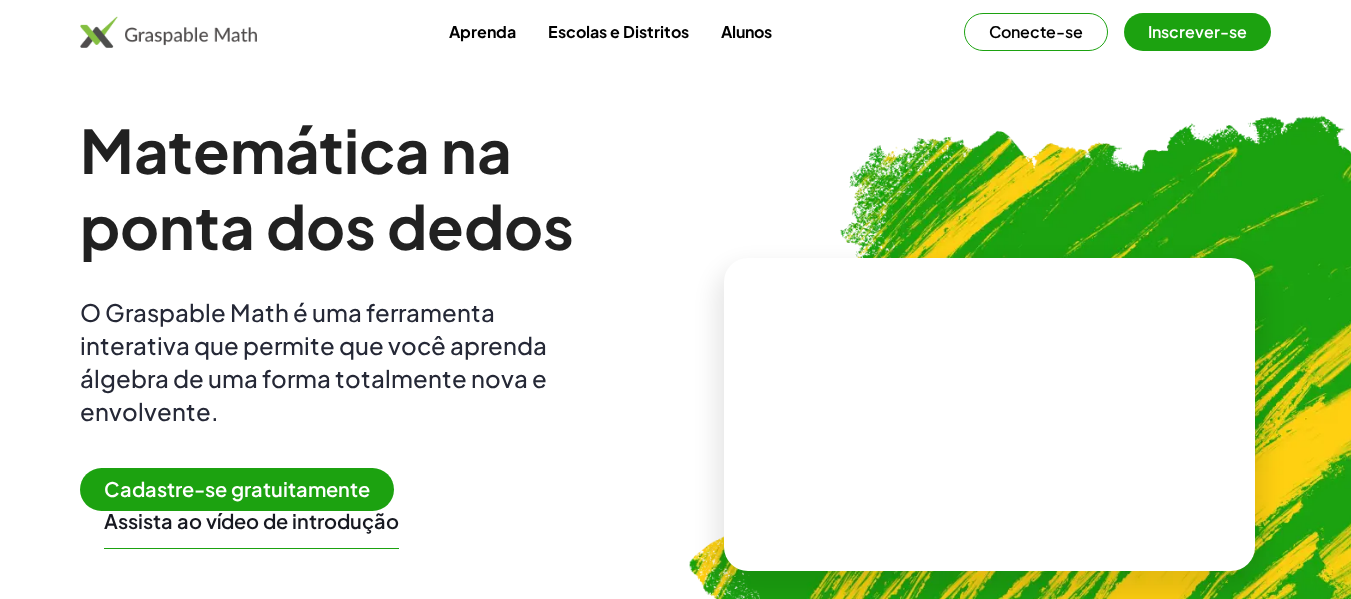click at bounding box center [1090, 405] 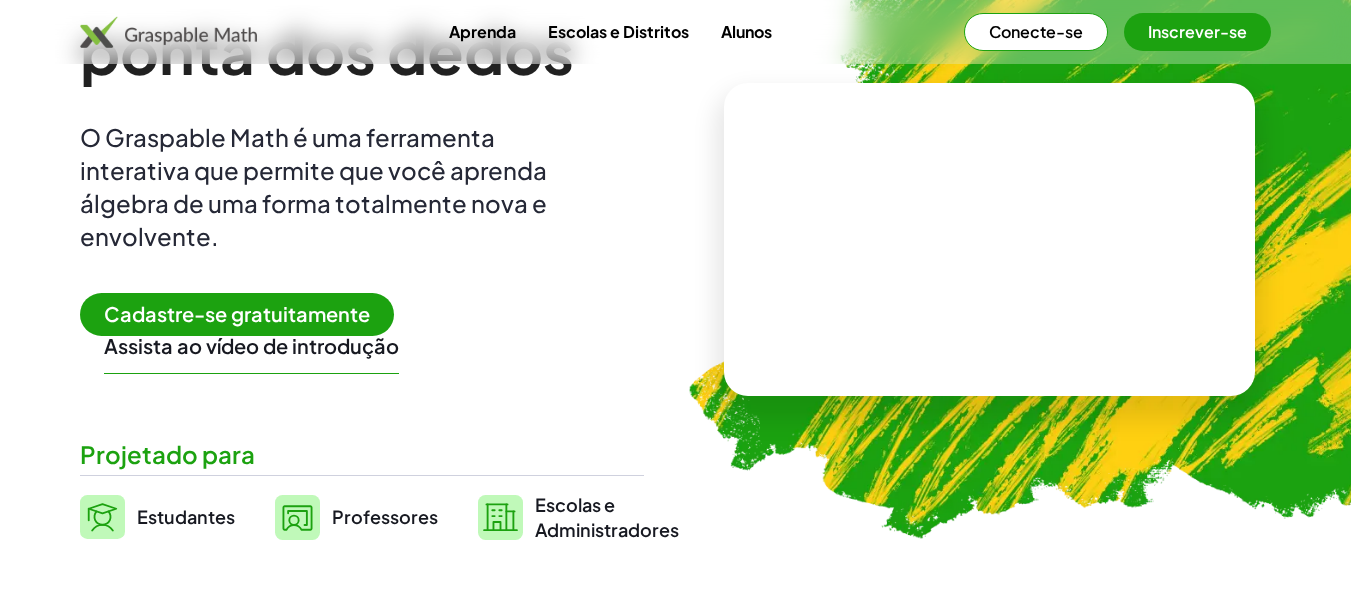scroll, scrollTop: 200, scrollLeft: 0, axis: vertical 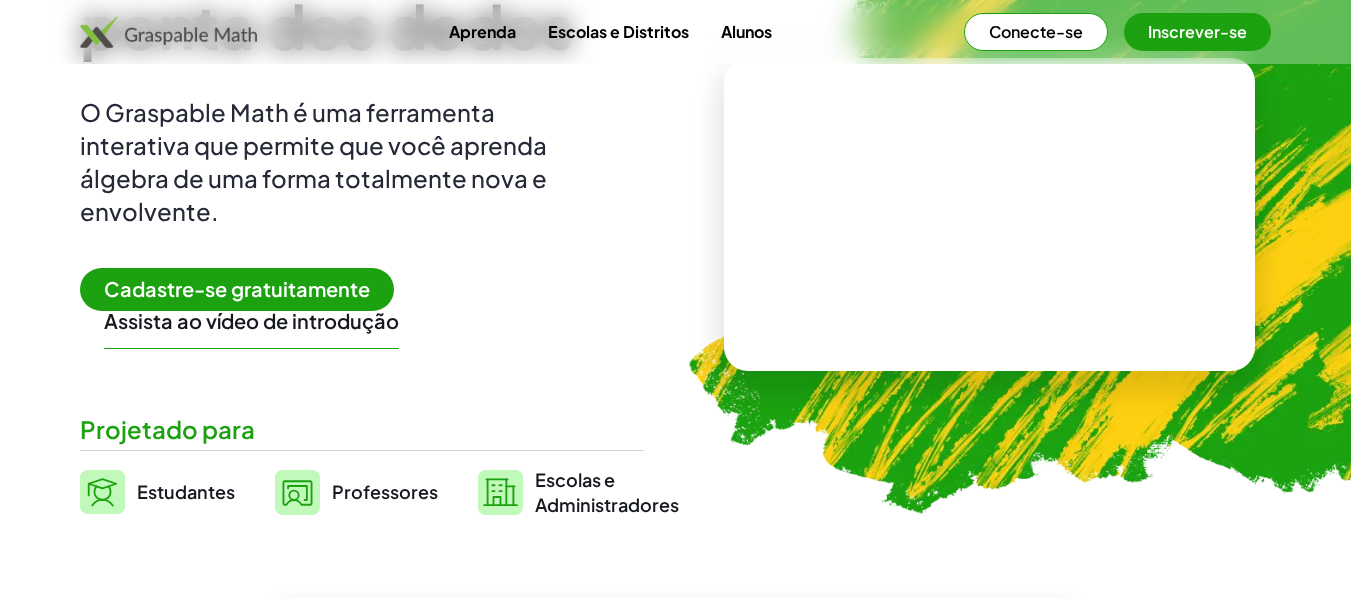 click on "Assista ao vídeo de introdução" at bounding box center [251, 320] 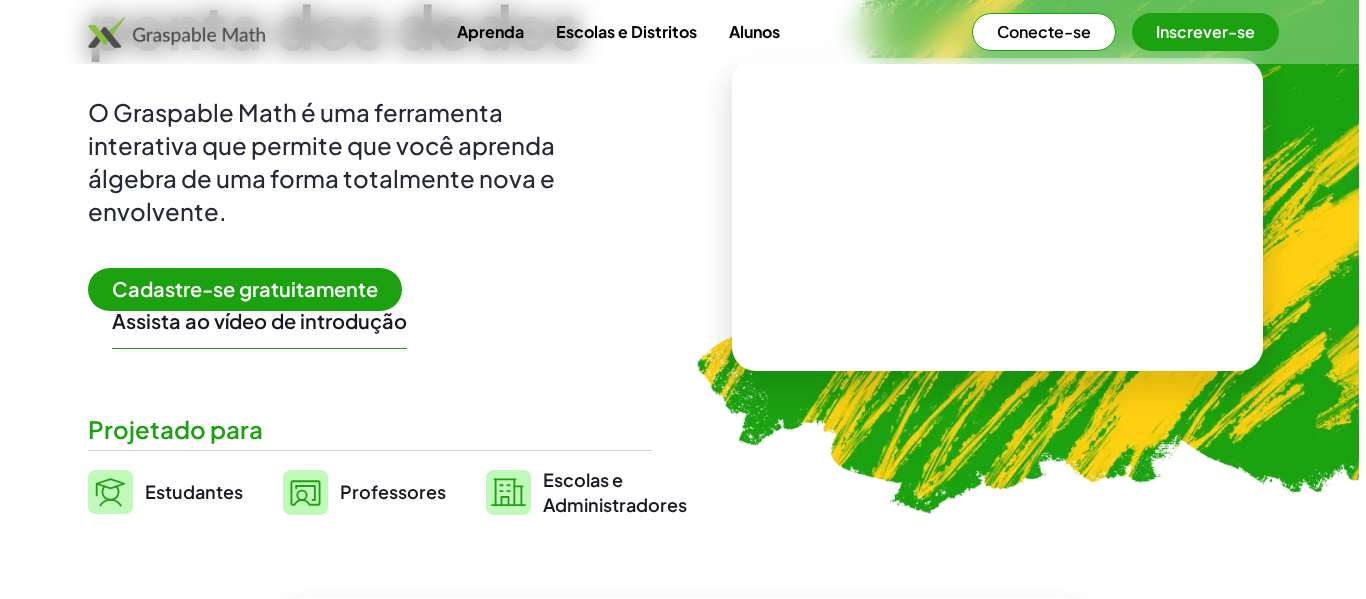 scroll, scrollTop: 0, scrollLeft: 0, axis: both 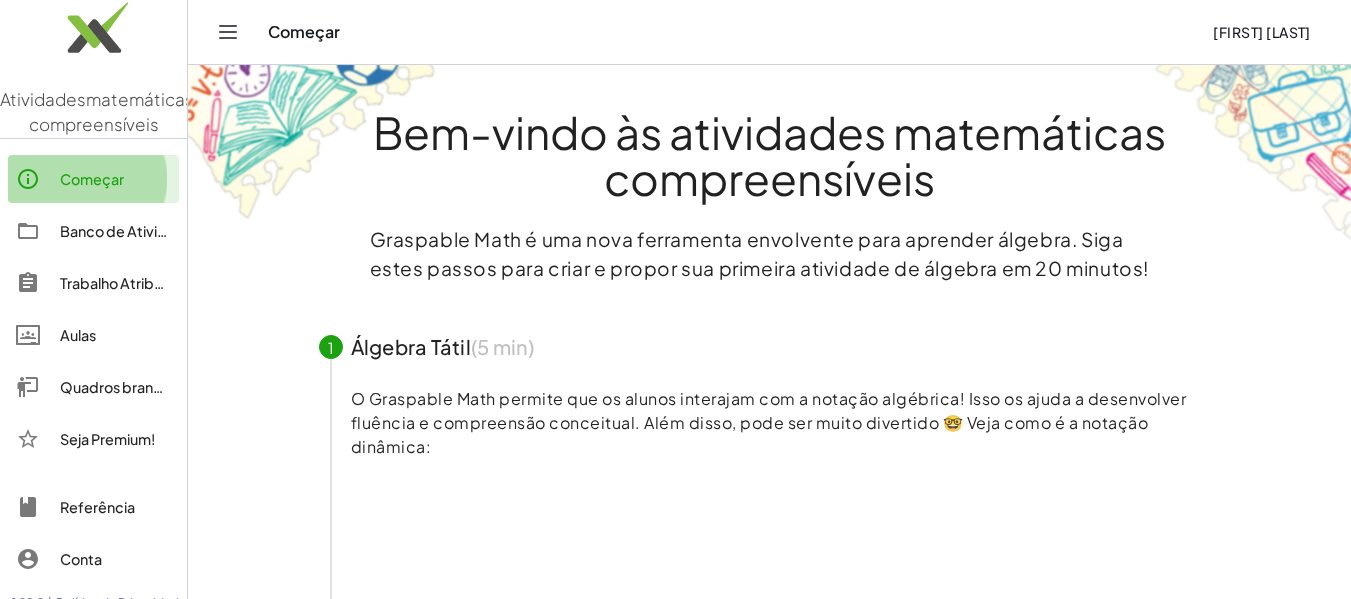 click on "Começar" at bounding box center (92, 179) 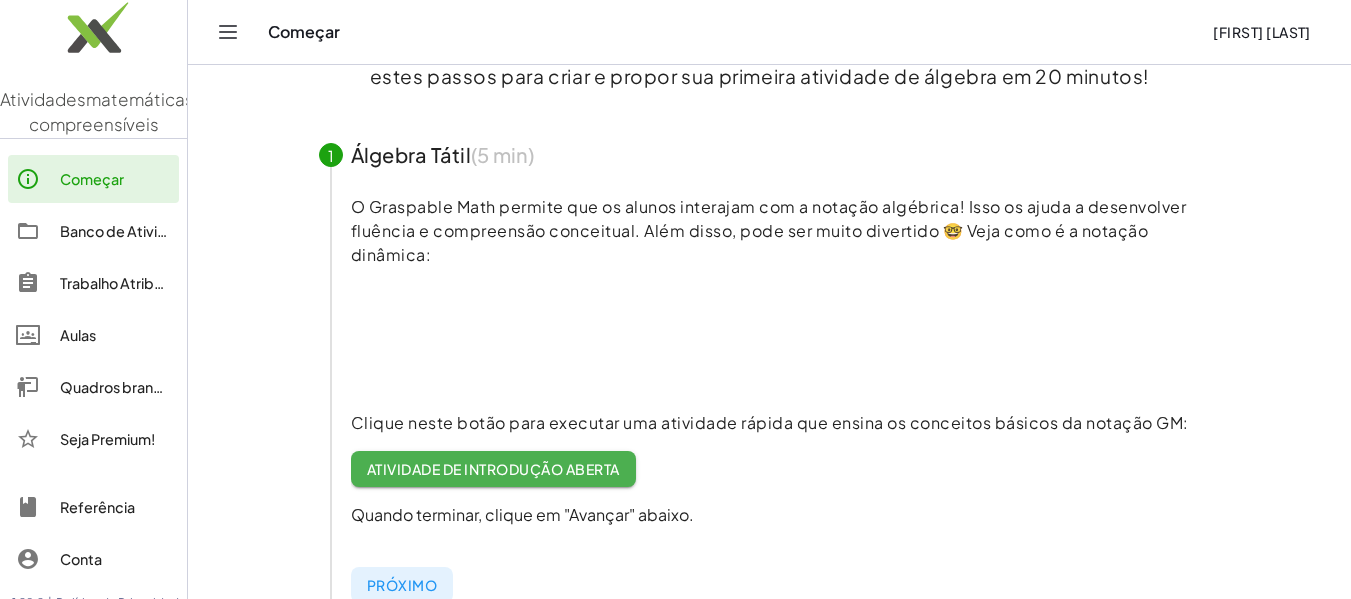 scroll, scrollTop: 200, scrollLeft: 0, axis: vertical 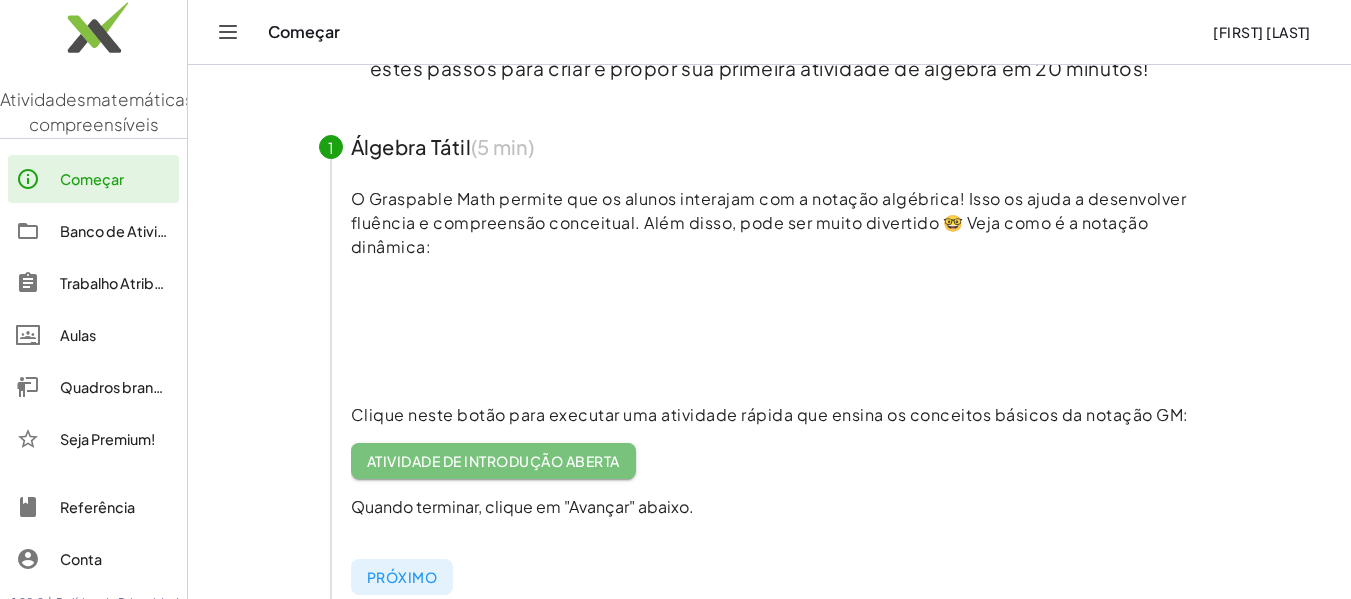 click on "Atividade de introdução aberta" at bounding box center [493, 461] 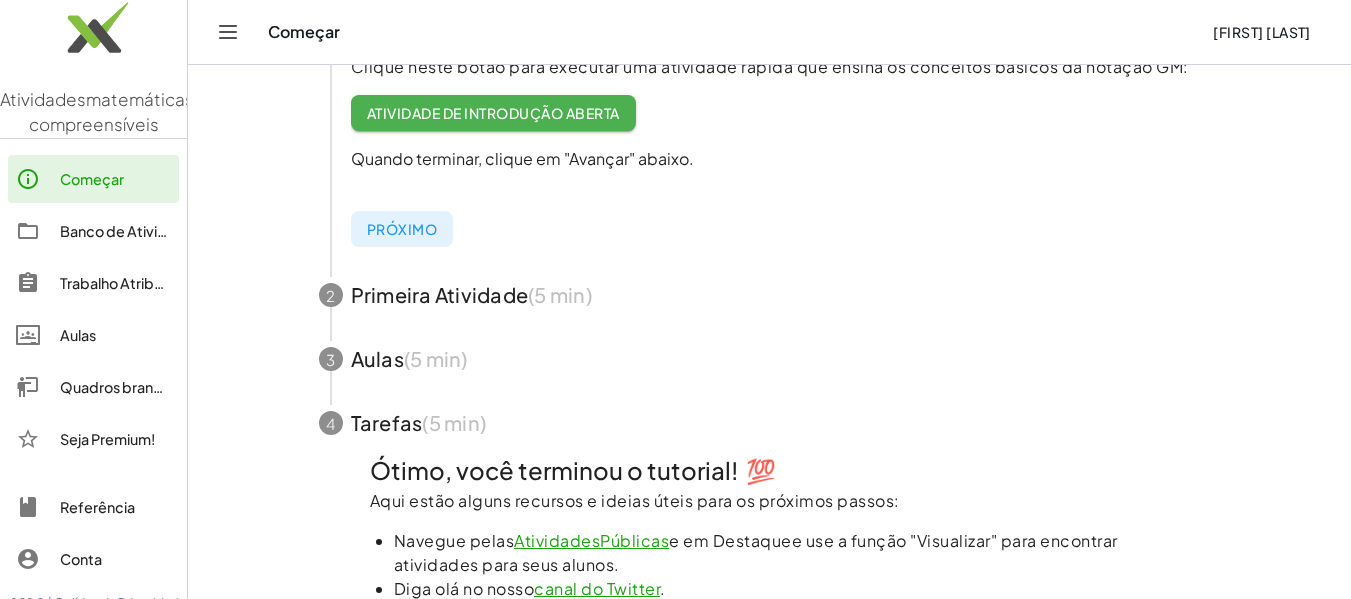 scroll, scrollTop: 500, scrollLeft: 0, axis: vertical 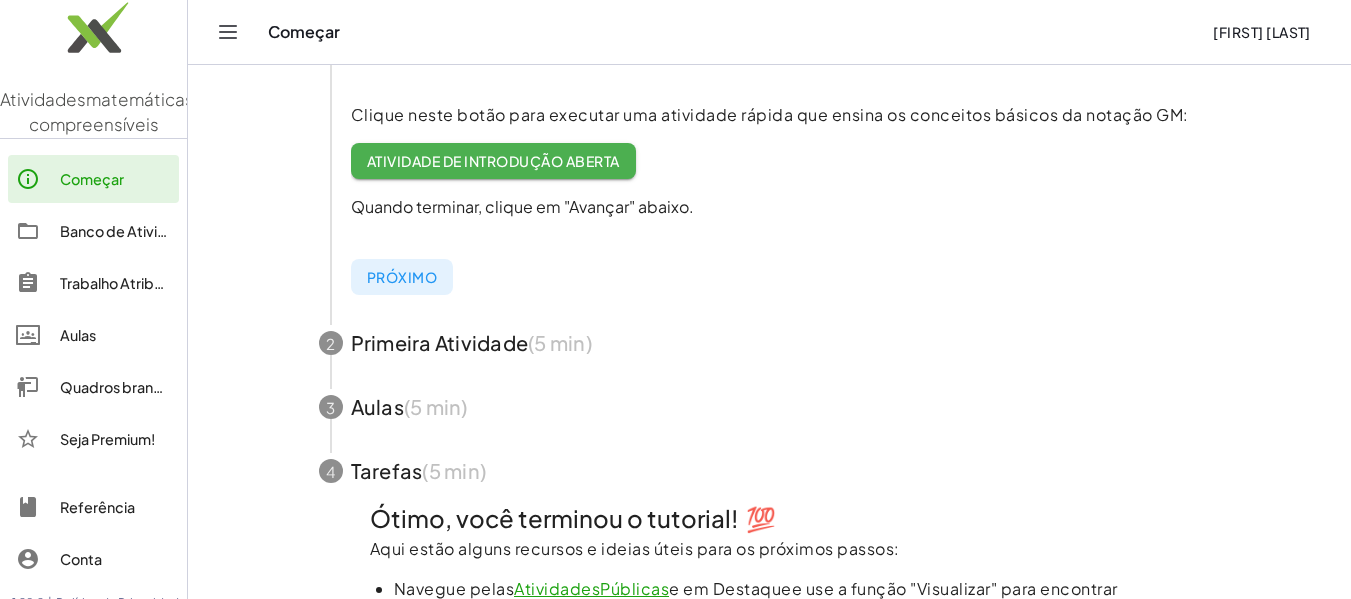 click at bounding box center [770, 343] 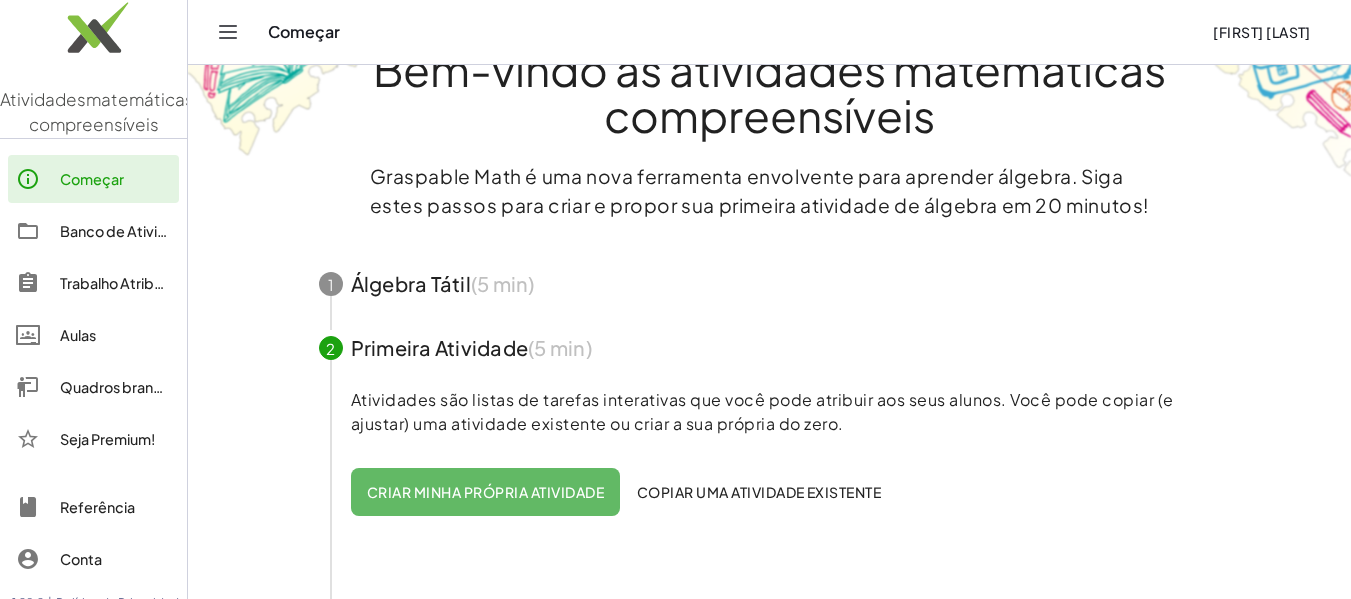 scroll, scrollTop: 0, scrollLeft: 0, axis: both 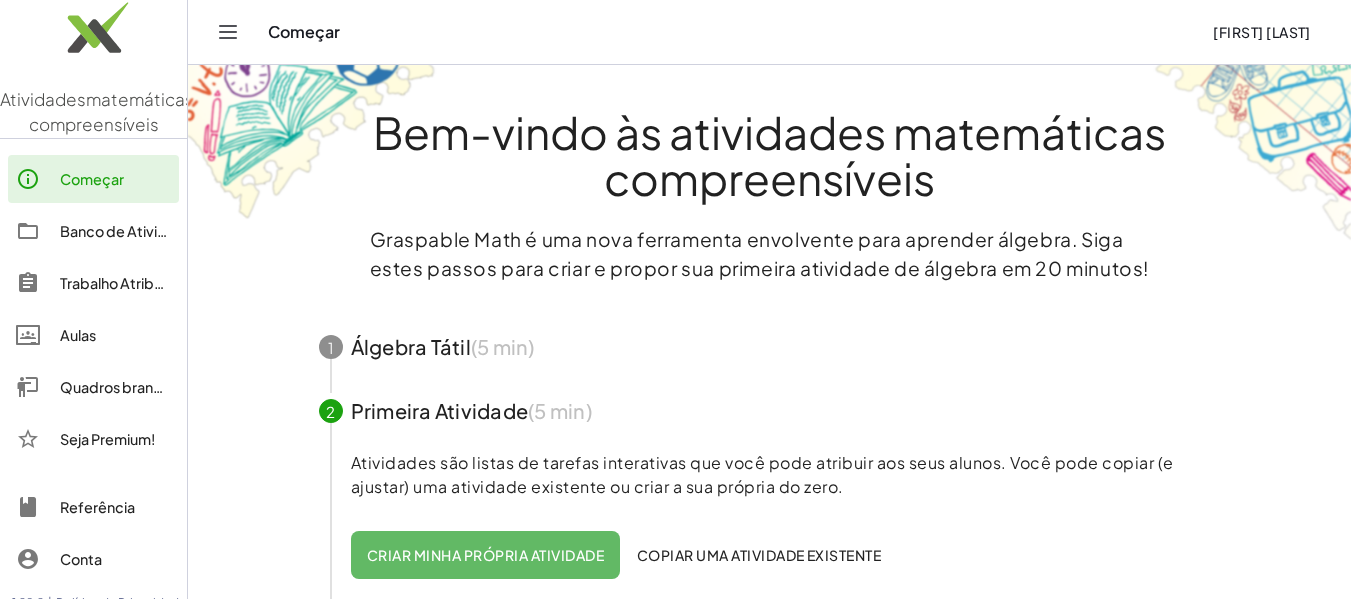 drag, startPoint x: 459, startPoint y: 359, endPoint x: 471, endPoint y: 357, distance: 12.165525 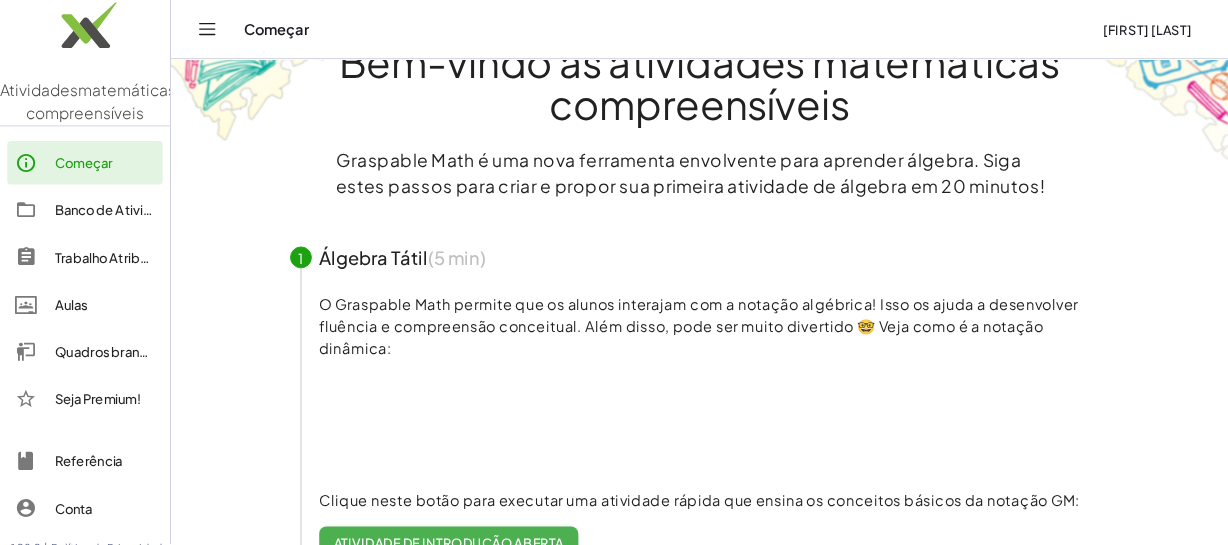 scroll, scrollTop: 400, scrollLeft: 0, axis: vertical 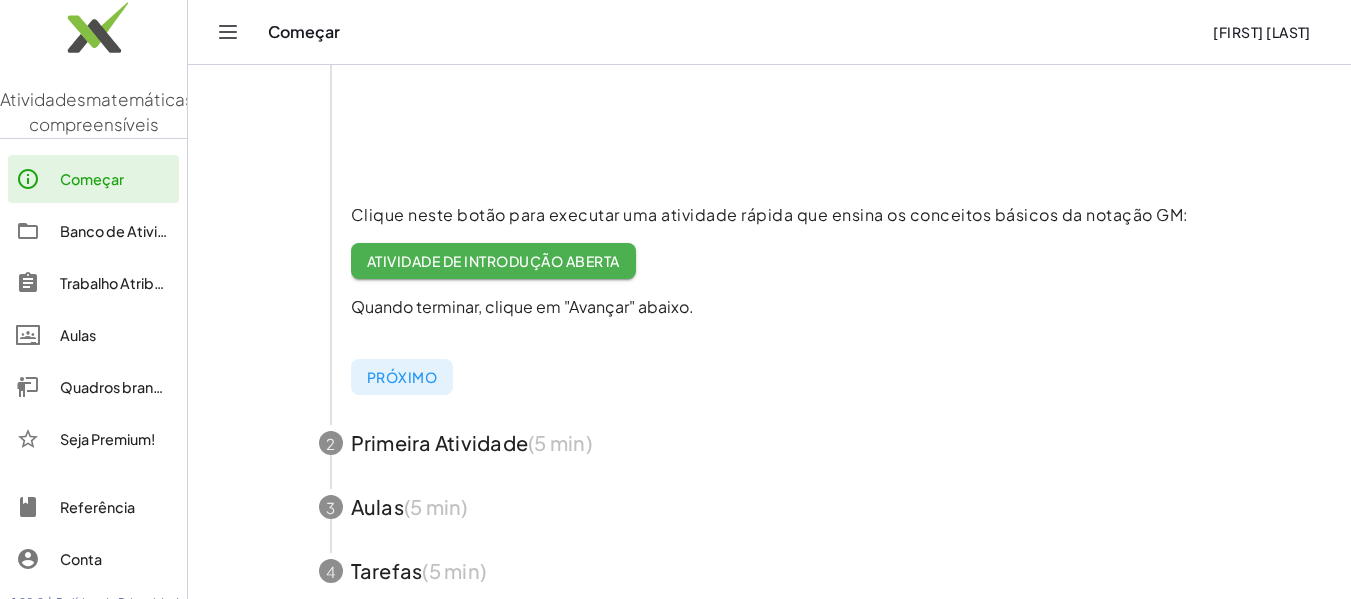 click on "Atividade de introdução aberta" at bounding box center [493, 261] 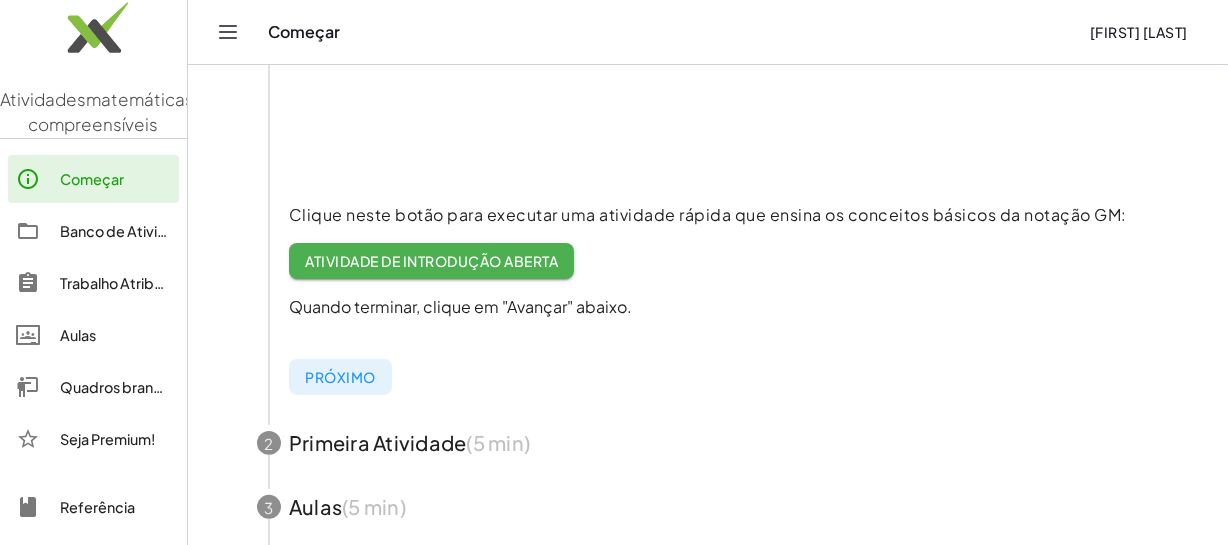 click on "Banco de Atividades" at bounding box center [130, 231] 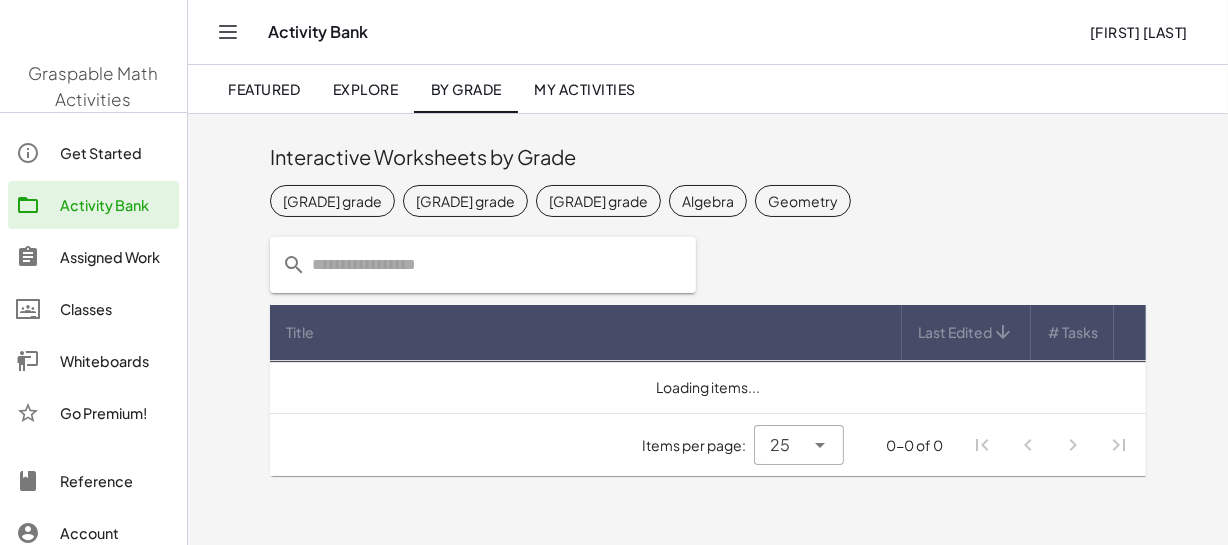 scroll, scrollTop: 0, scrollLeft: 0, axis: both 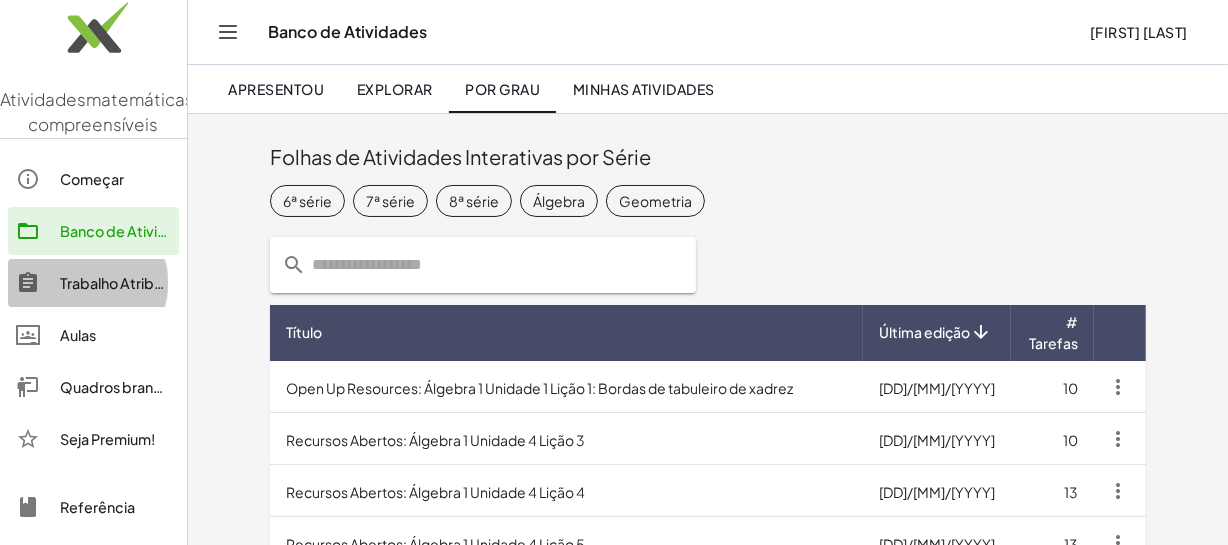 click on "Trabalho Atribuído" at bounding box center (122, 283) 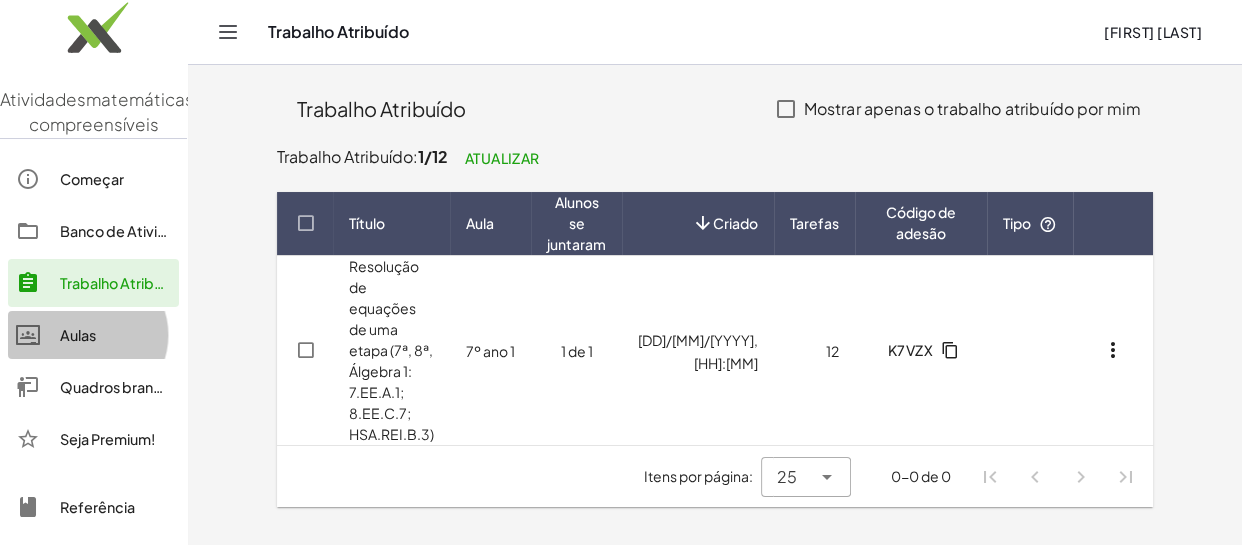 click on "Aulas" at bounding box center (78, 335) 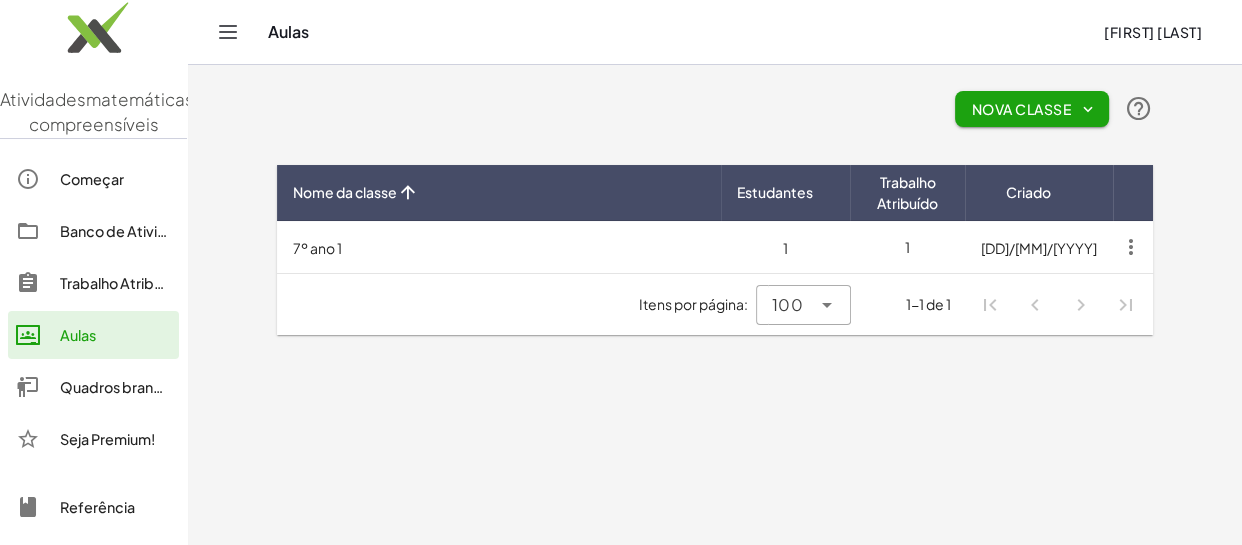 click on "Começar" at bounding box center [92, 179] 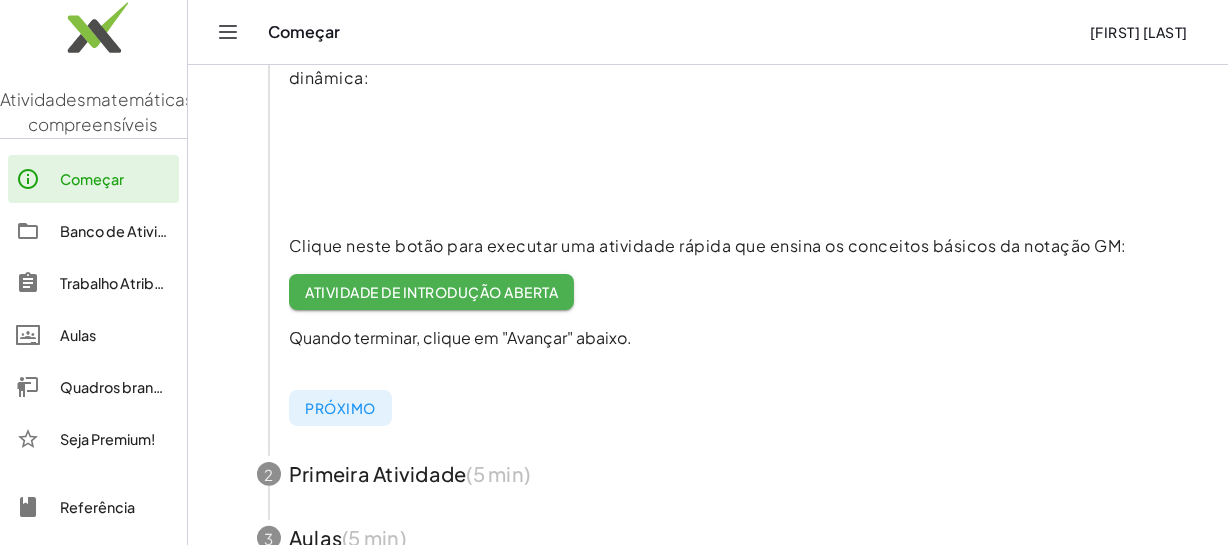 scroll, scrollTop: 0, scrollLeft: 0, axis: both 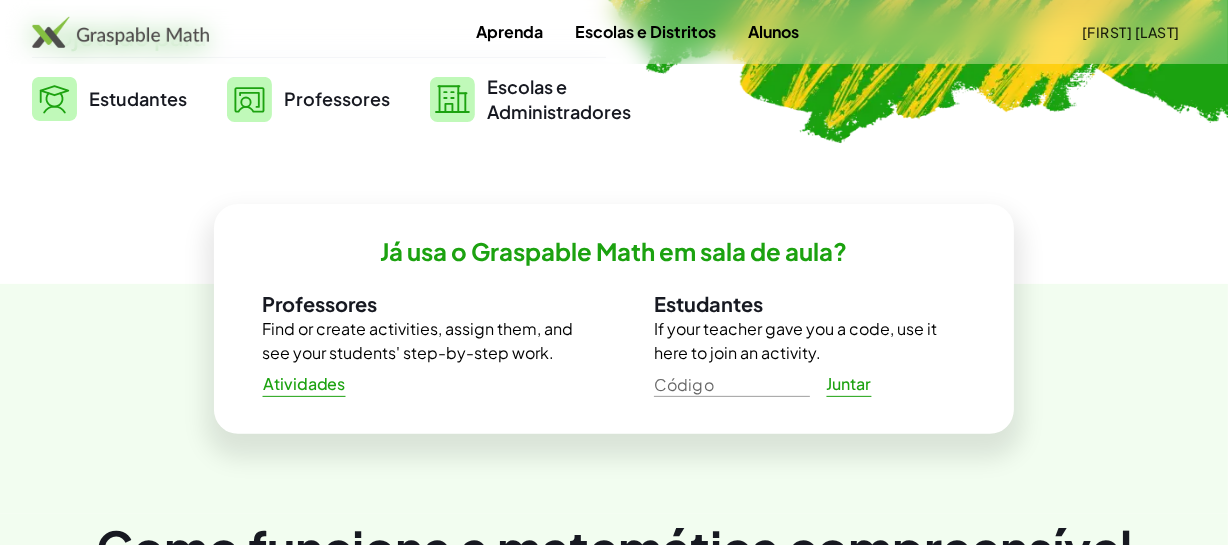 click on "Estudantes" at bounding box center [138, 98] 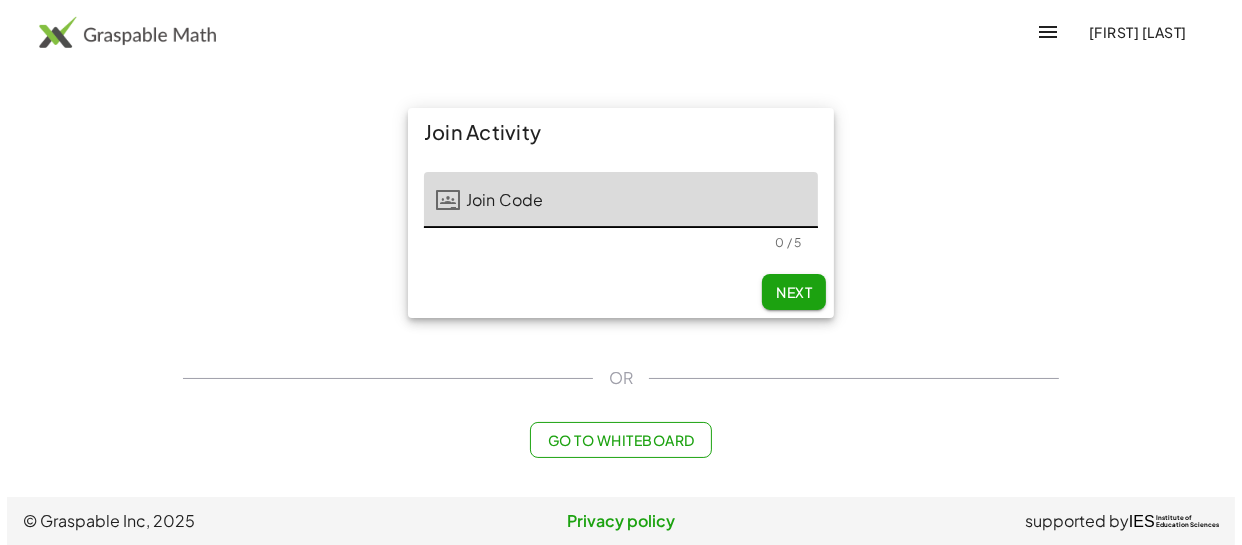 scroll, scrollTop: 0, scrollLeft: 0, axis: both 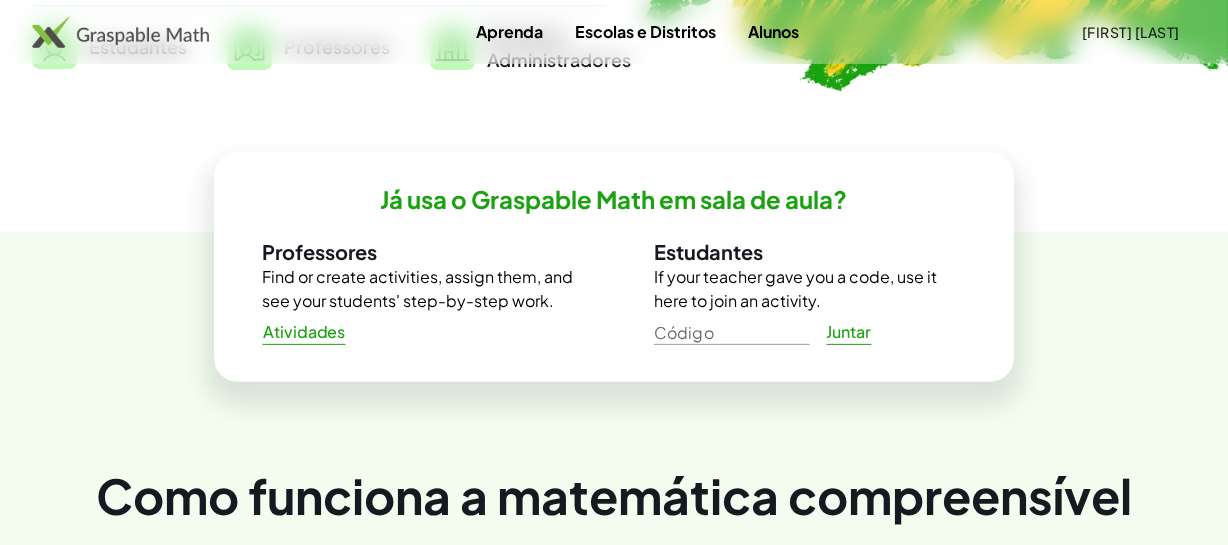 click on "Aprenda" at bounding box center (509, 31) 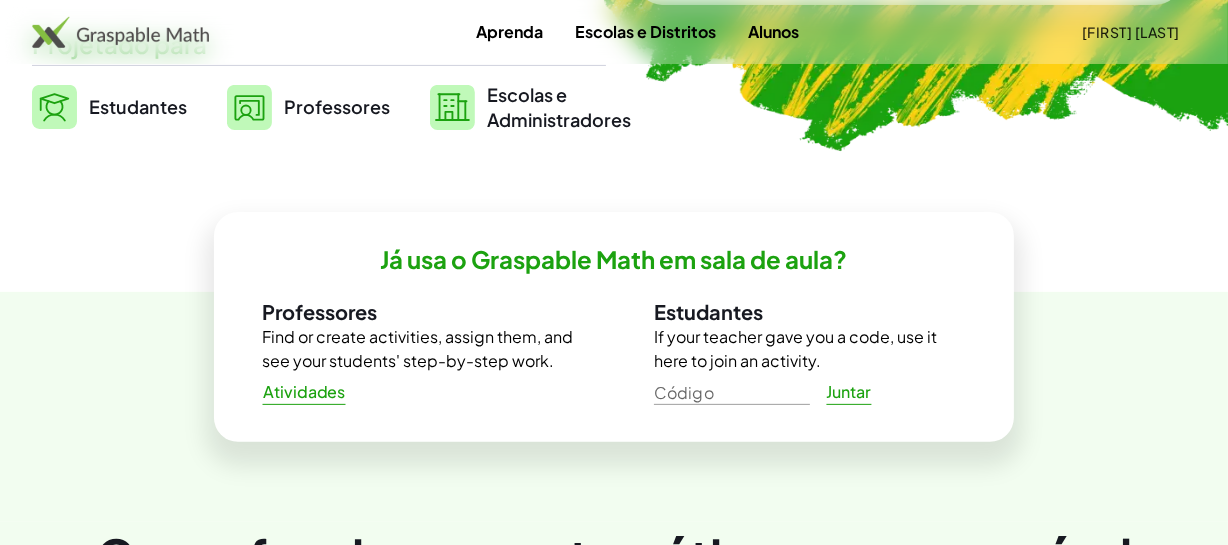 scroll, scrollTop: 612, scrollLeft: 0, axis: vertical 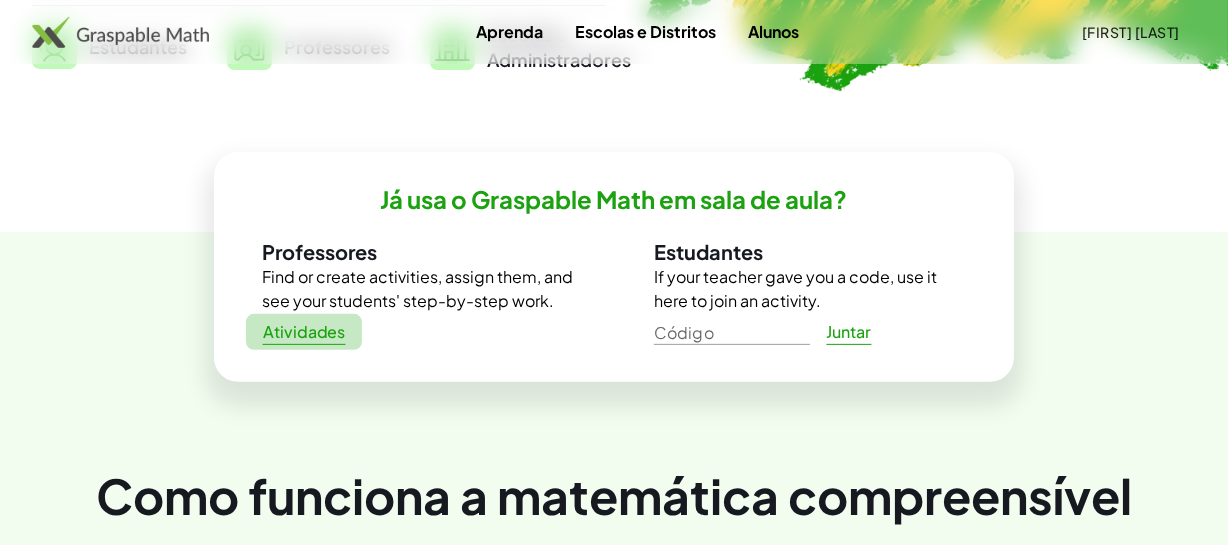 click on "Atividades" at bounding box center [304, 331] 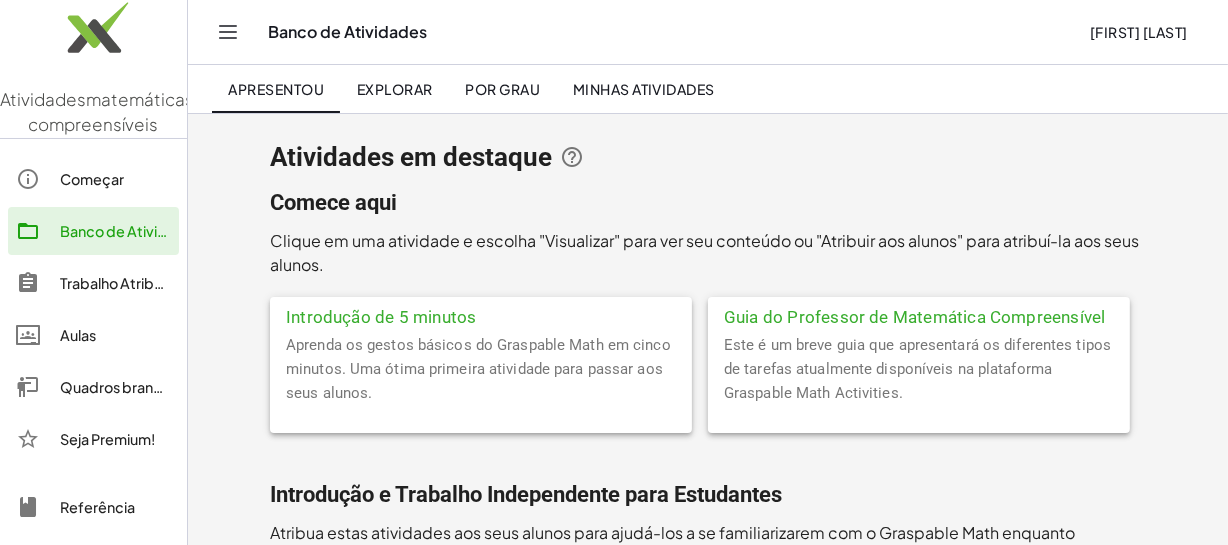 click on "Explorar" at bounding box center [395, 89] 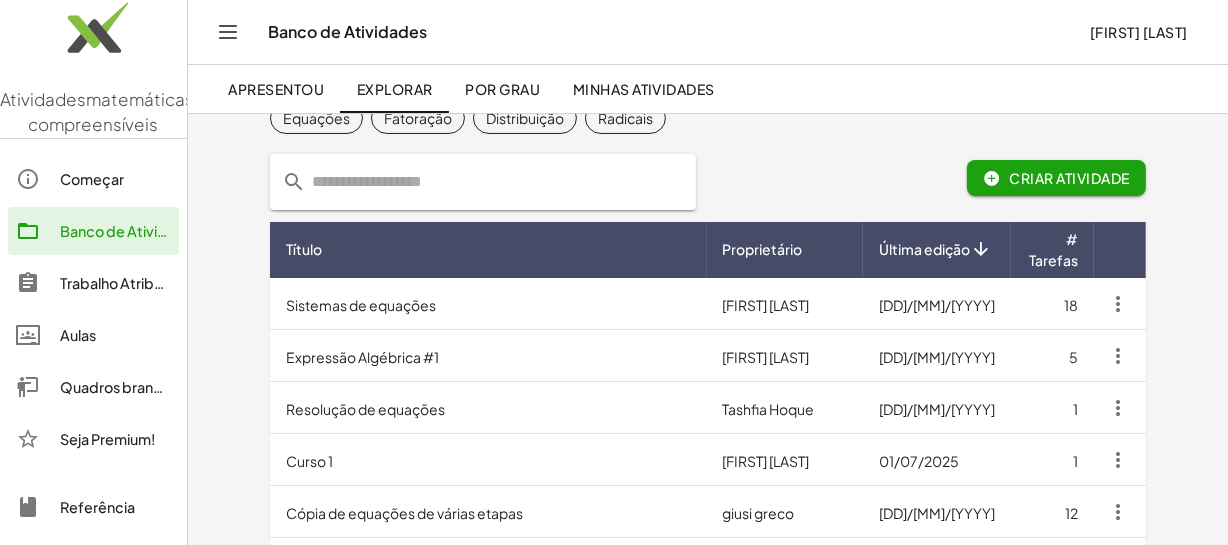 scroll, scrollTop: 0, scrollLeft: 0, axis: both 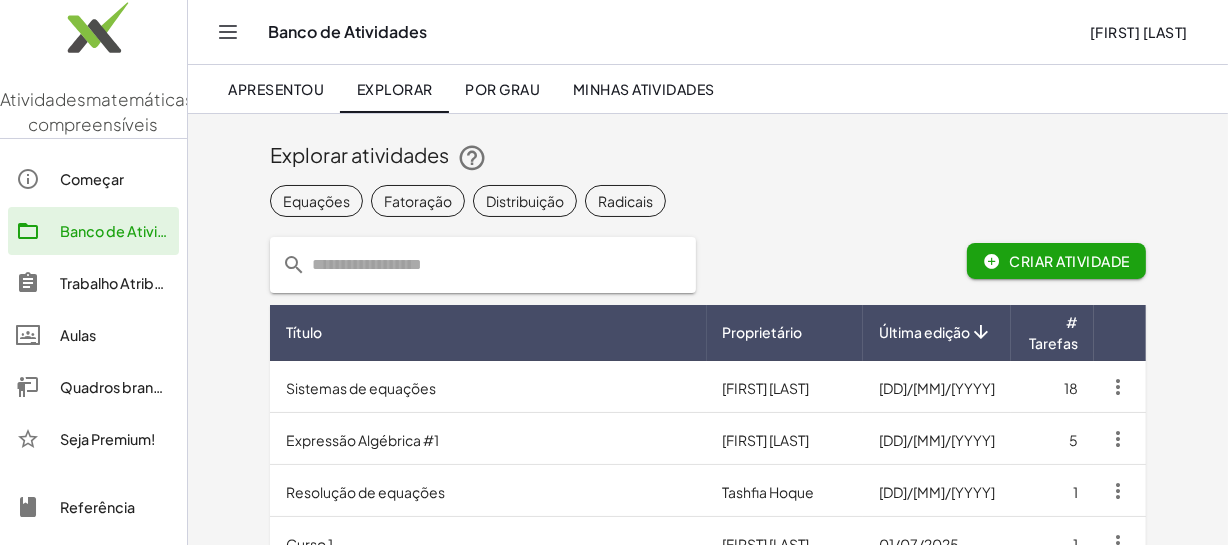click on "Apresentou" 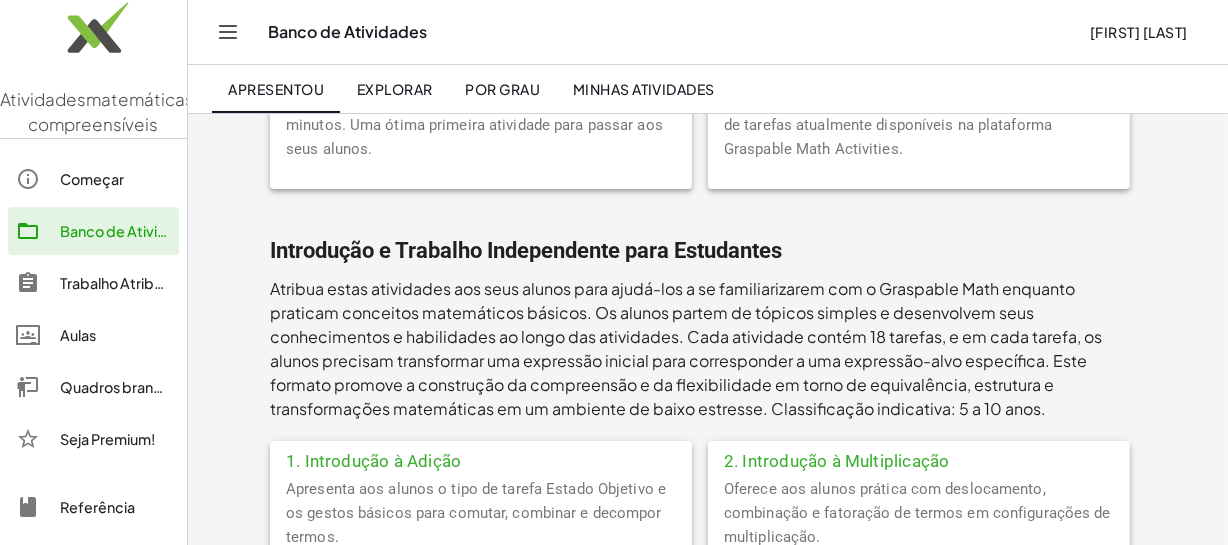 scroll, scrollTop: 363, scrollLeft: 0, axis: vertical 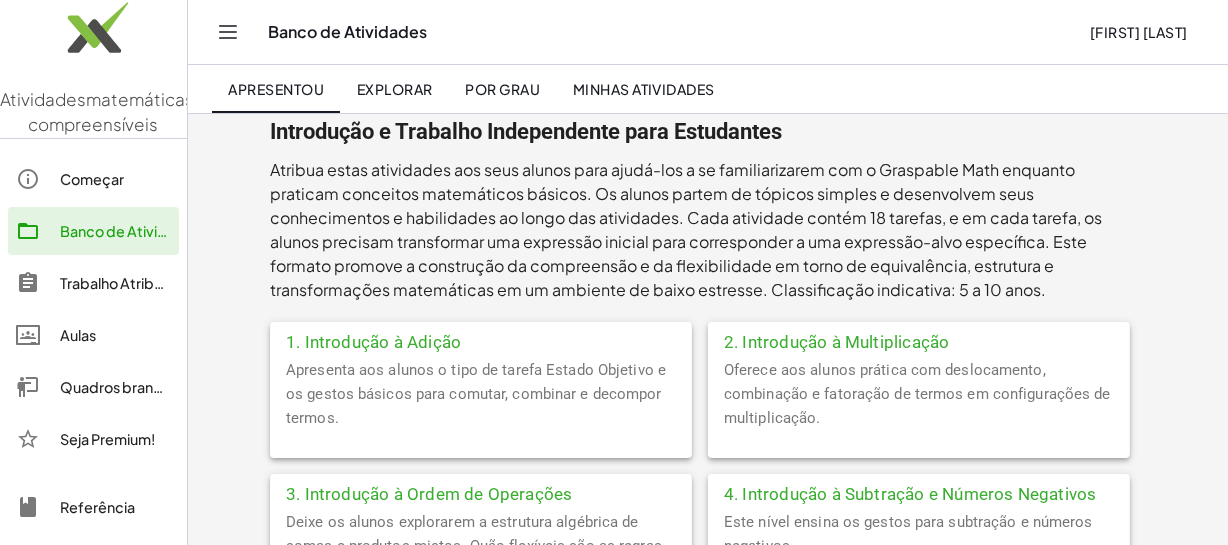 click on "Apresenta aos alunos o tipo de tarefa Estado Objetivo e os gestos básicos para comutar, combinar e decompor termos." 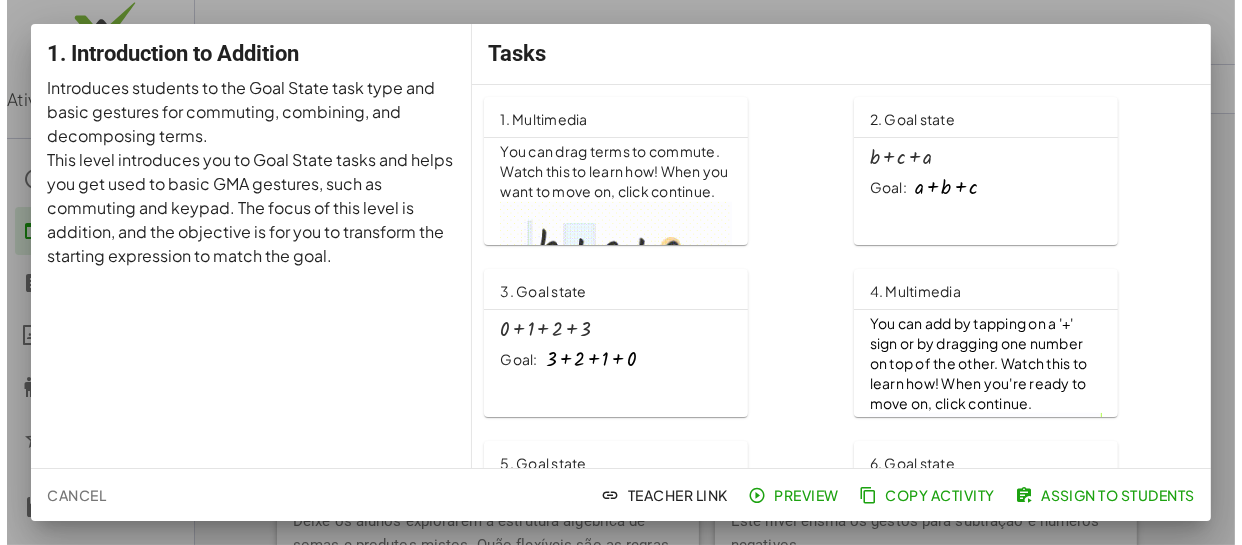 scroll, scrollTop: 0, scrollLeft: 0, axis: both 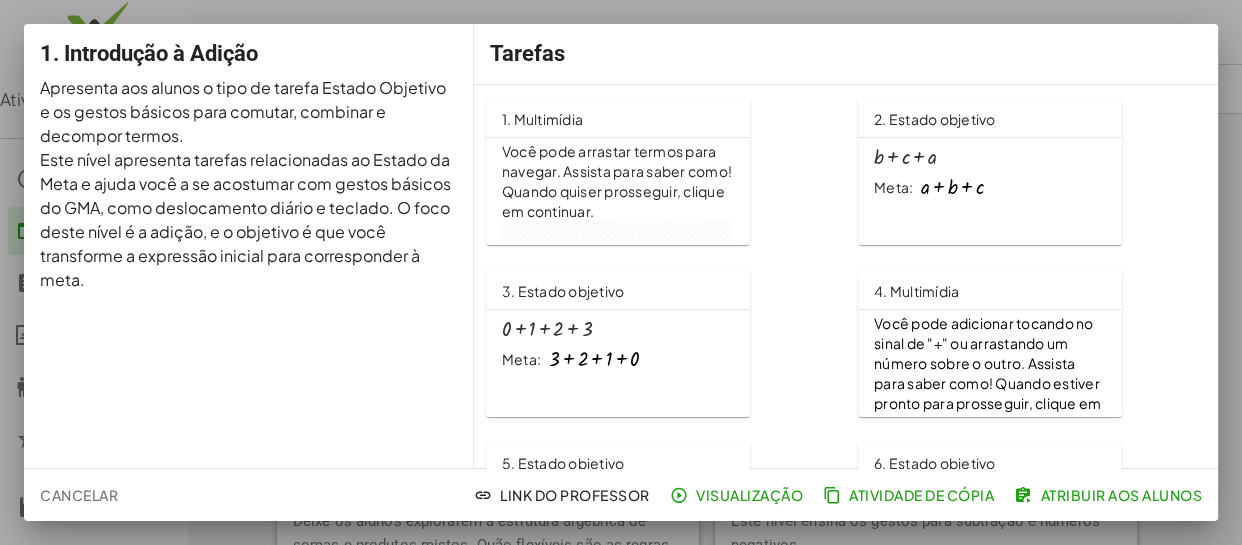 click on "+ b + c + a Meta: + a + b + c" 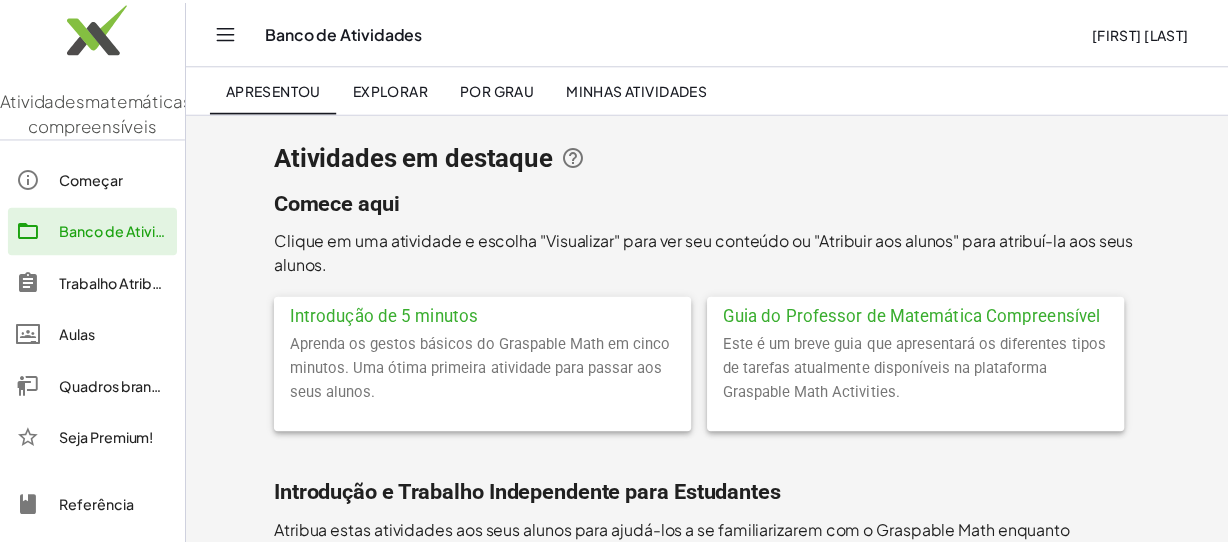 scroll, scrollTop: 363, scrollLeft: 0, axis: vertical 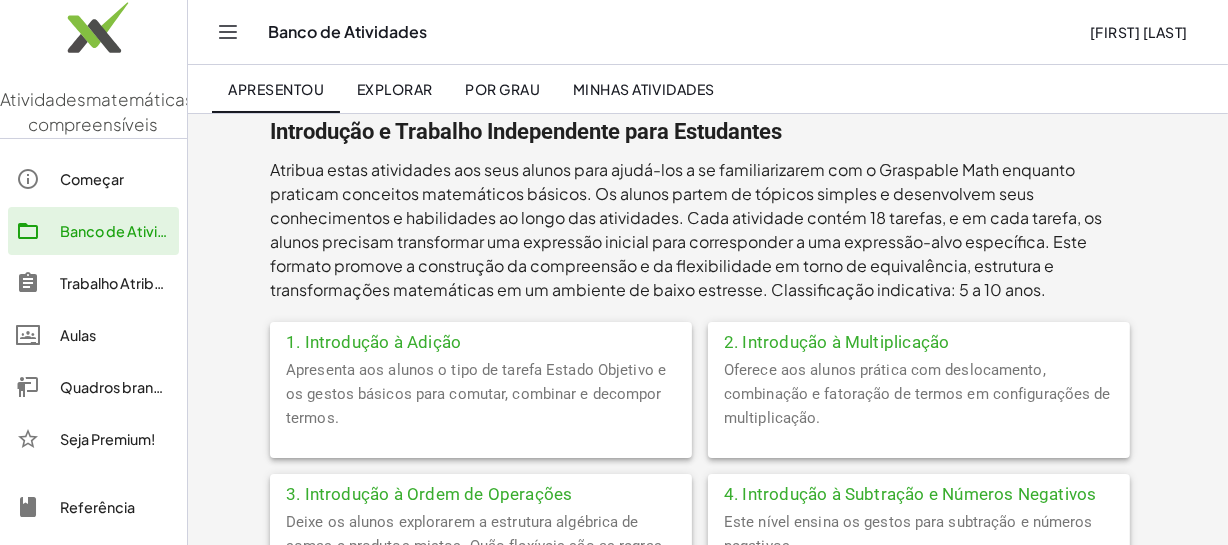 click on "Apresentou" at bounding box center [276, 89] 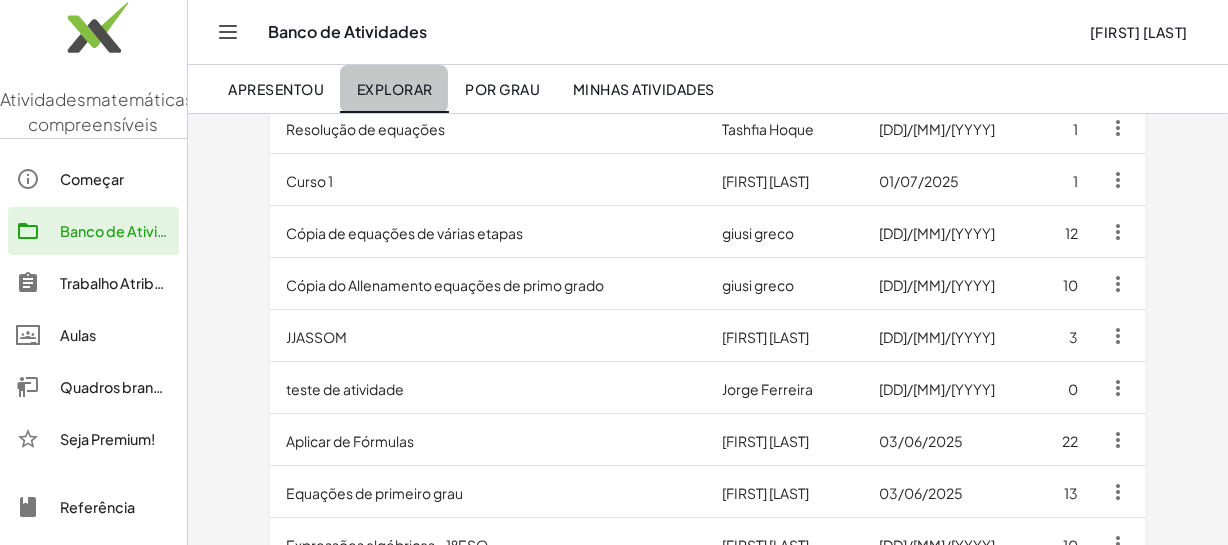 scroll, scrollTop: 0, scrollLeft: 0, axis: both 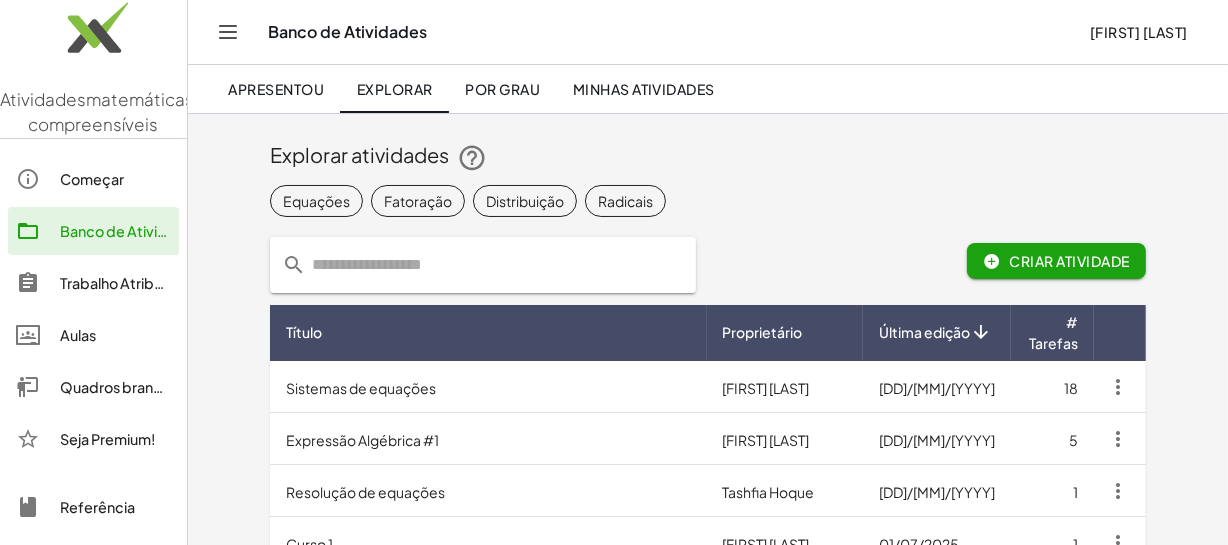 click on "Por grau" at bounding box center [502, 89] 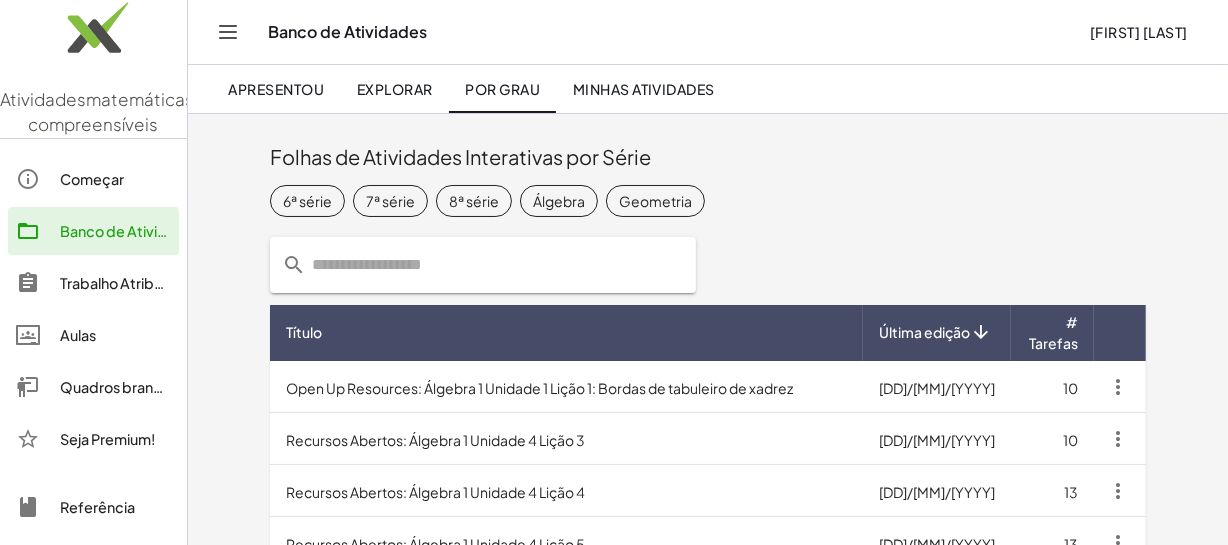 click on "Apresentou" at bounding box center [276, 89] 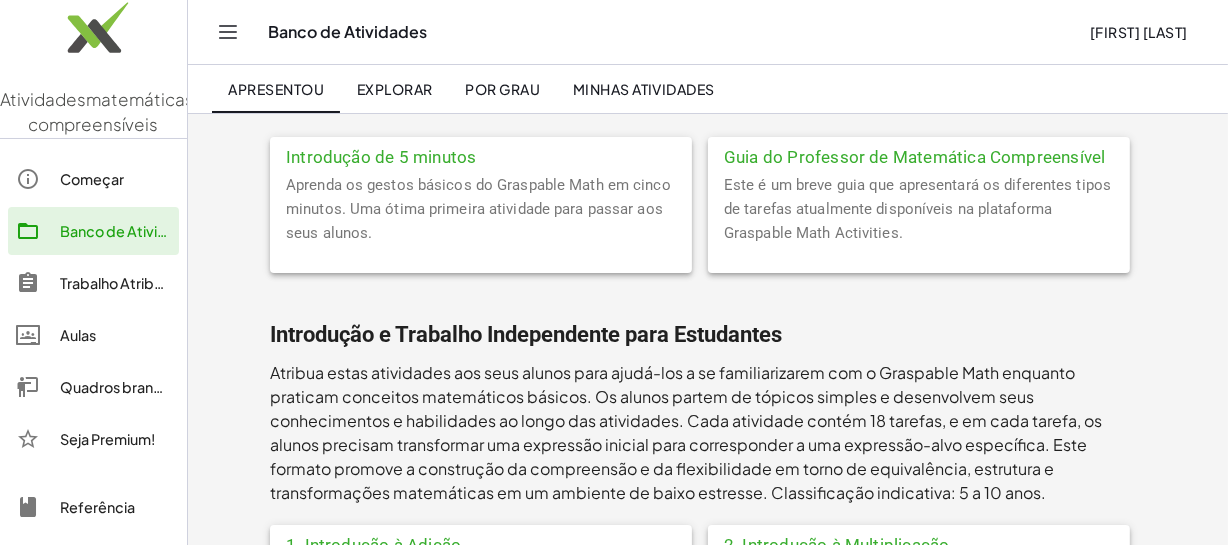 scroll, scrollTop: 0, scrollLeft: 0, axis: both 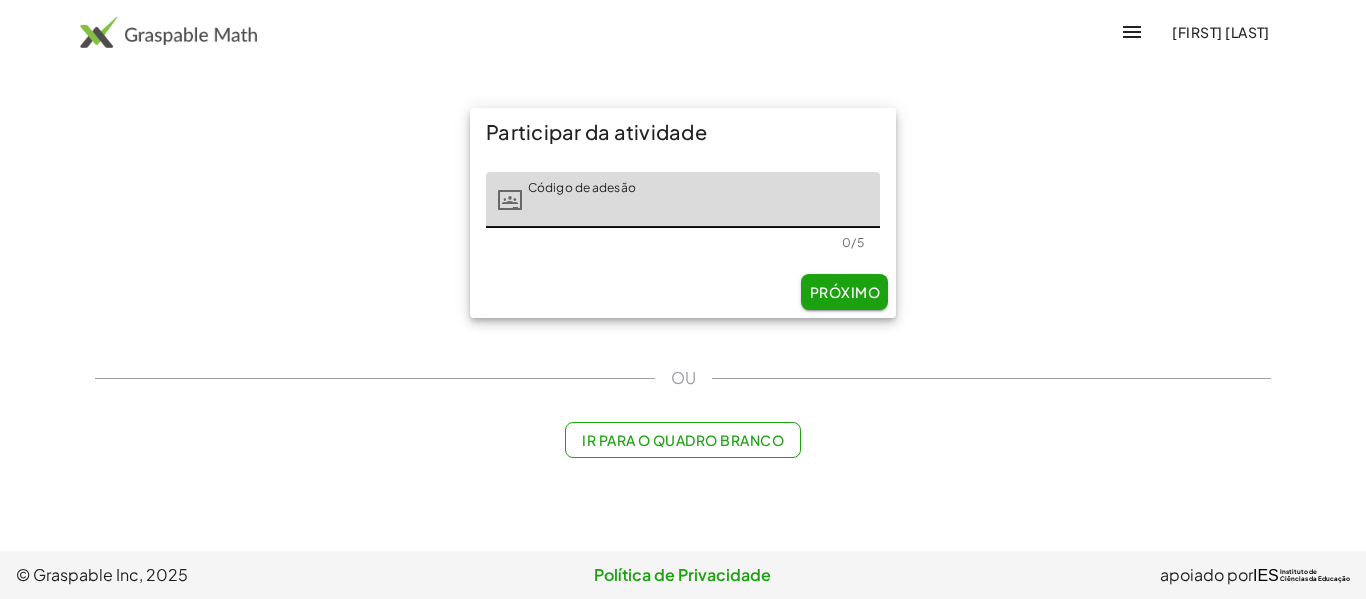 click on "Próximo" at bounding box center (845, 292) 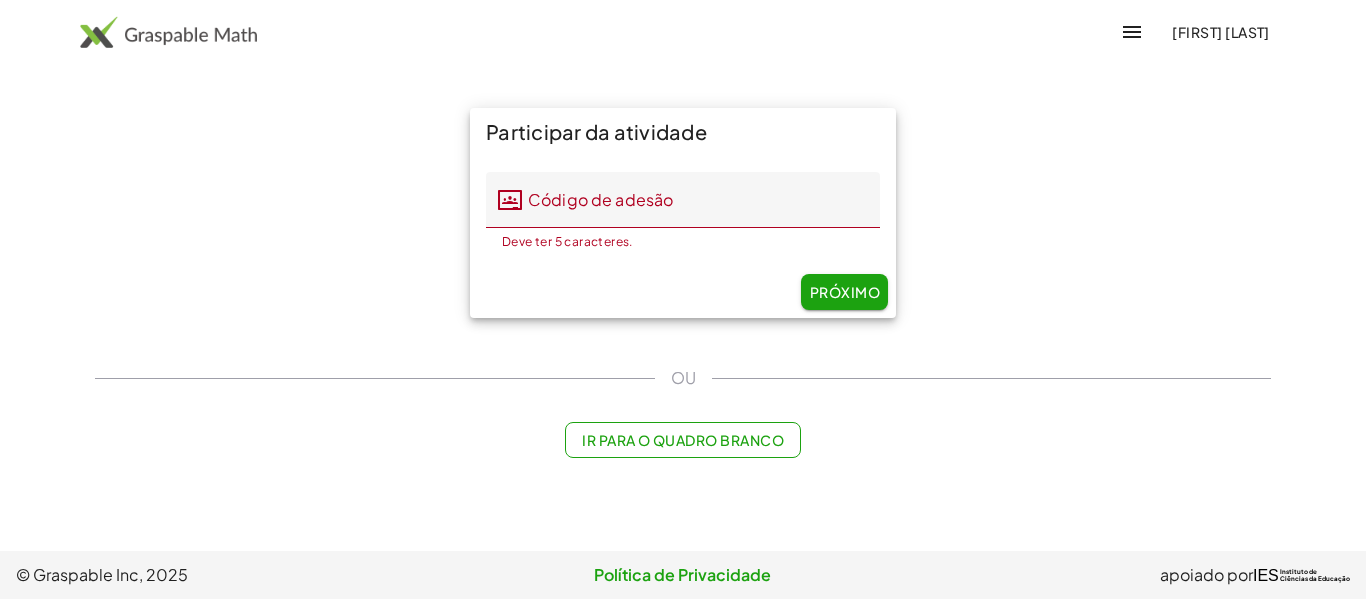 click on "Participar da atividade Código de adesão Código de adesão Deve ter 5 caracteres. 0/5 Próximo OU Ir para o quadro branco" 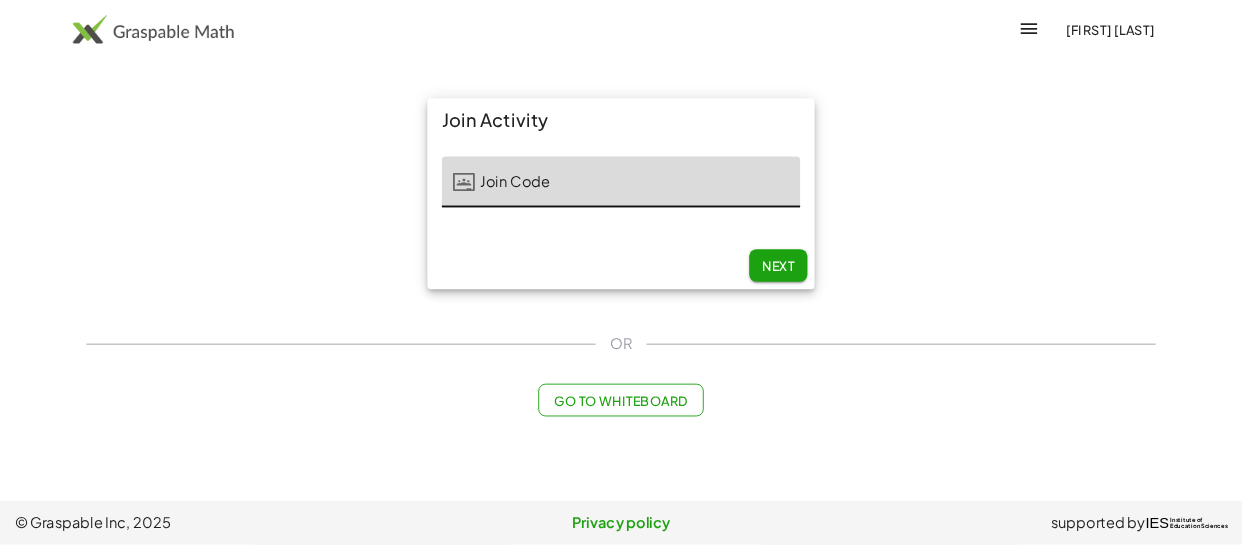 scroll, scrollTop: 0, scrollLeft: 0, axis: both 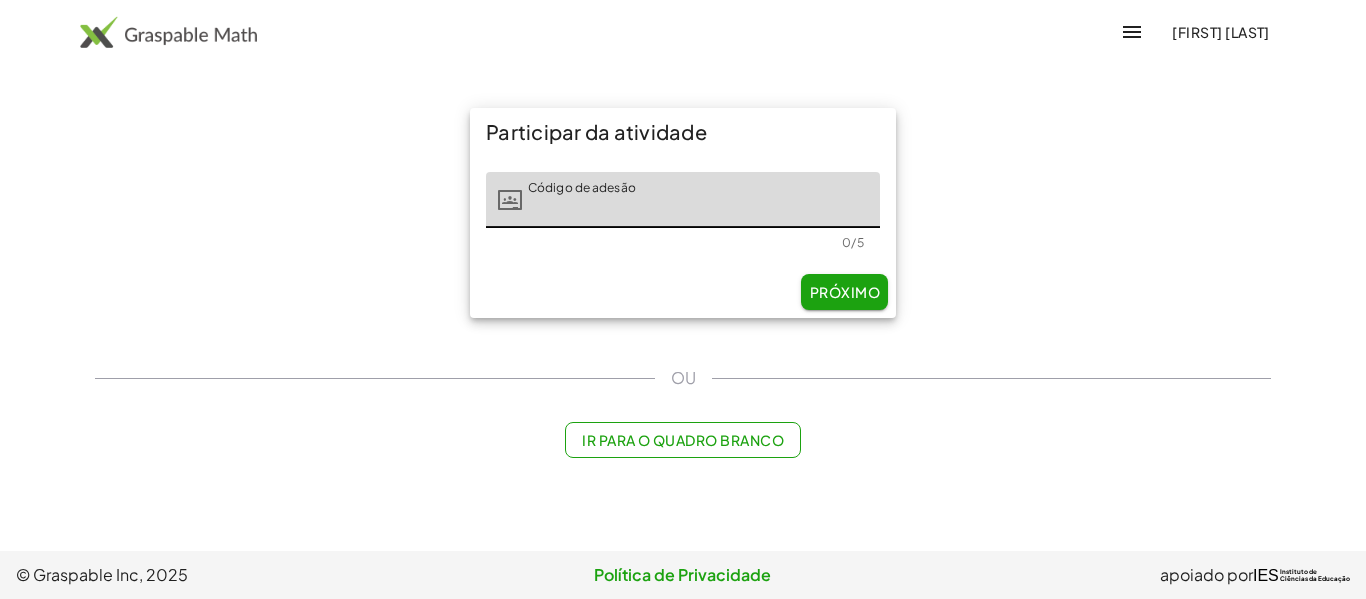 click on "Participar da atividade Código de adesão Código de adesão 0/5 Próximo" at bounding box center [683, 213] 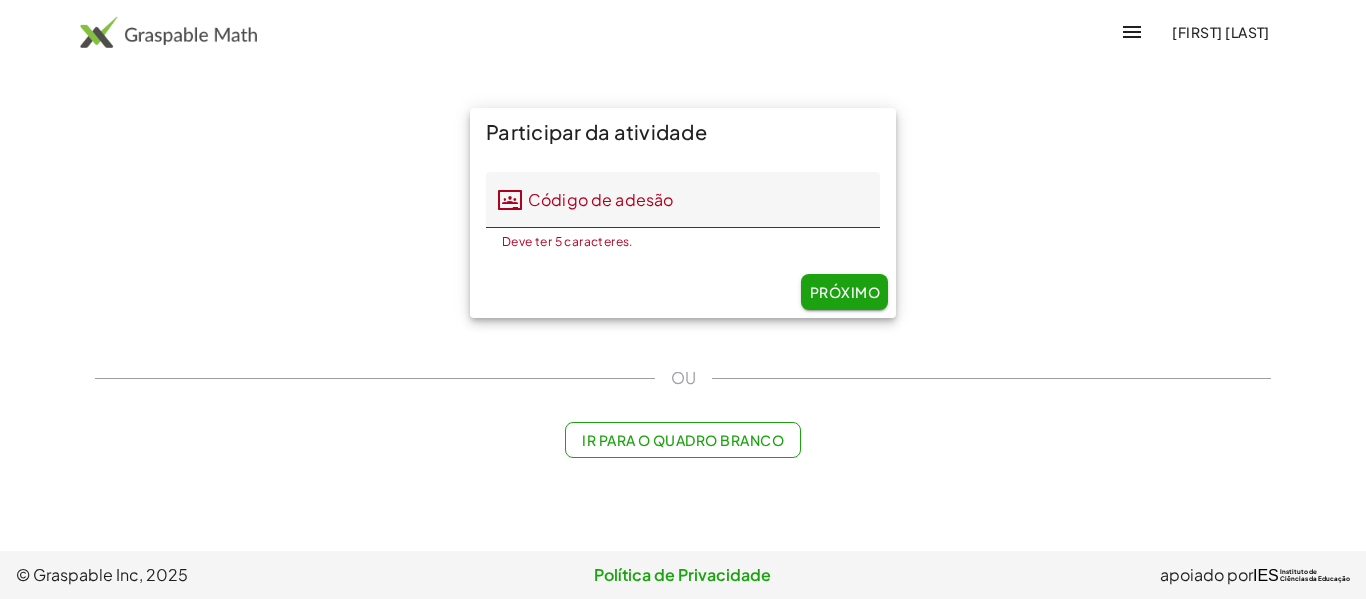 click on "Ir para o quadro branco" at bounding box center (683, 440) 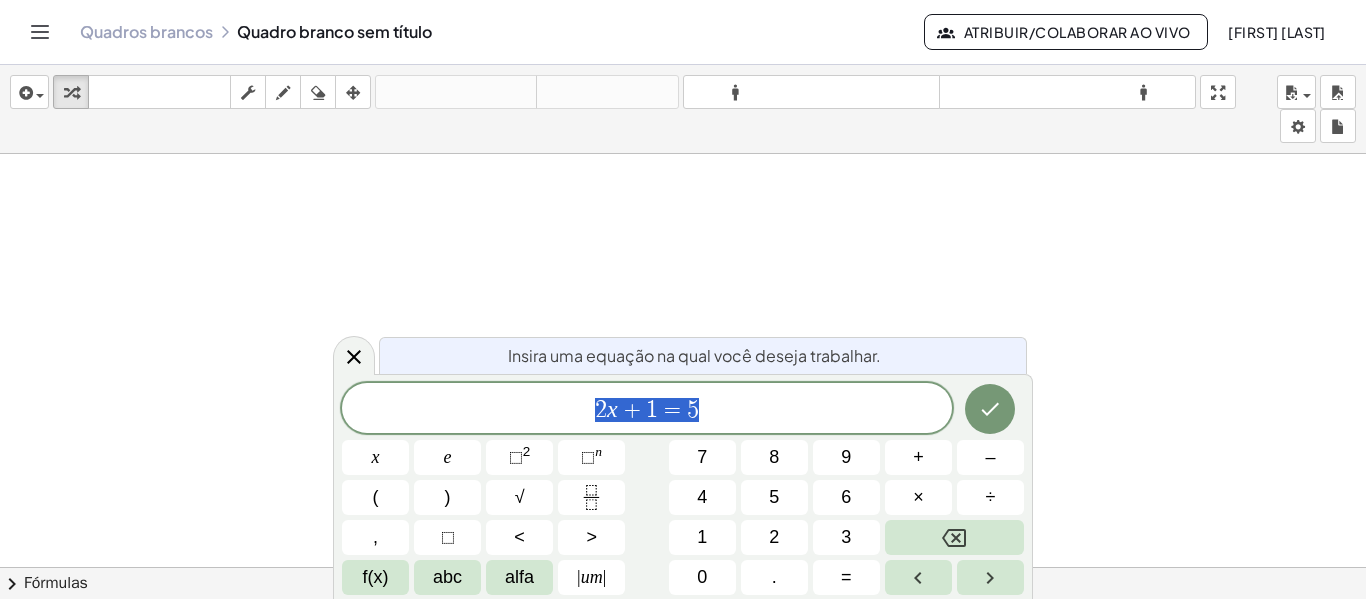 click at bounding box center (683, 646) 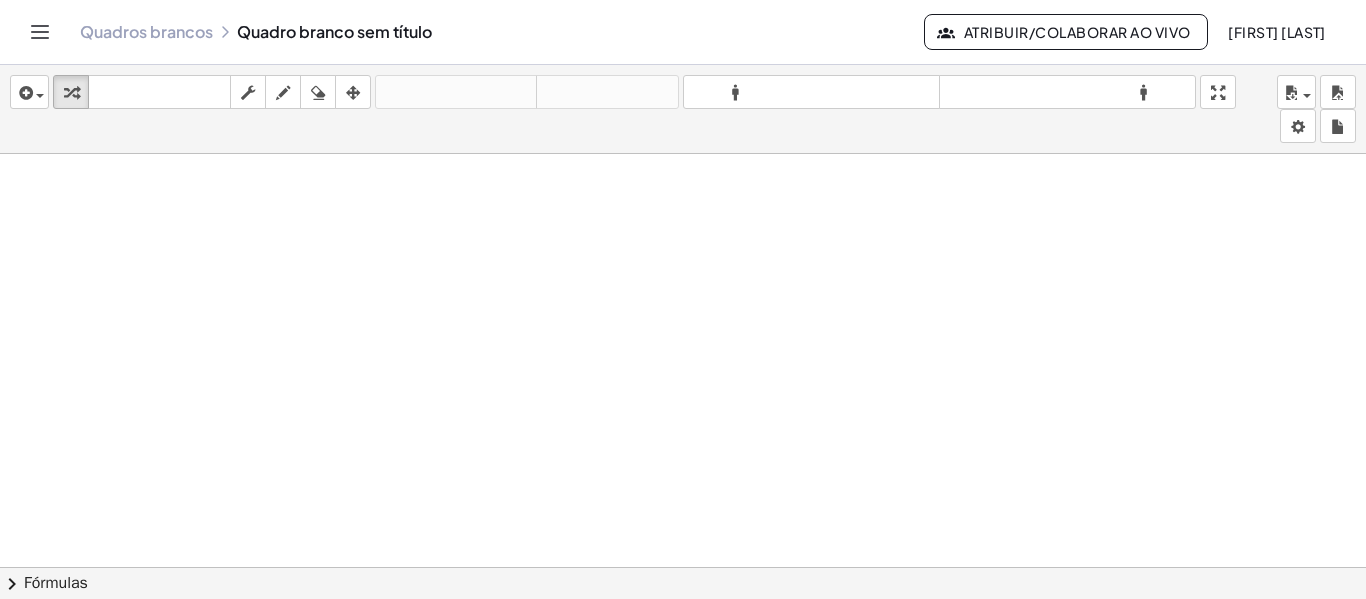click at bounding box center [683, 646] 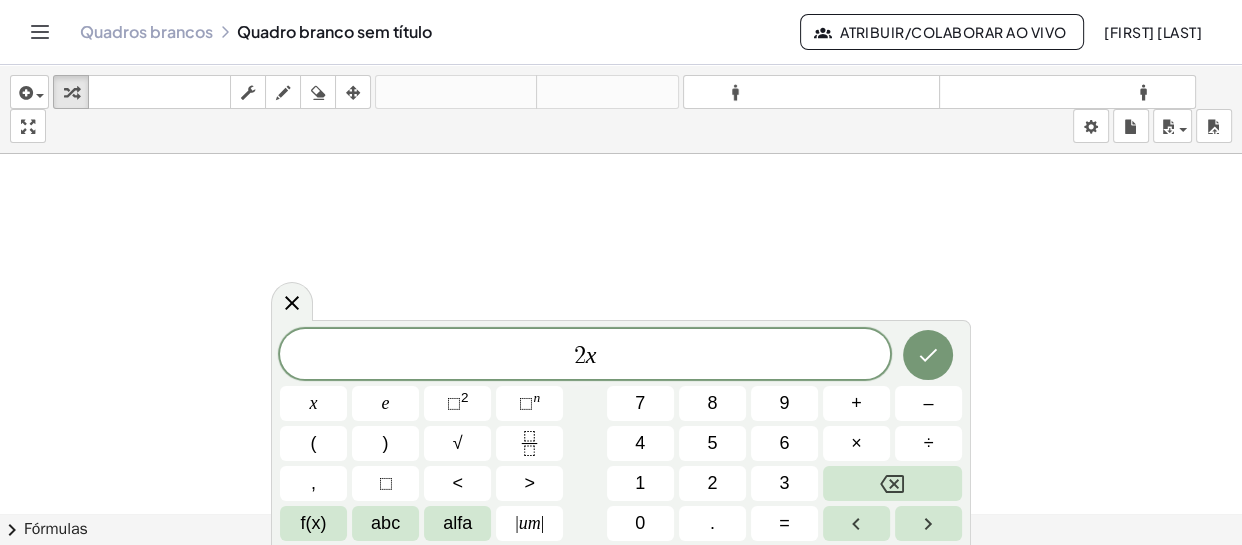 click at bounding box center [621, 646] 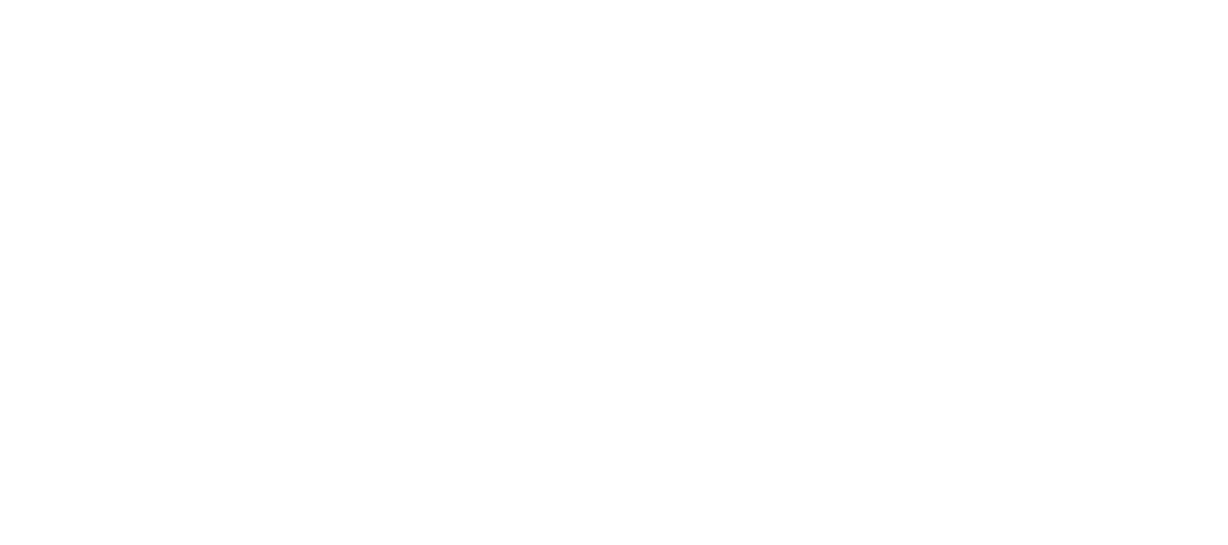 scroll, scrollTop: 0, scrollLeft: 0, axis: both 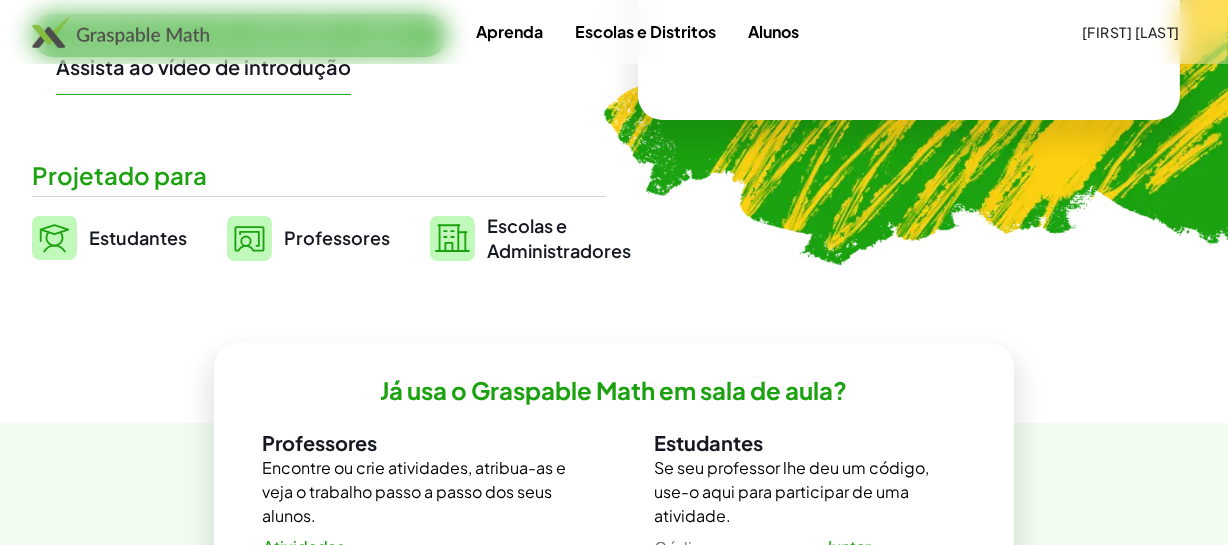 click on "Estudantes" at bounding box center [109, 238] 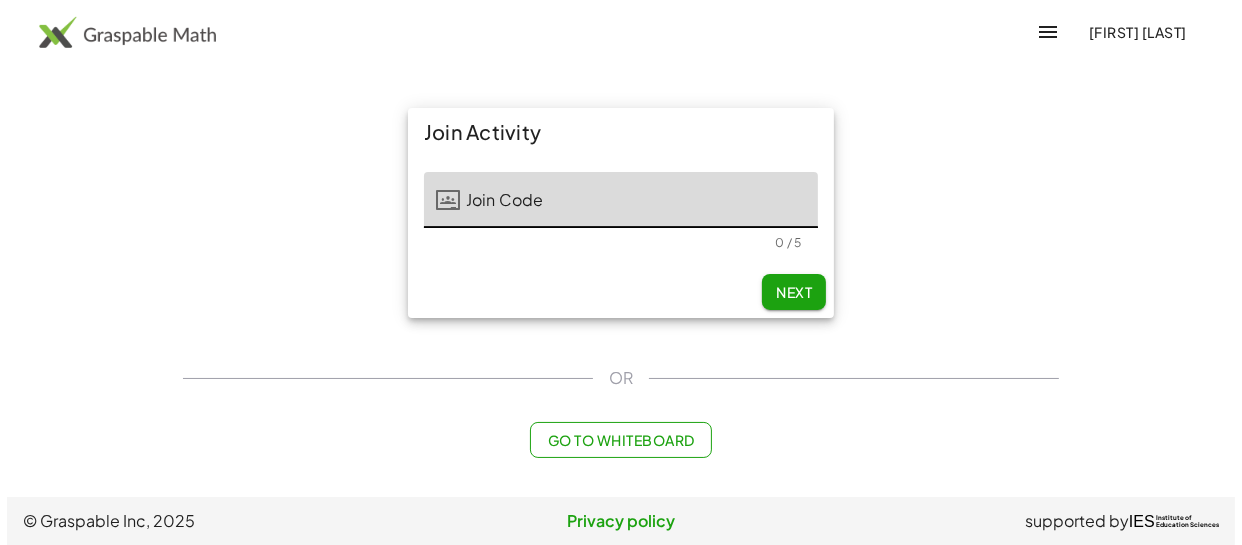 scroll, scrollTop: 0, scrollLeft: 0, axis: both 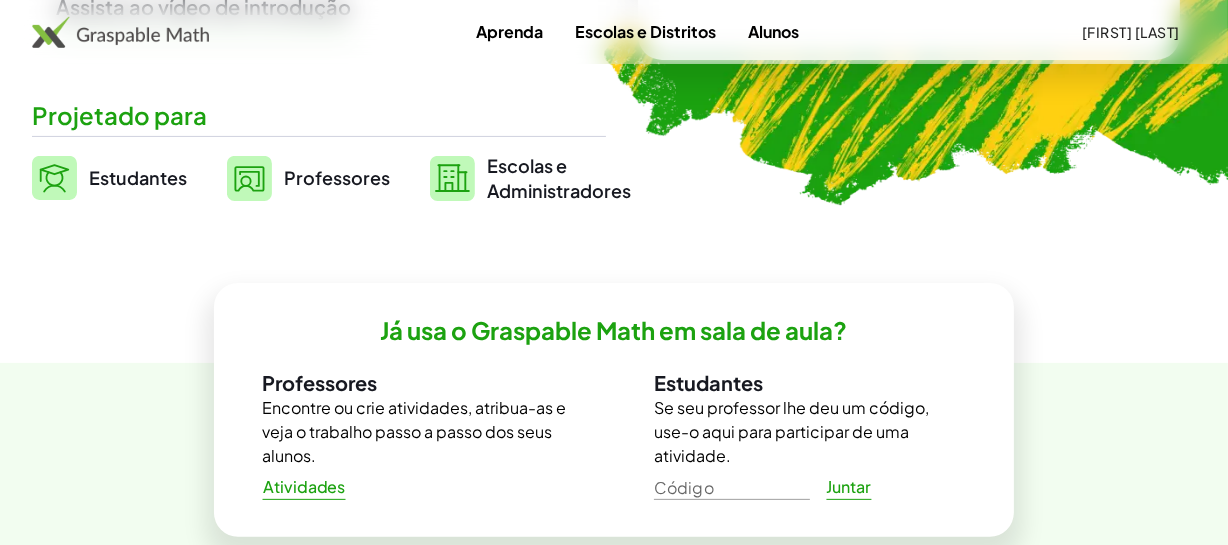 click on "Professores" at bounding box center [337, 177] 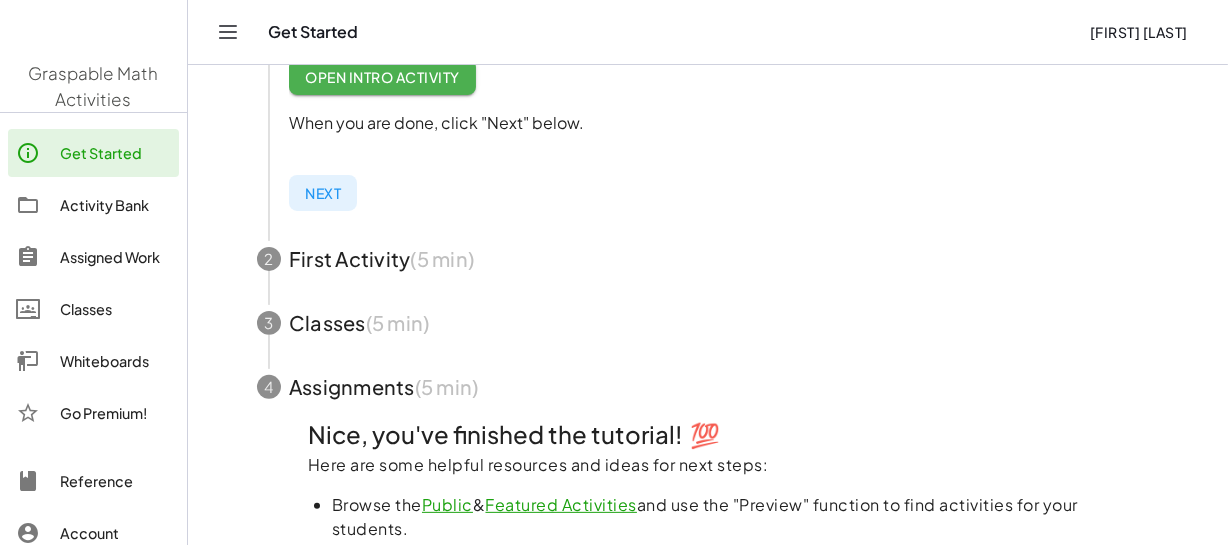 scroll, scrollTop: 0, scrollLeft: 0, axis: both 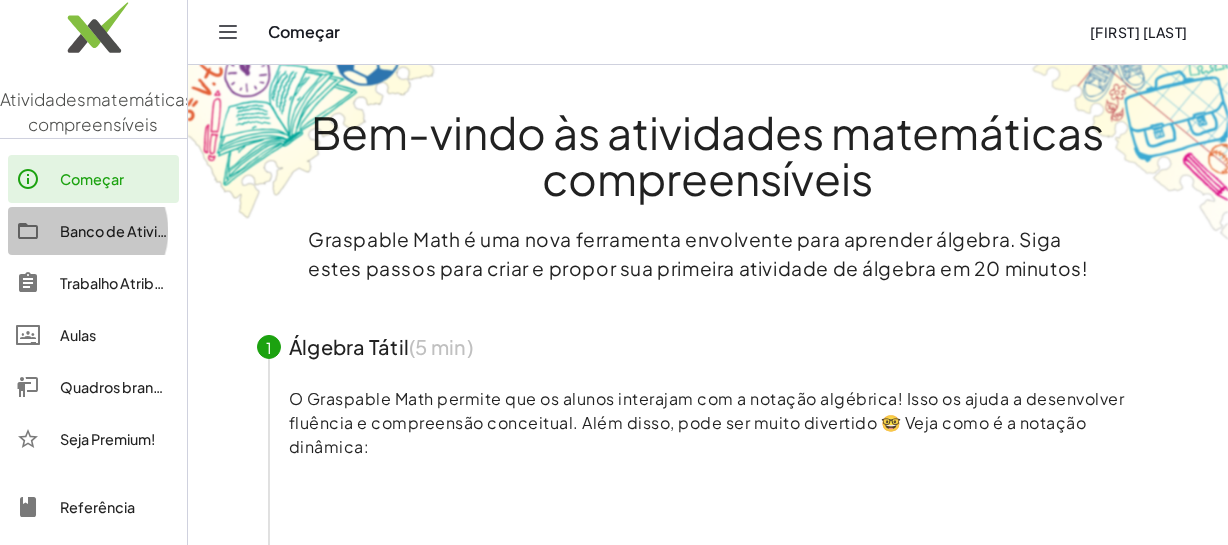 click on "Banco de Atividades" at bounding box center [130, 231] 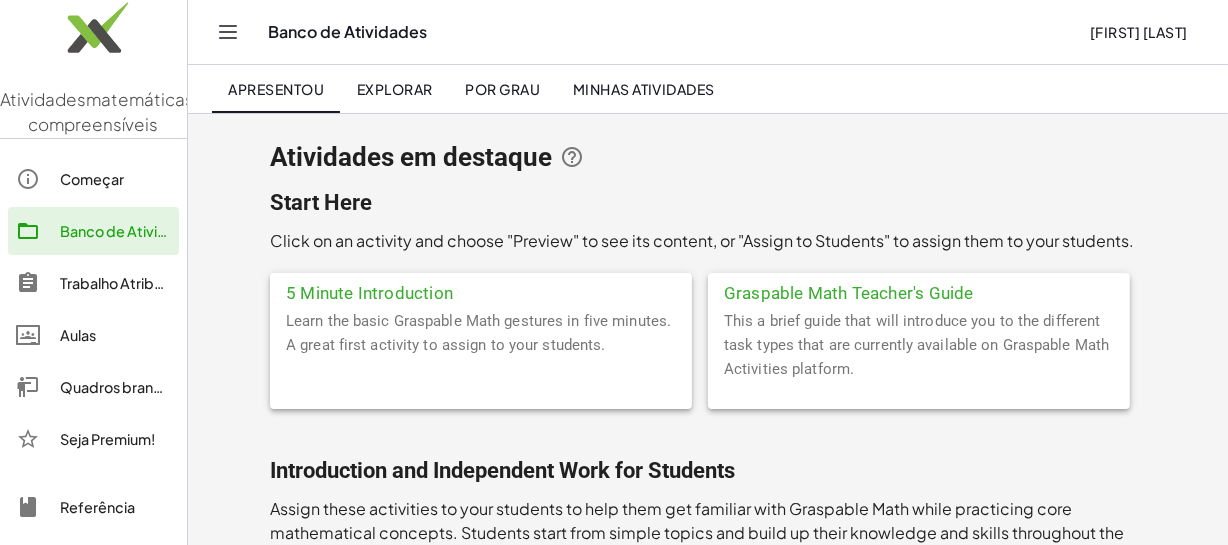 click on "Apresentou" at bounding box center [276, 89] 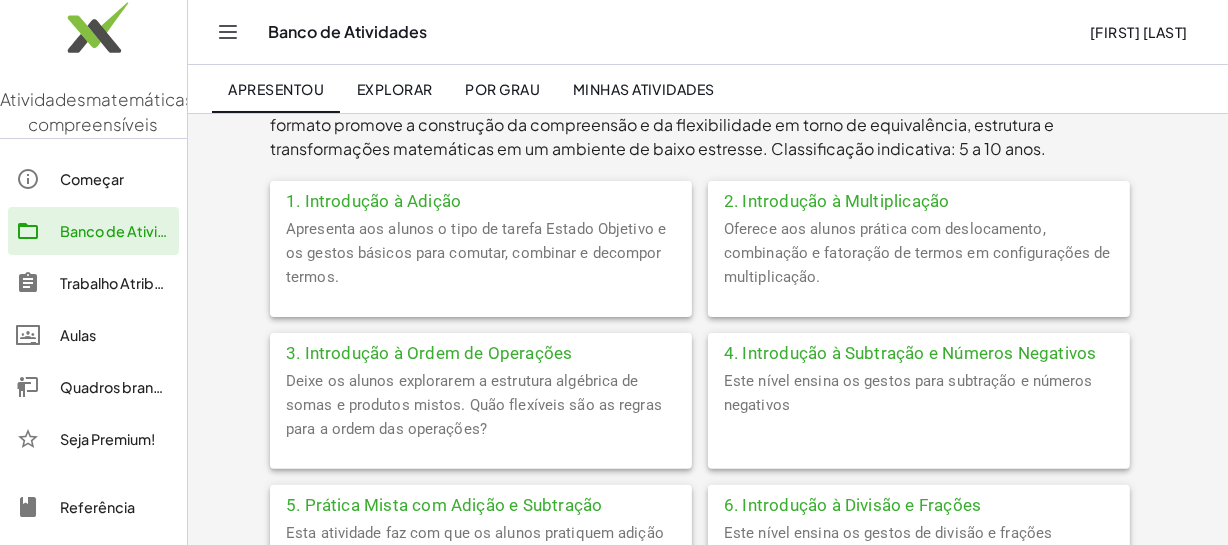 scroll, scrollTop: 545, scrollLeft: 0, axis: vertical 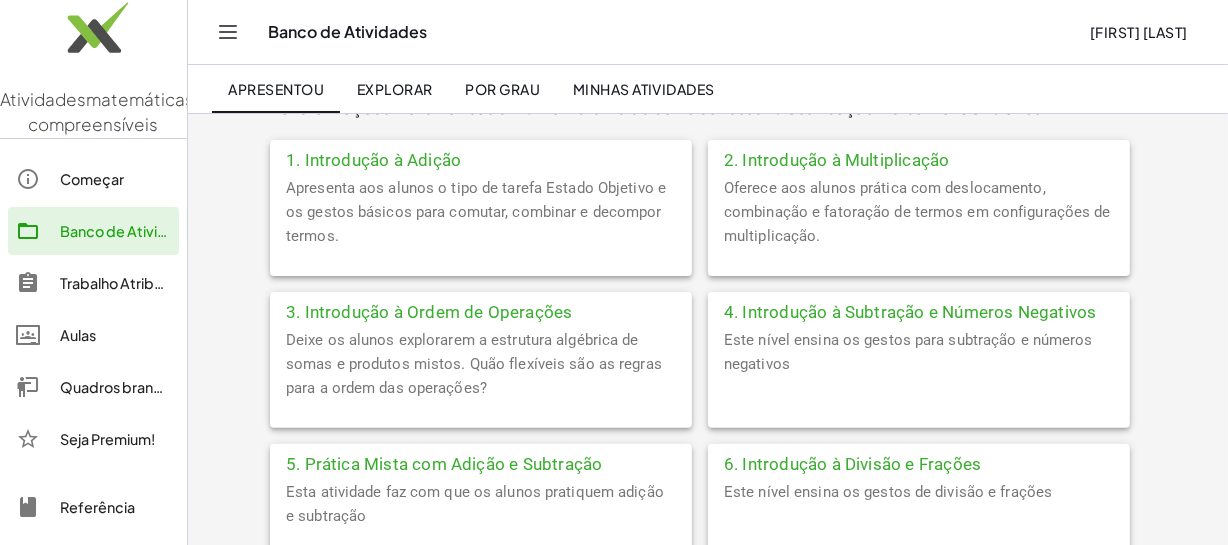 click on "Apresenta aos alunos o tipo de tarefa Estado Objetivo e os gestos básicos para comutar, combinar e decompor termos." at bounding box center (476, 212) 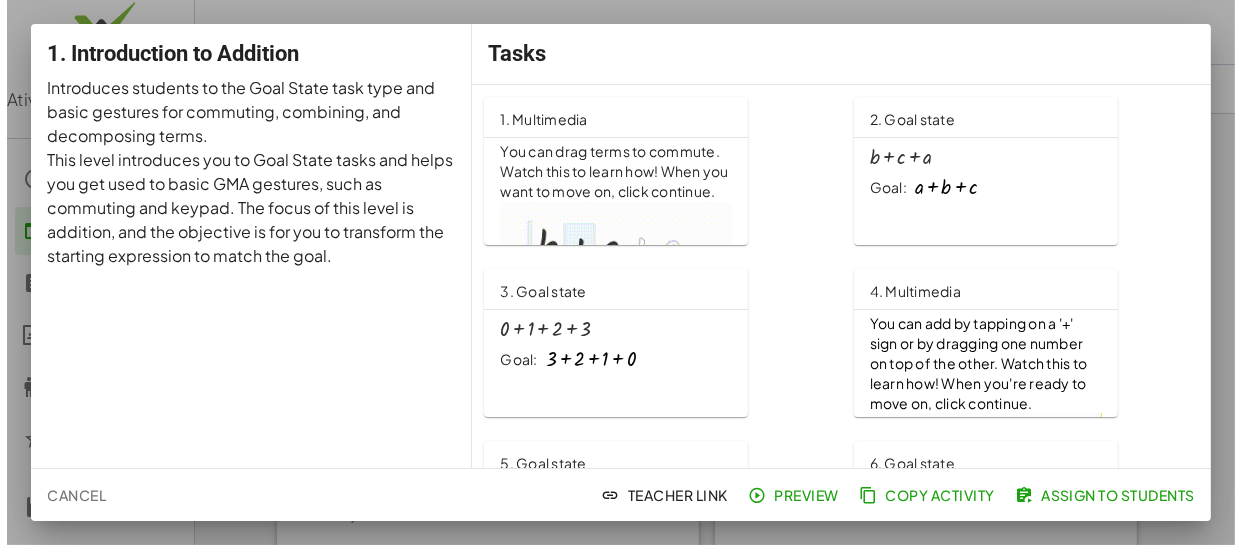 scroll, scrollTop: 0, scrollLeft: 0, axis: both 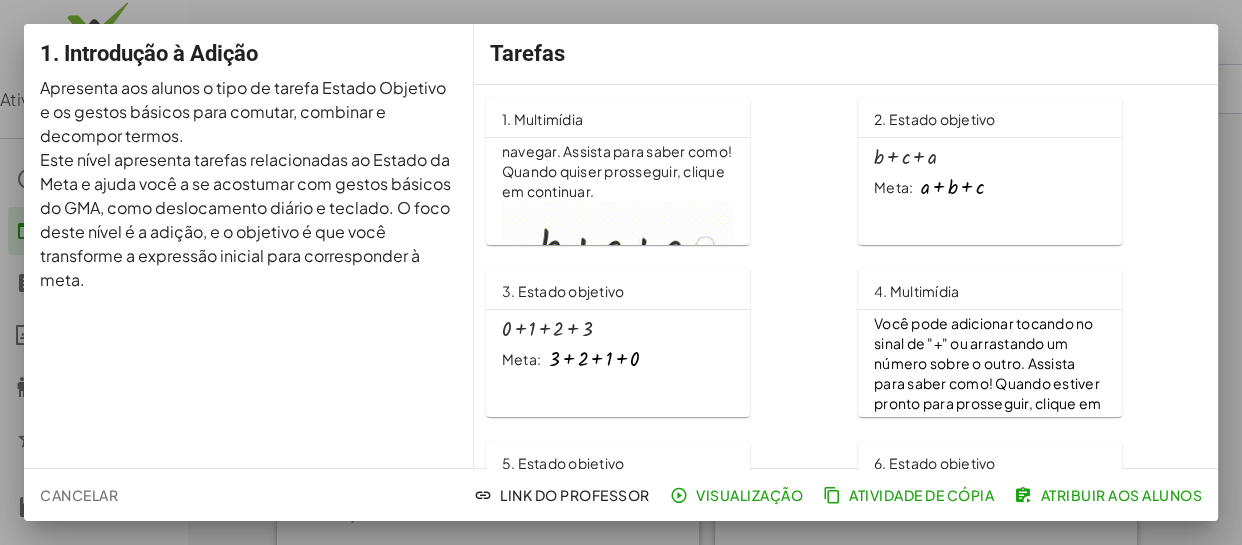 click on "Cancelar" at bounding box center [79, 495] 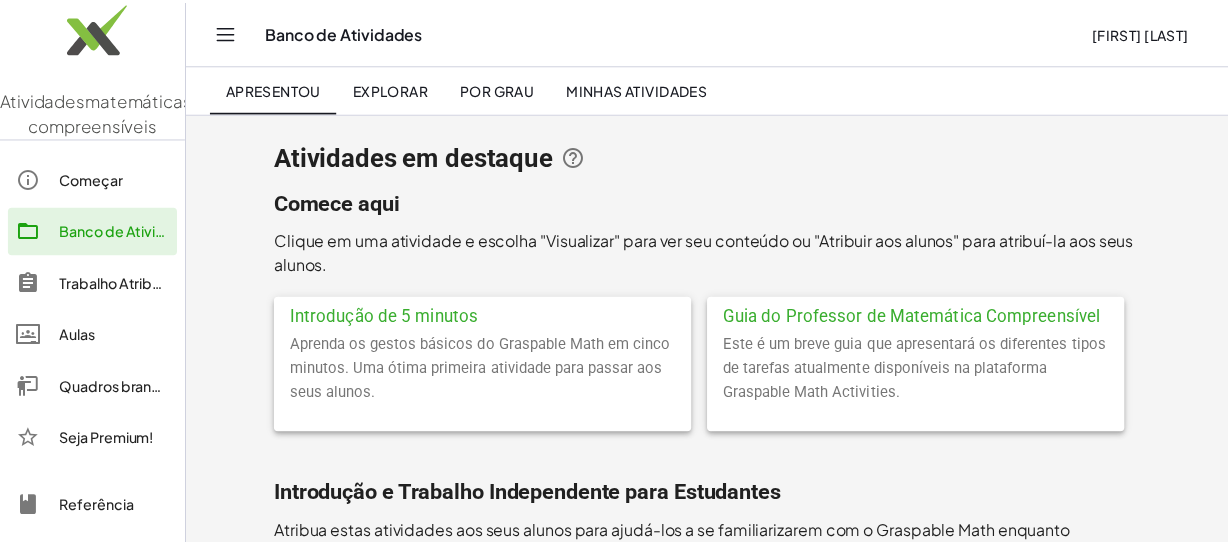 scroll, scrollTop: 545, scrollLeft: 0, axis: vertical 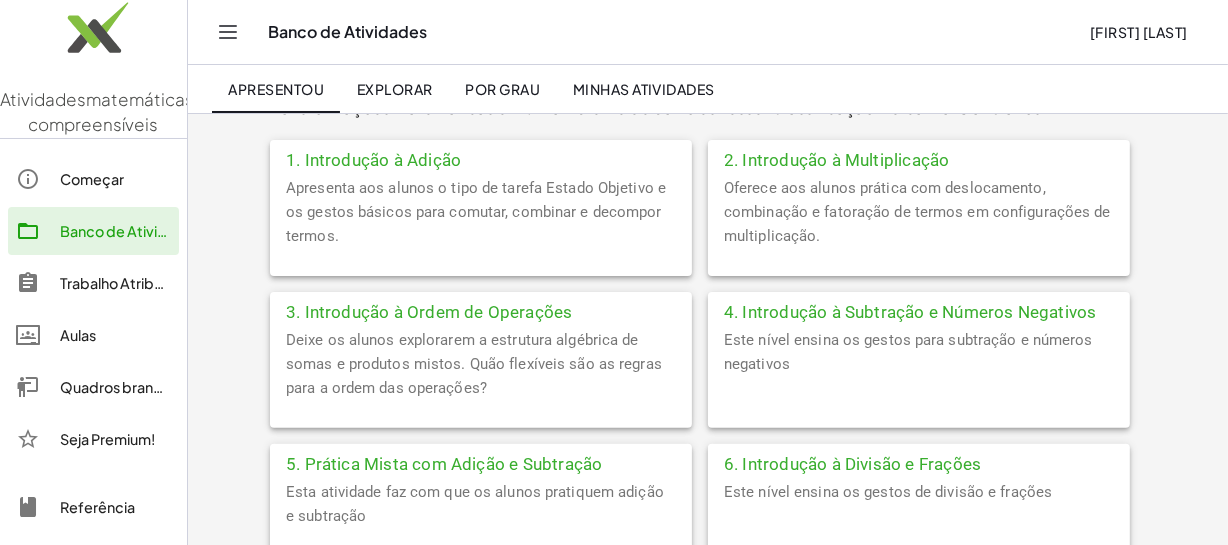 click on "Oferece aos alunos prática com deslocamento, combinação e fatoração de termos em configurações de multiplicação." at bounding box center [917, 212] 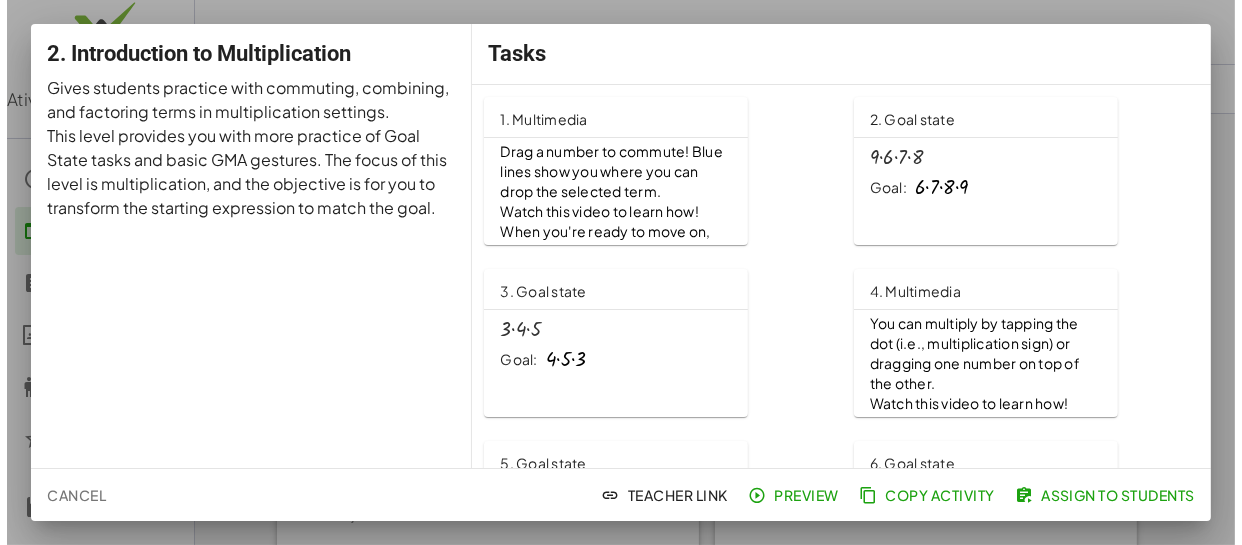 scroll, scrollTop: 0, scrollLeft: 0, axis: both 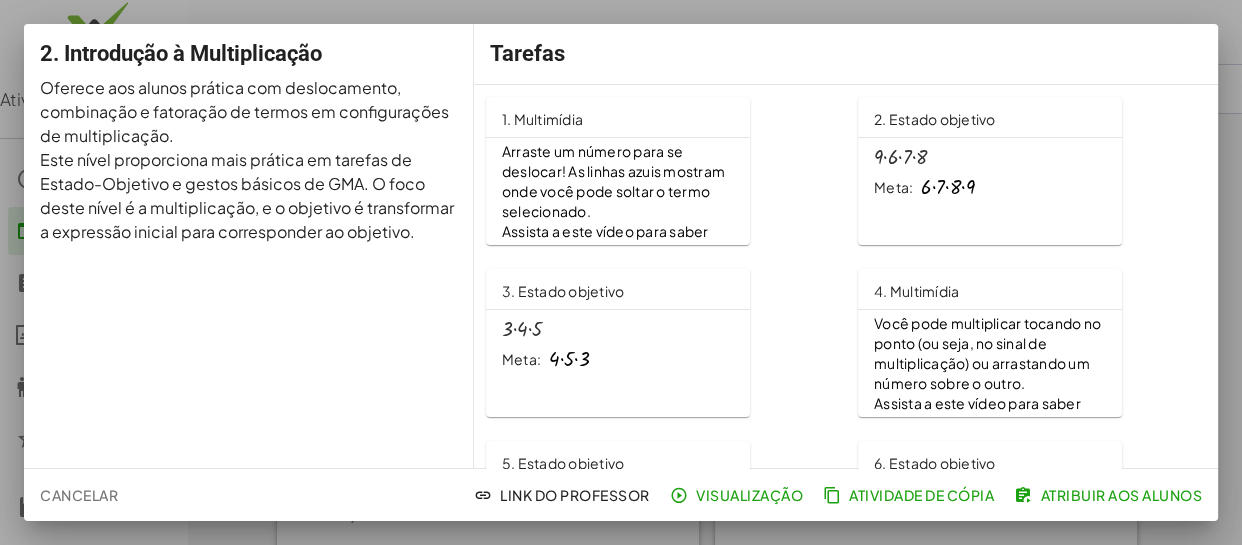 click on "· 3 · 4 · 5 Meta: · 4 · 5 · 3" 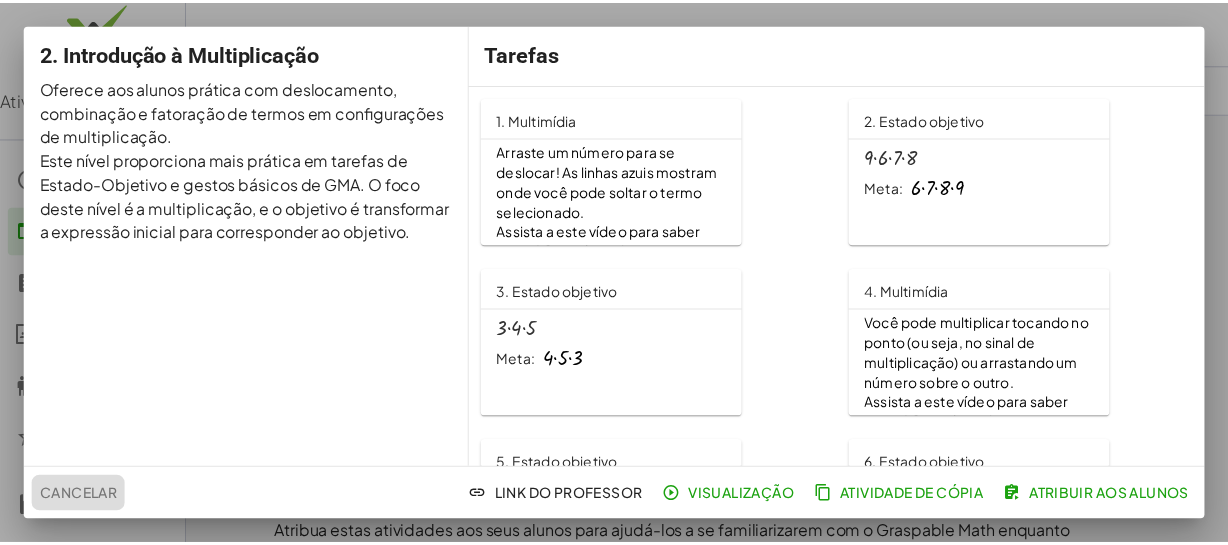 scroll, scrollTop: 545, scrollLeft: 0, axis: vertical 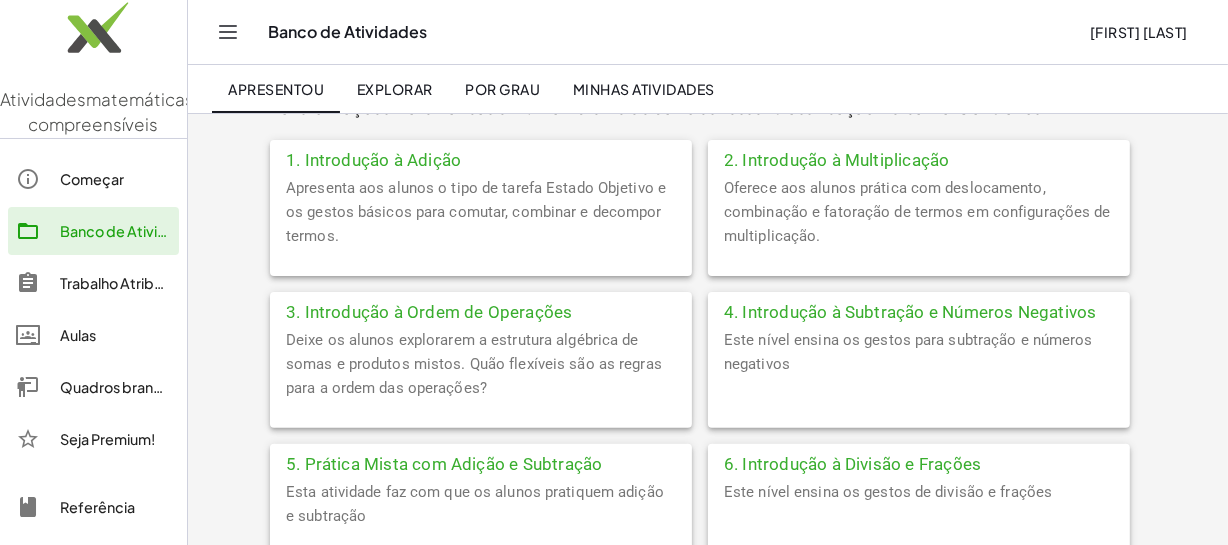 click on "Apresenta aos alunos o tipo de tarefa Estado Objetivo e os gestos básicos para comutar, combinar e decompor termos." at bounding box center (476, 212) 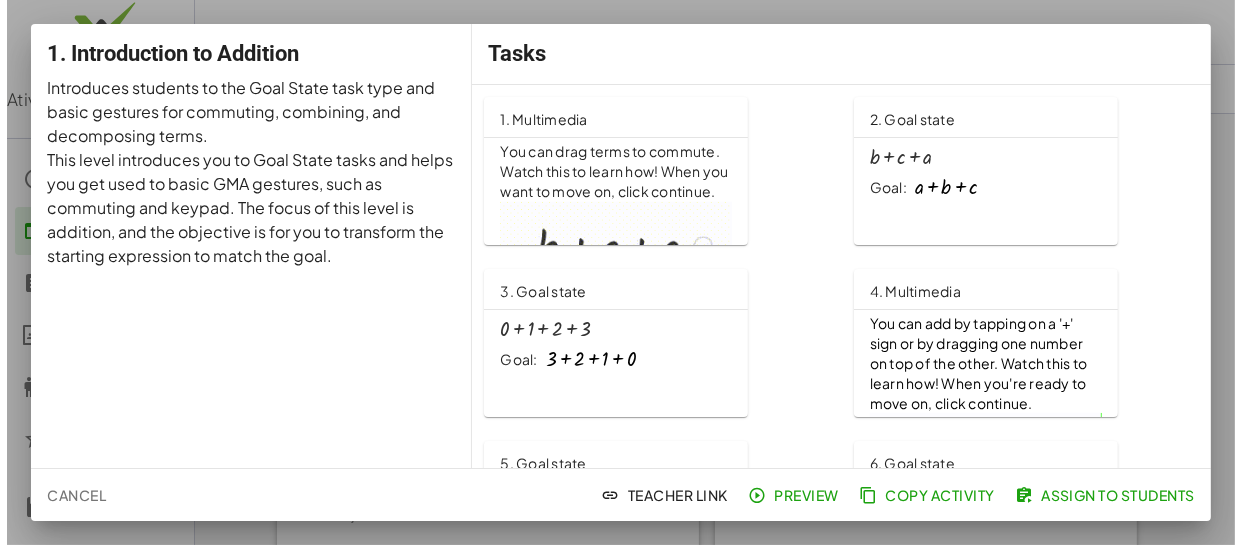 scroll, scrollTop: 0, scrollLeft: 0, axis: both 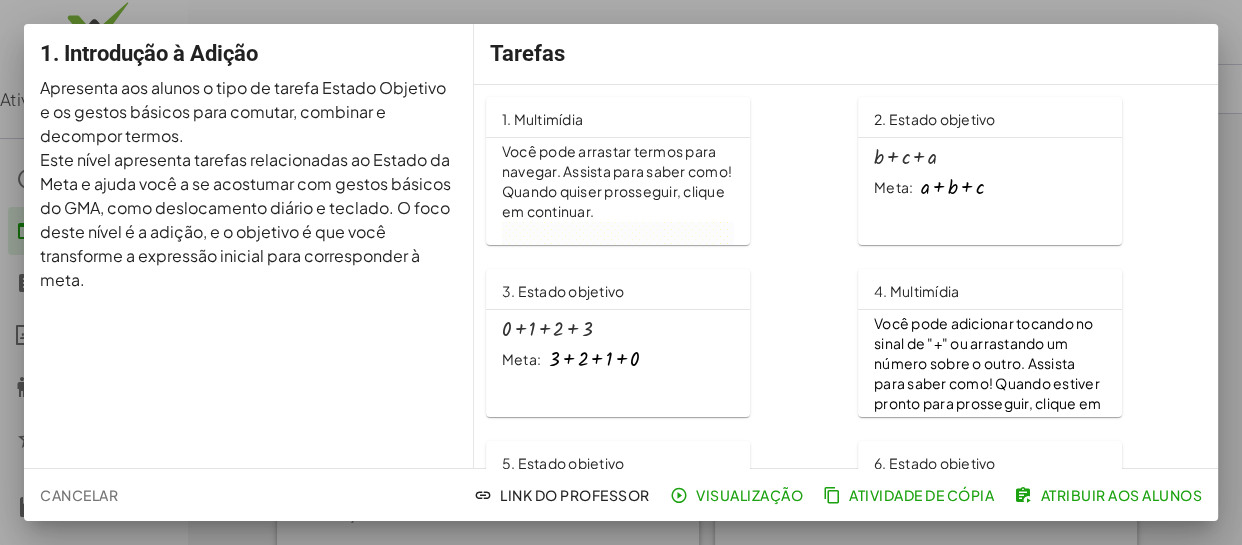 click on "Cancelar" at bounding box center (79, 495) 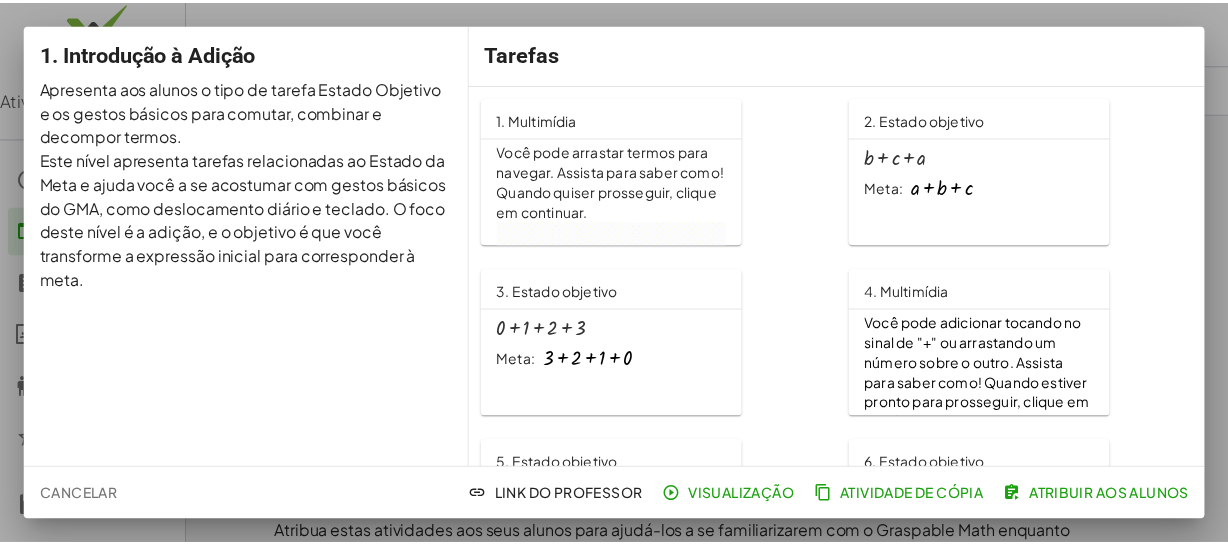 scroll, scrollTop: 545, scrollLeft: 0, axis: vertical 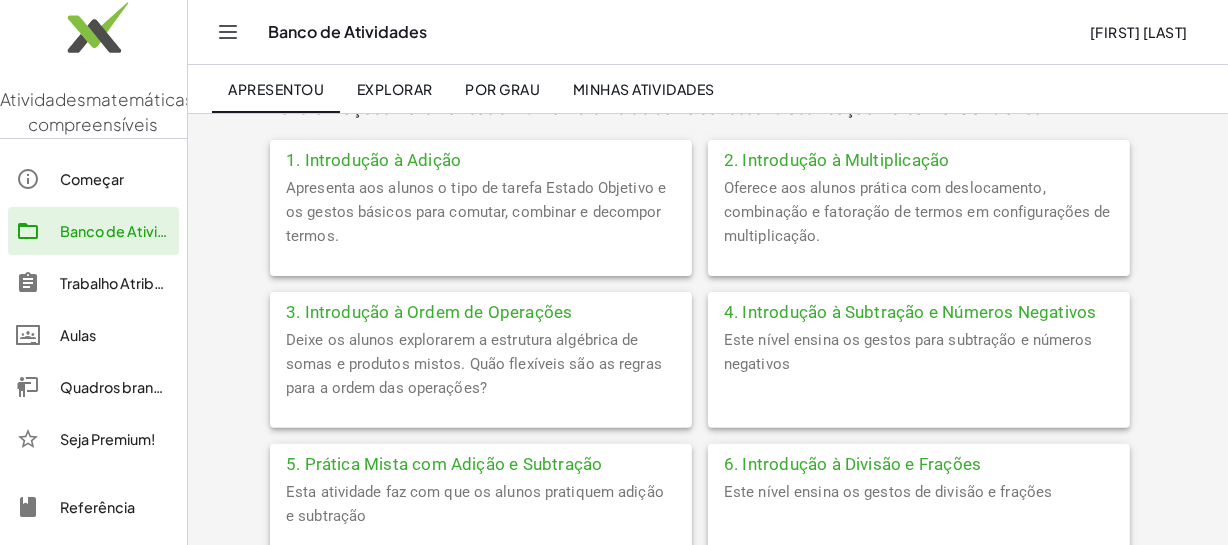 click on "Oferece aos alunos prática com deslocamento, combinação e fatoração de termos em configurações de multiplicação." at bounding box center (917, 212) 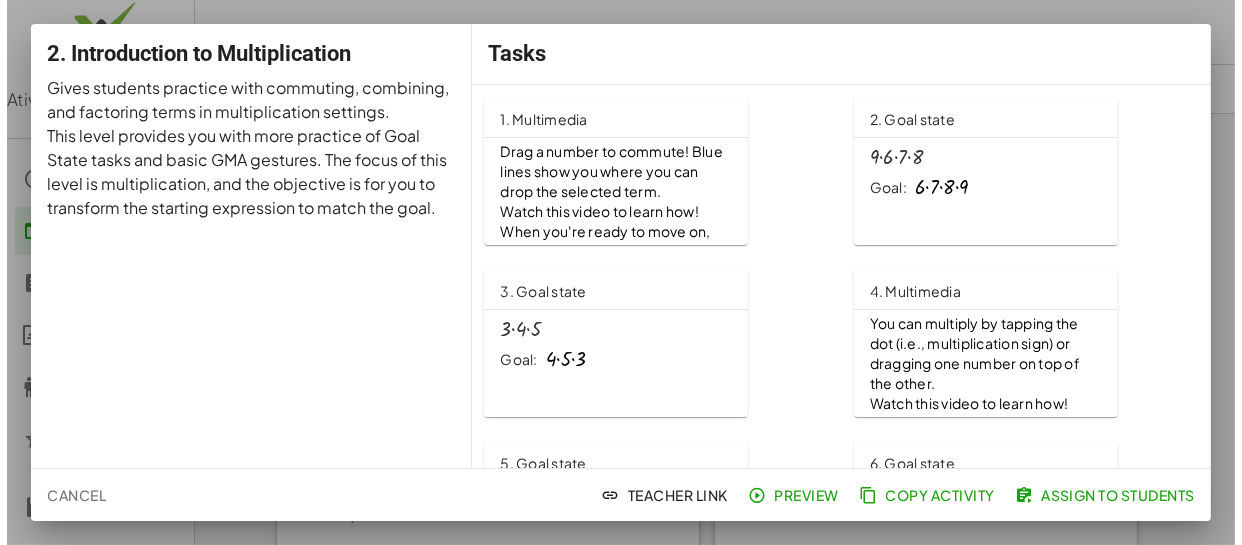 scroll, scrollTop: 0, scrollLeft: 0, axis: both 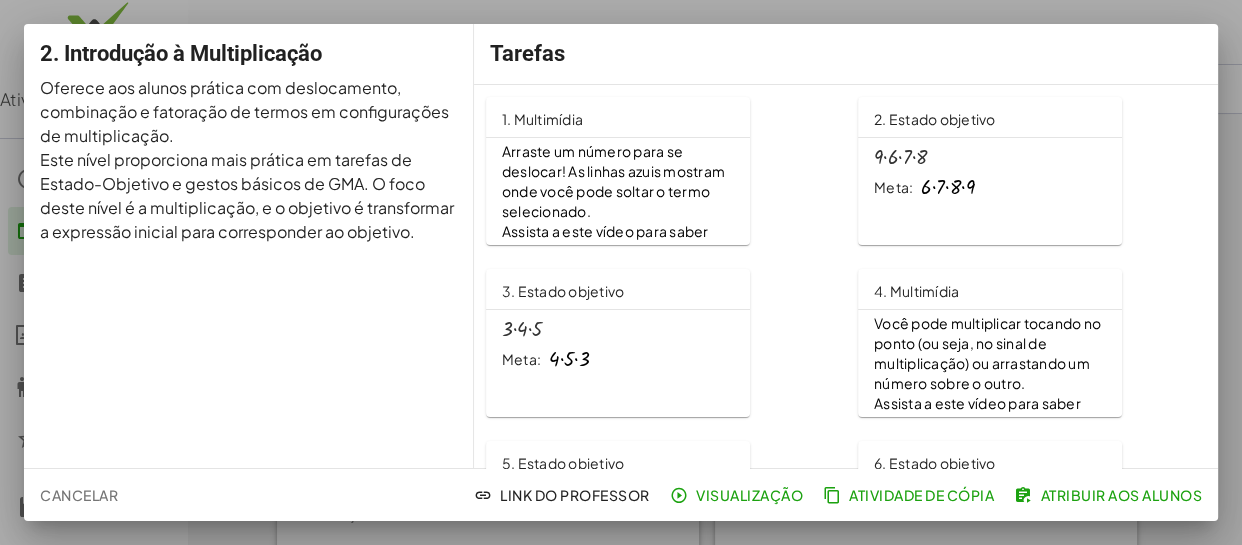 click on "Cancelar" at bounding box center (79, 495) 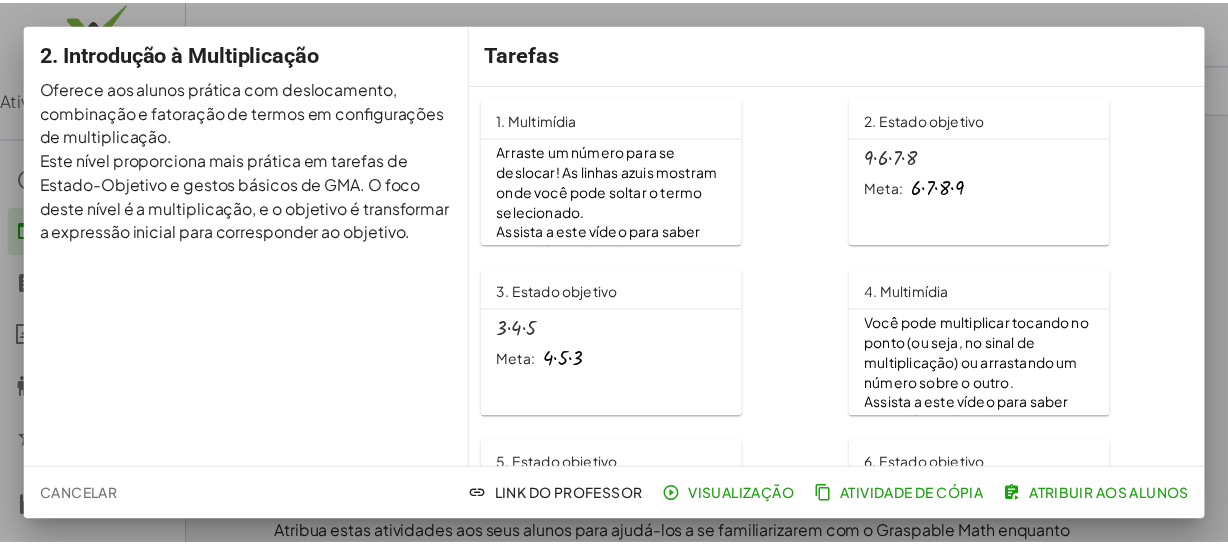 scroll, scrollTop: 545, scrollLeft: 0, axis: vertical 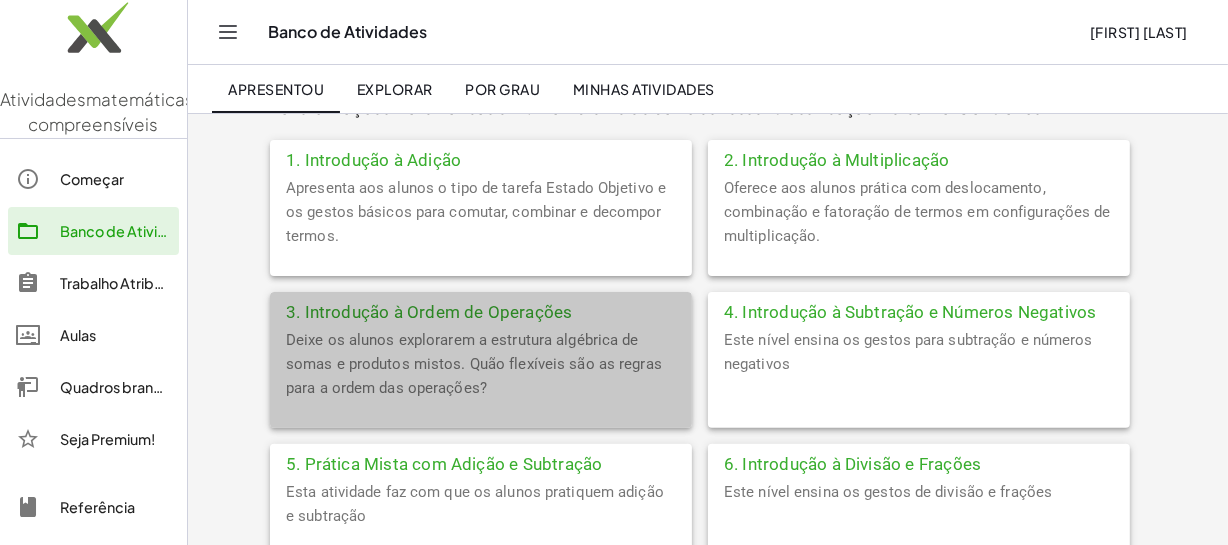 click on "Deixe os alunos explorarem a estrutura algébrica de somas e produtos mistos. Quão flexíveis são as regras para a ordem das operações?" at bounding box center [474, 364] 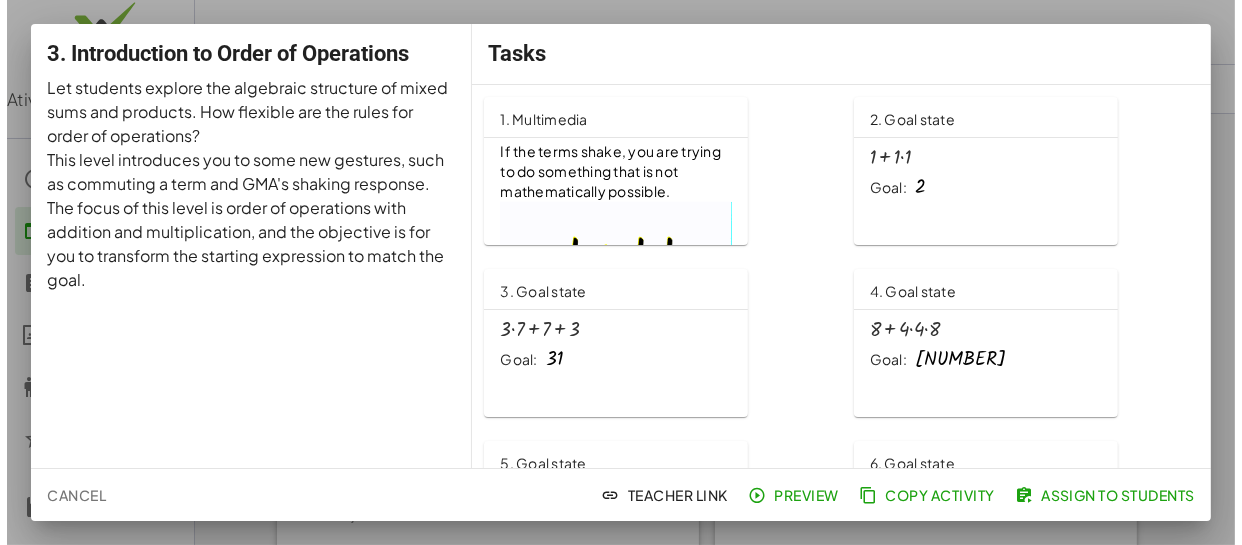 scroll, scrollTop: 0, scrollLeft: 0, axis: both 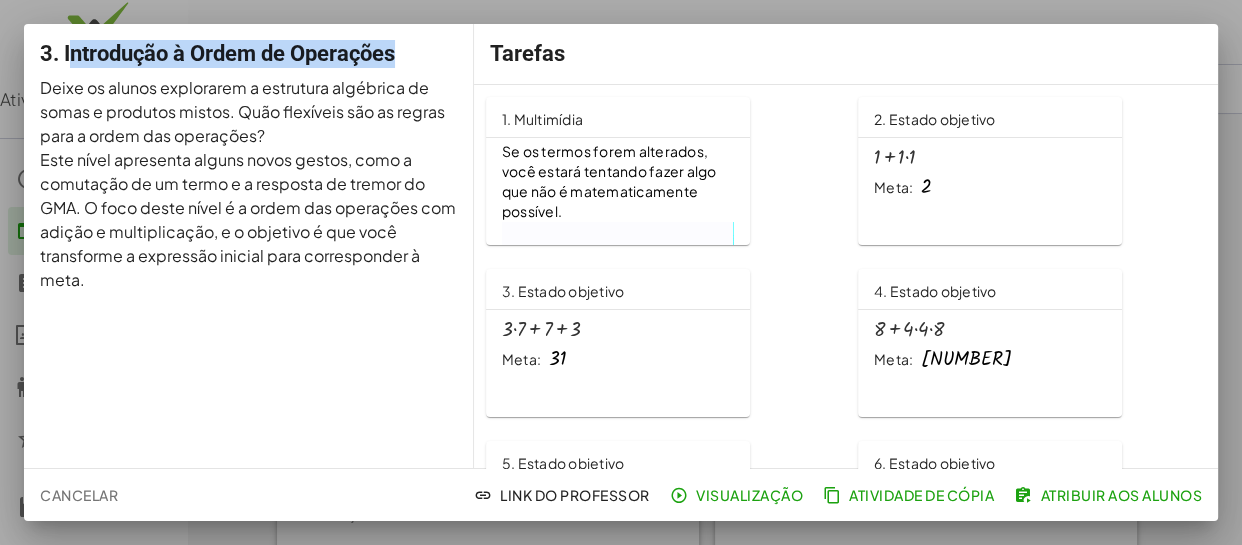 drag, startPoint x: 428, startPoint y: 54, endPoint x: 68, endPoint y: 58, distance: 360.02222 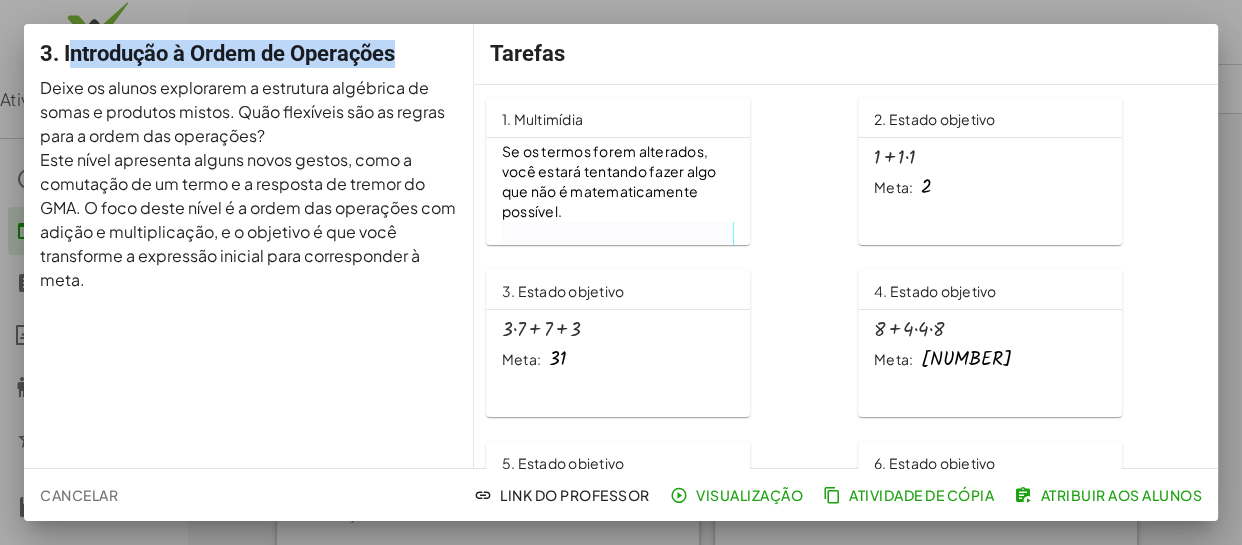 click on "3. Introdução à Ordem de Operações" at bounding box center (249, 54) 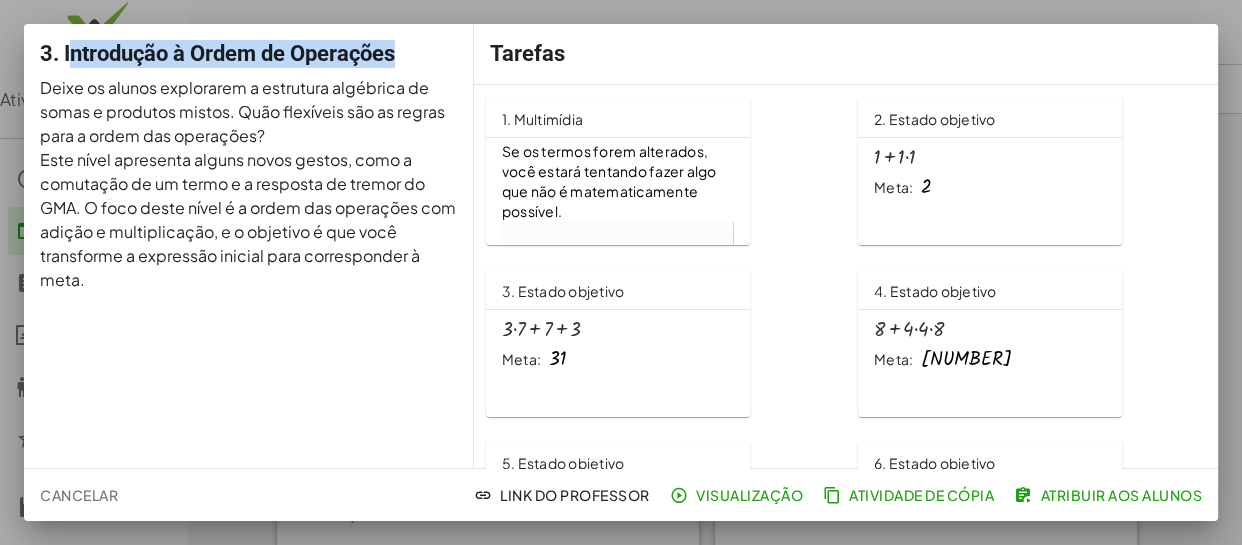 click on "Cancelar" at bounding box center (79, 495) 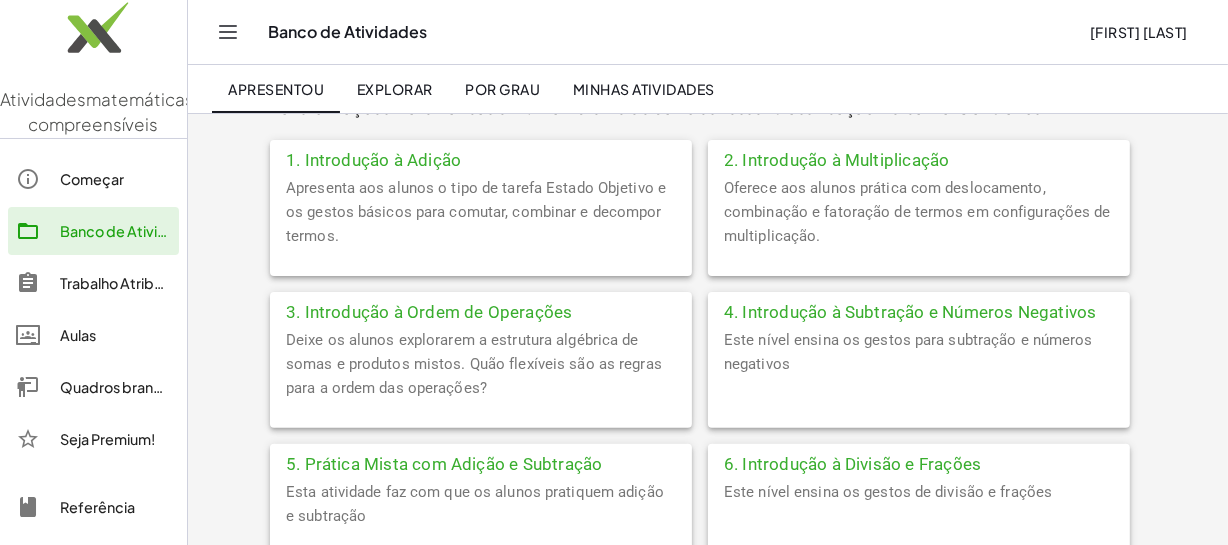 scroll, scrollTop: 636, scrollLeft: 0, axis: vertical 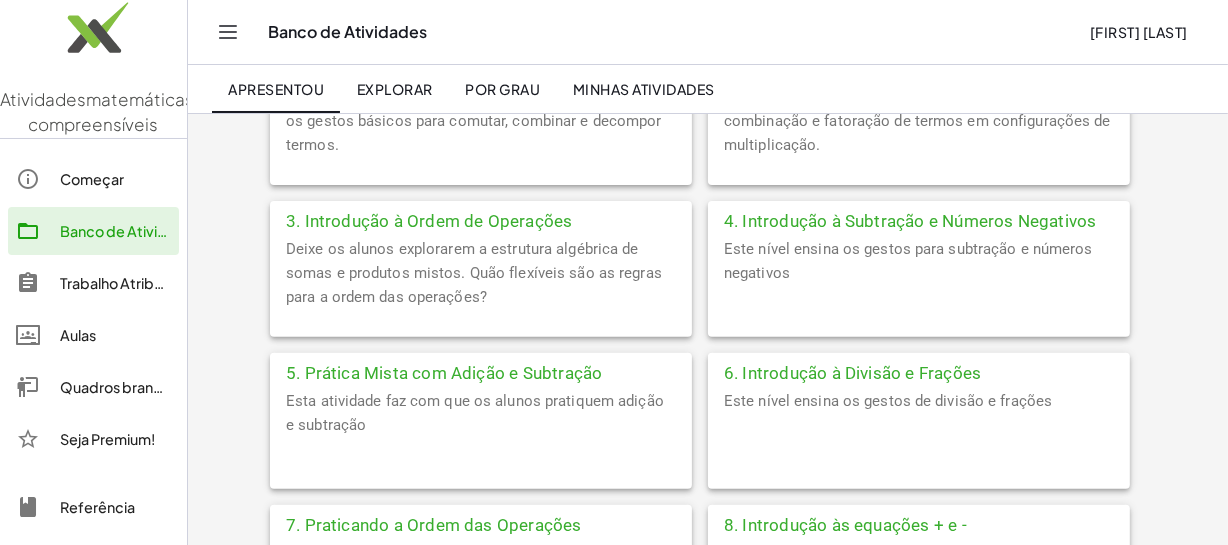 click on "Esta atividade faz com que os alunos pratiquem adição e subtração" at bounding box center [475, 413] 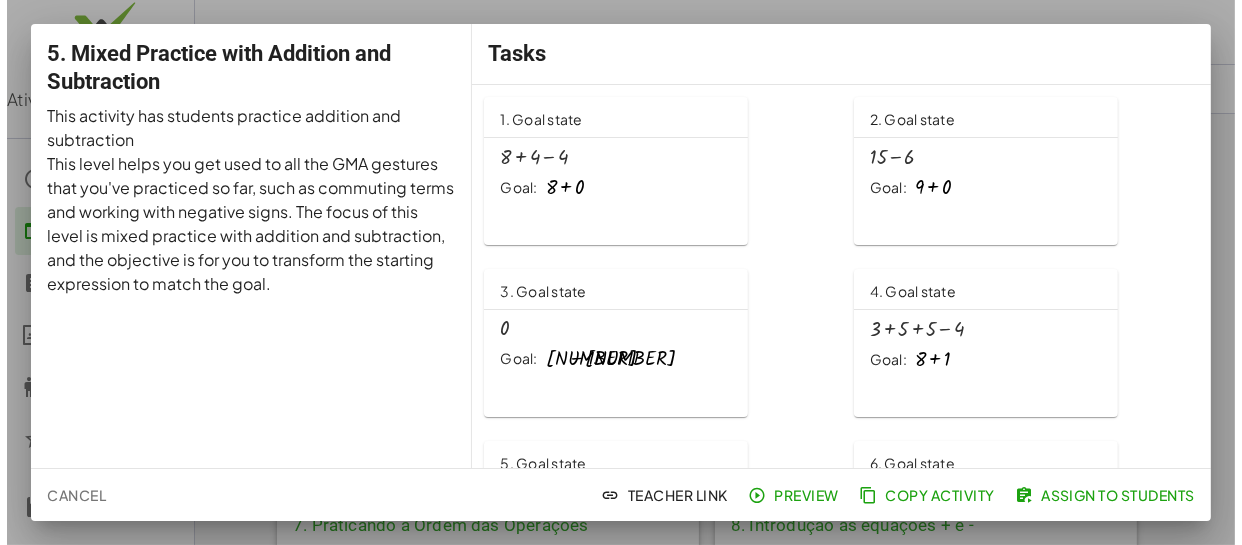 scroll, scrollTop: 0, scrollLeft: 0, axis: both 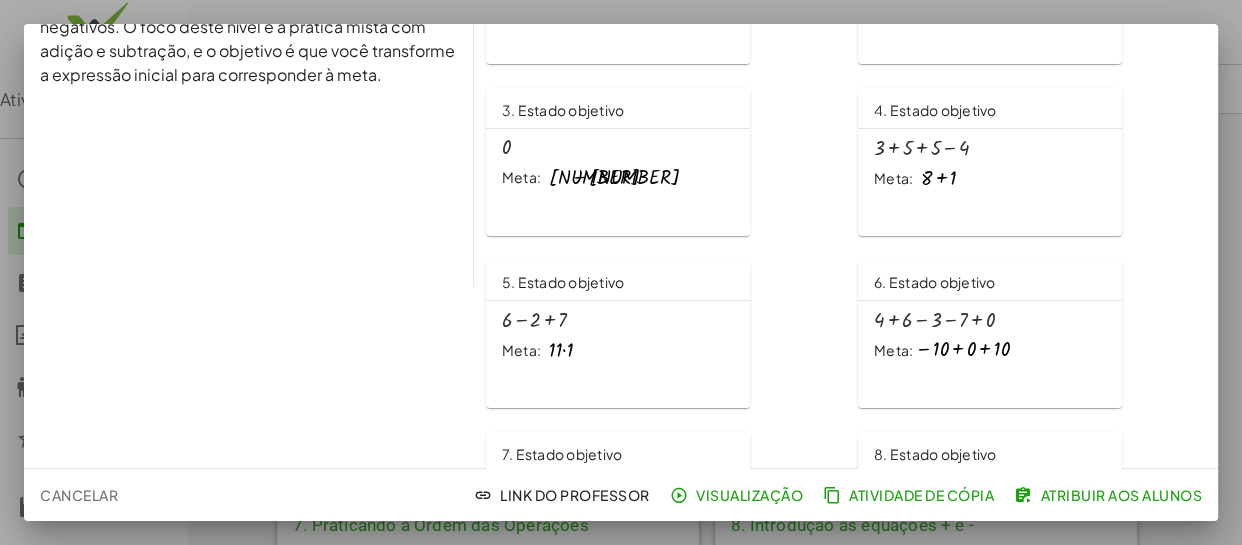click on "+ 4 + 6 − 3 − 7 + 0 Meta: − 10 + 0 + 10" 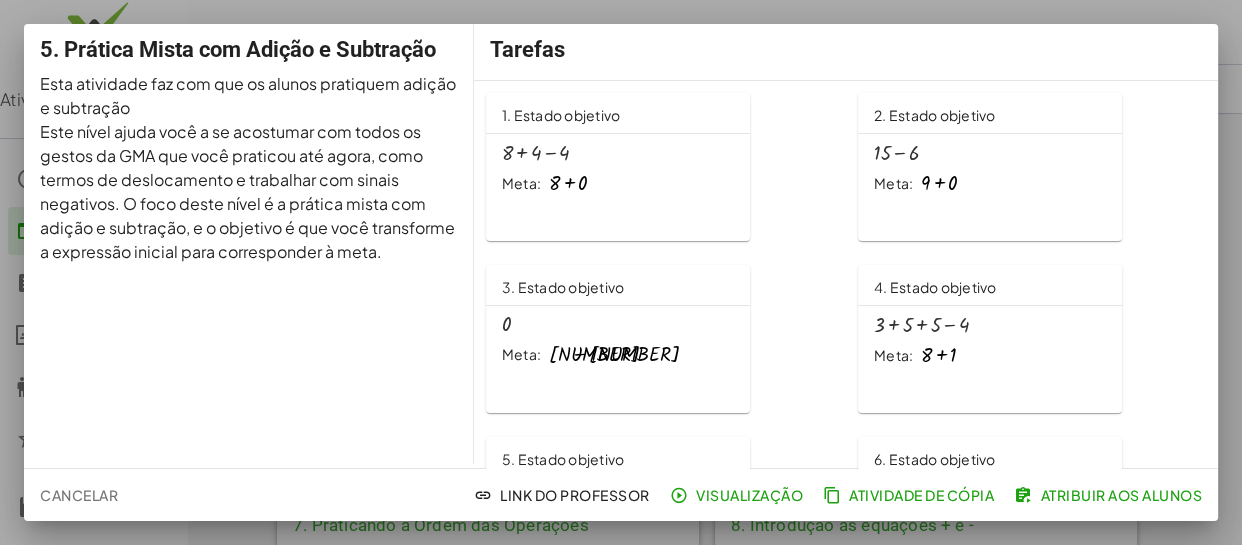 scroll, scrollTop: 0, scrollLeft: 0, axis: both 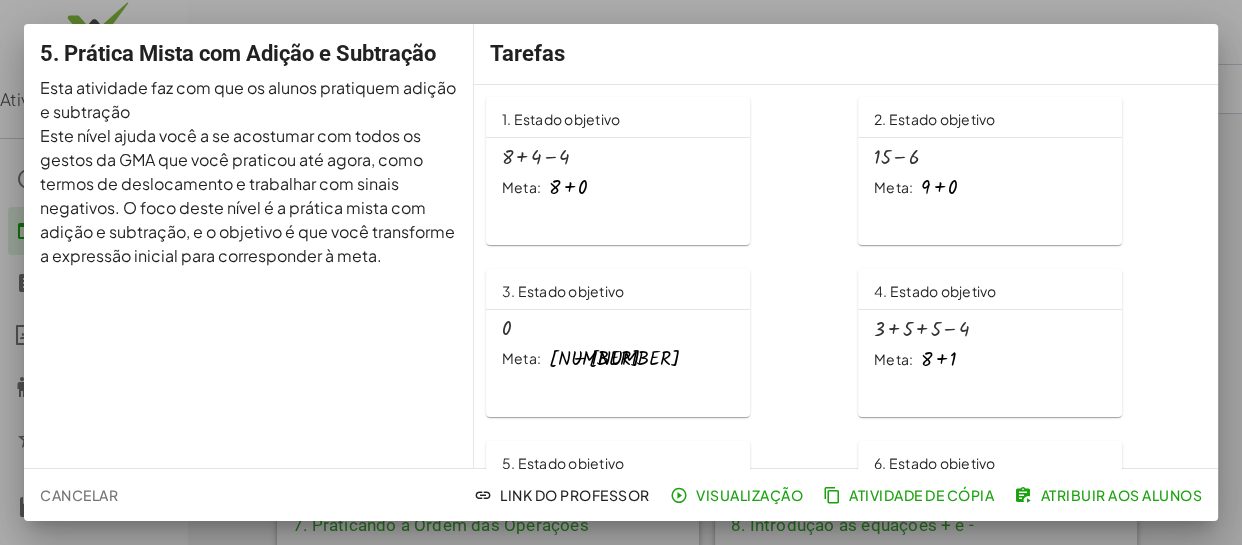 click on "Cancelar" at bounding box center [79, 495] 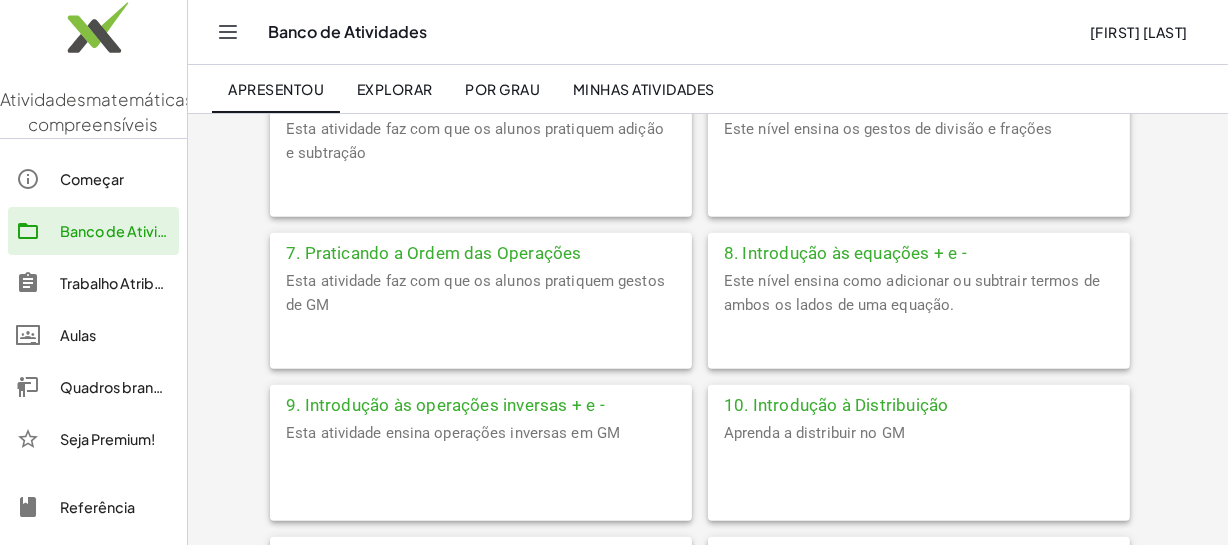 scroll, scrollTop: 909, scrollLeft: 0, axis: vertical 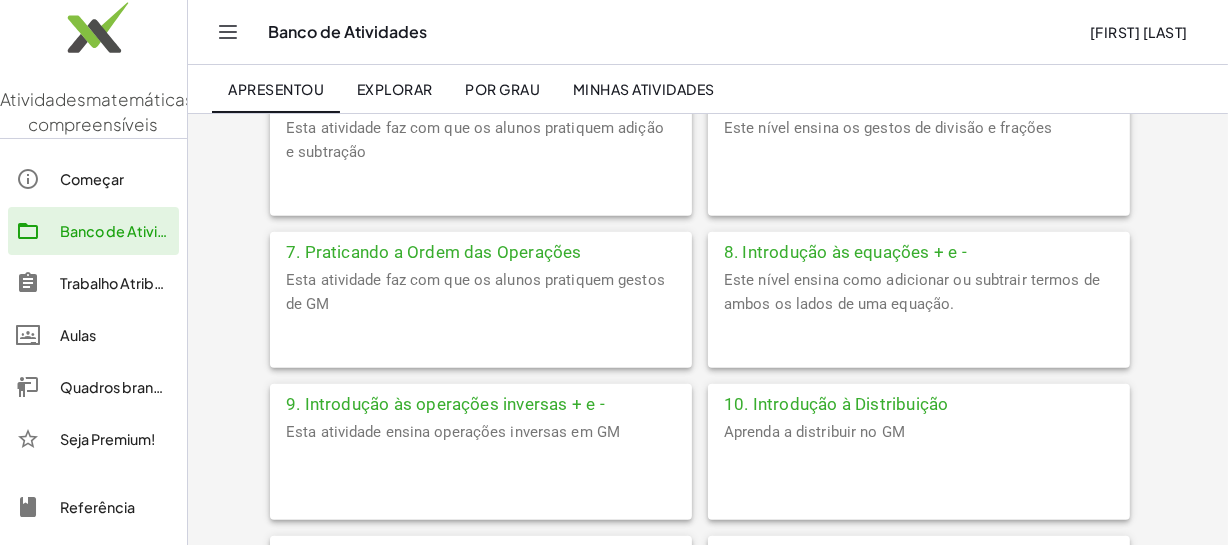 click on "Esta atividade faz com que os alunos pratiquem gestos de GM" at bounding box center (475, 292) 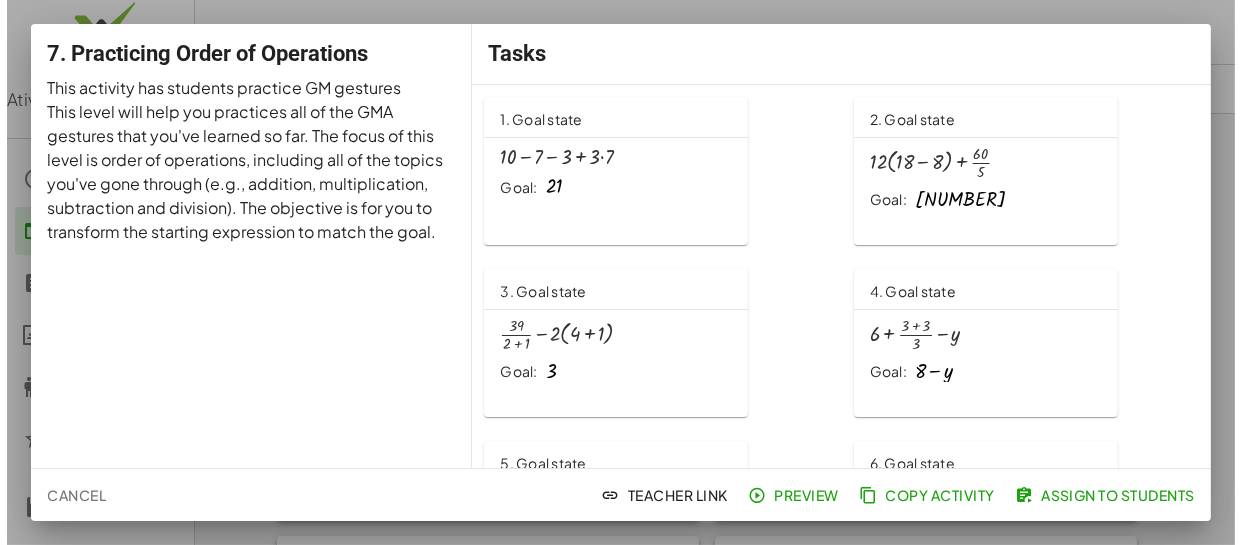scroll, scrollTop: 0, scrollLeft: 0, axis: both 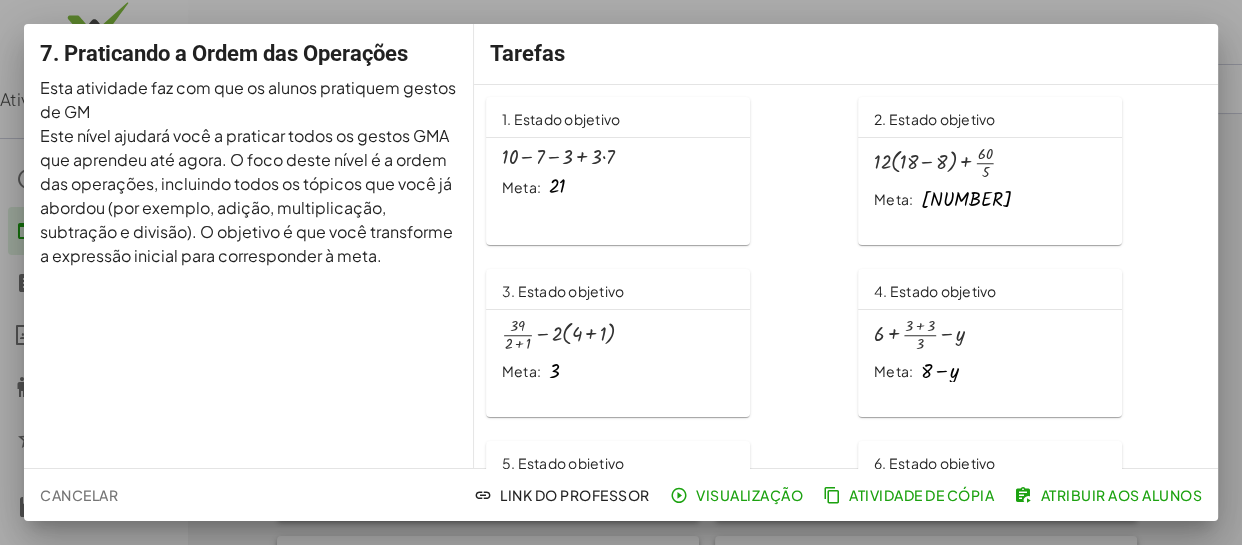 click on "Meta: 21" at bounding box center [618, 187] 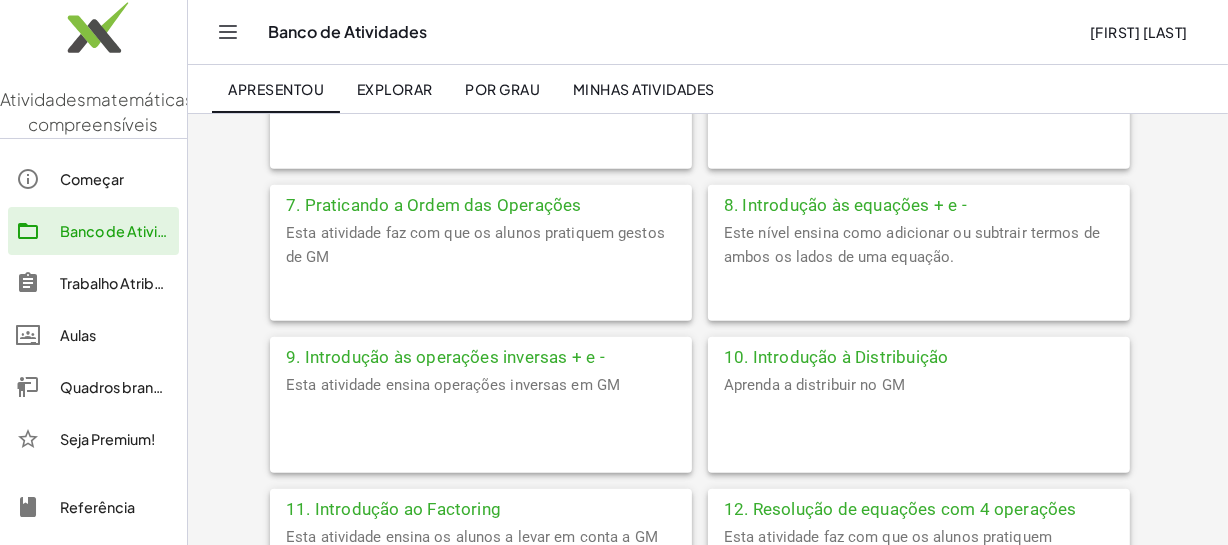 scroll, scrollTop: 1000, scrollLeft: 0, axis: vertical 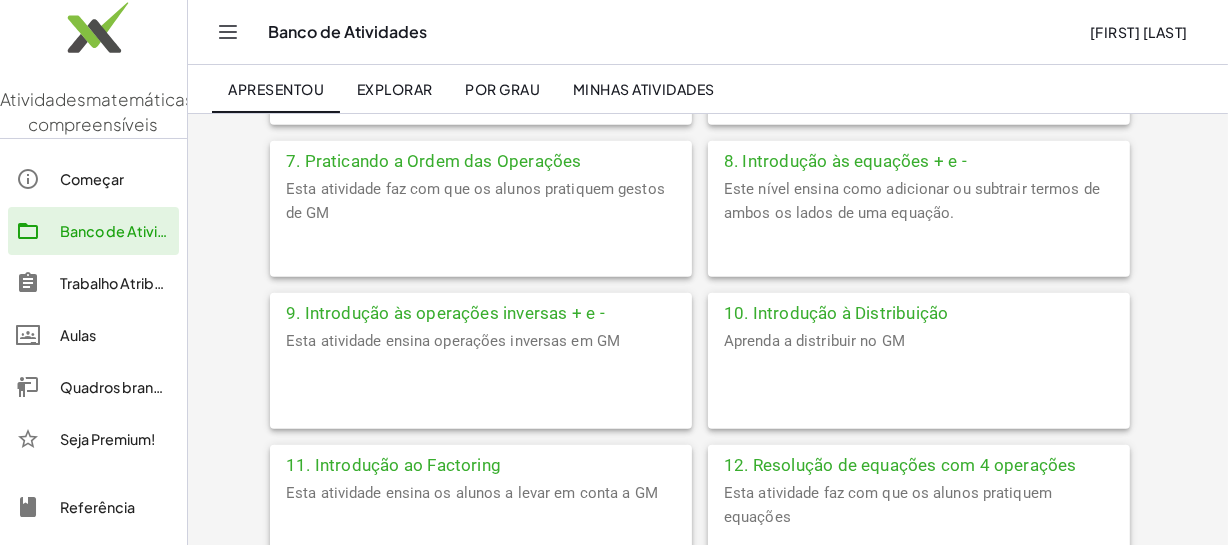 click on "Este nível ensina como adicionar ou subtrair termos de ambos os lados de uma equação." at bounding box center [912, 201] 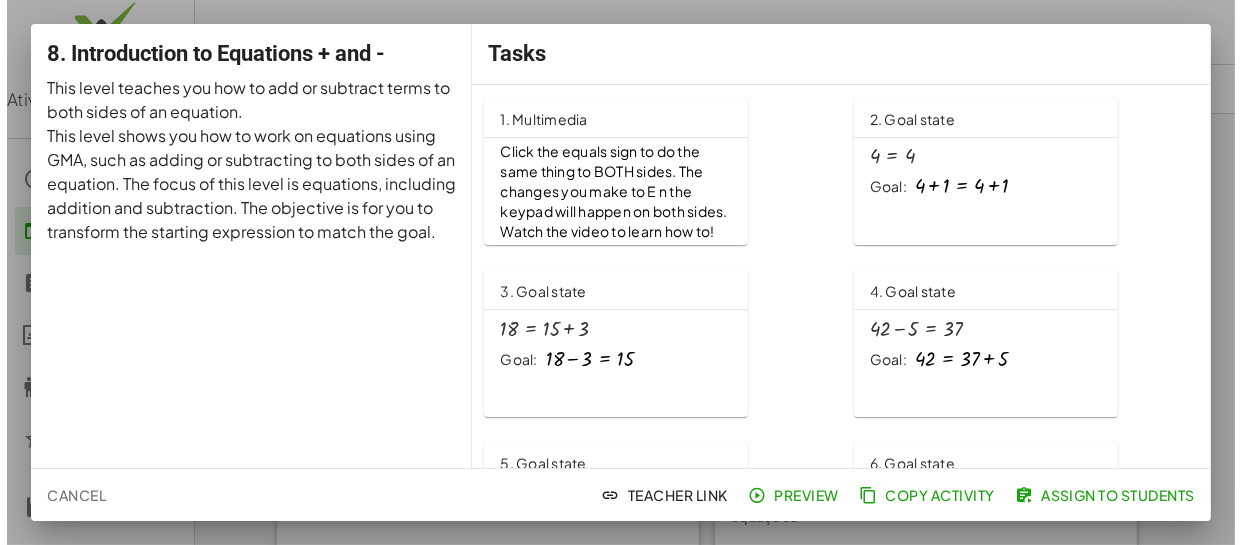 scroll, scrollTop: 0, scrollLeft: 0, axis: both 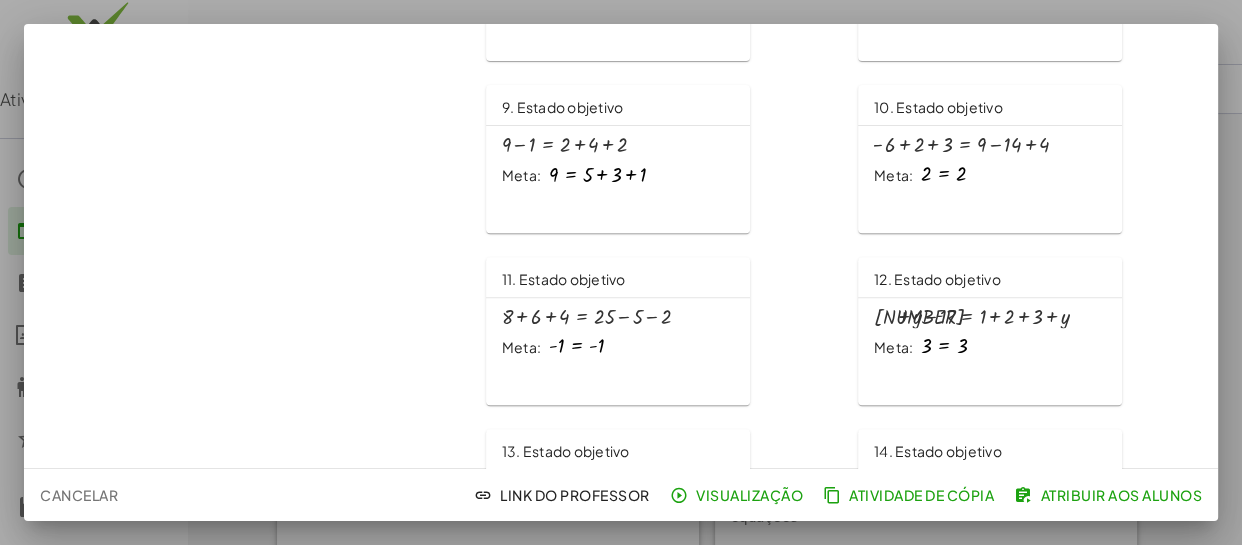 click on "Cancelar" at bounding box center (79, 495) 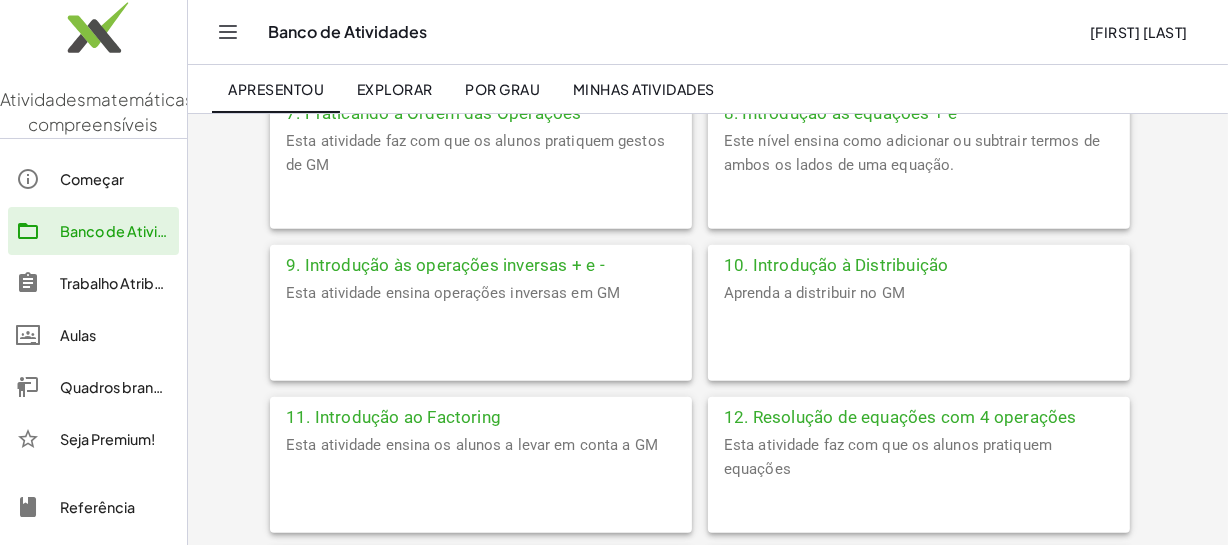 scroll, scrollTop: 1181, scrollLeft: 0, axis: vertical 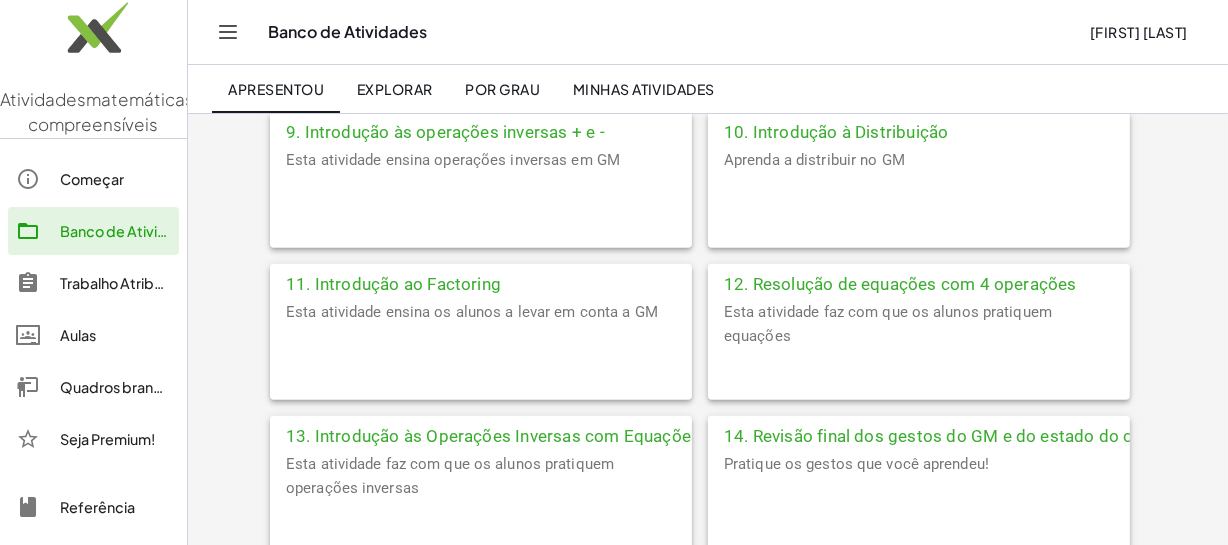 click on "Esta atividade faz com que os alunos pratiquem equações" 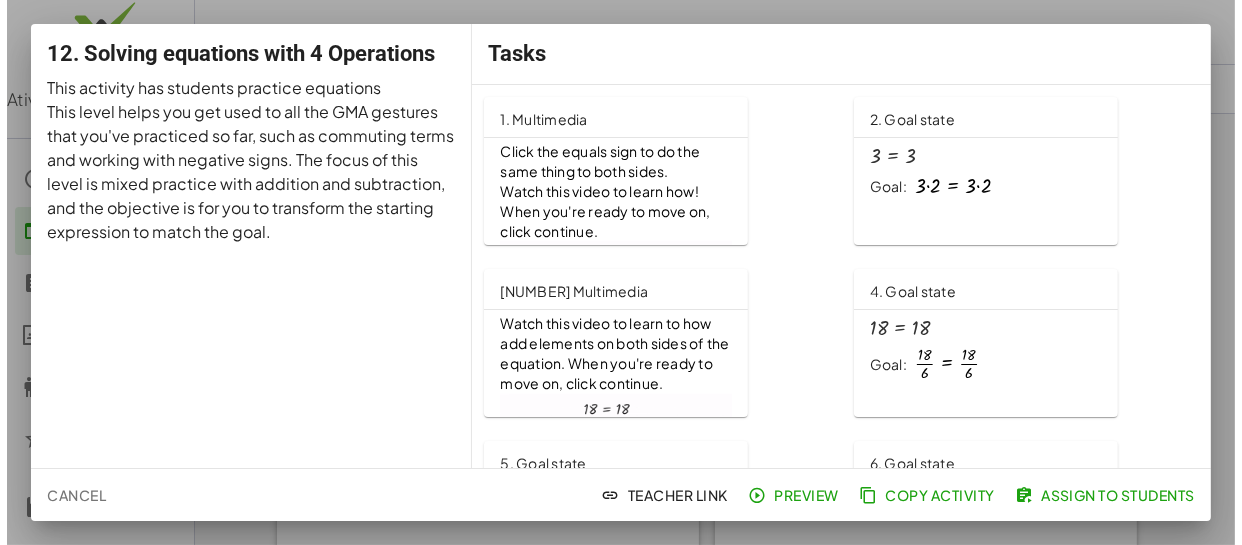 scroll, scrollTop: 0, scrollLeft: 0, axis: both 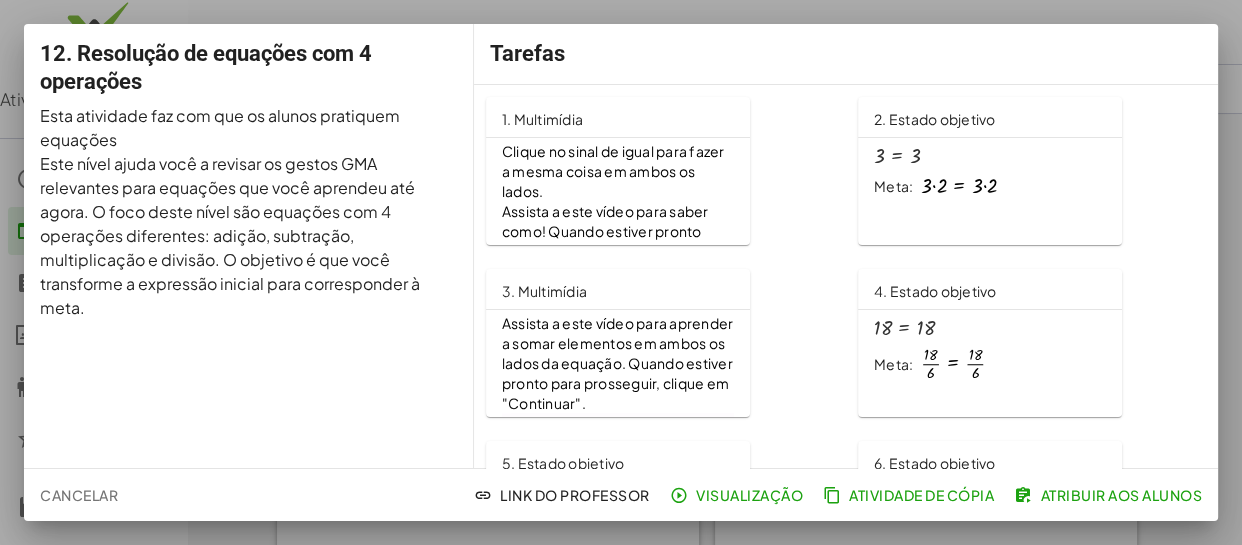 click on "Cancelar" at bounding box center [79, 495] 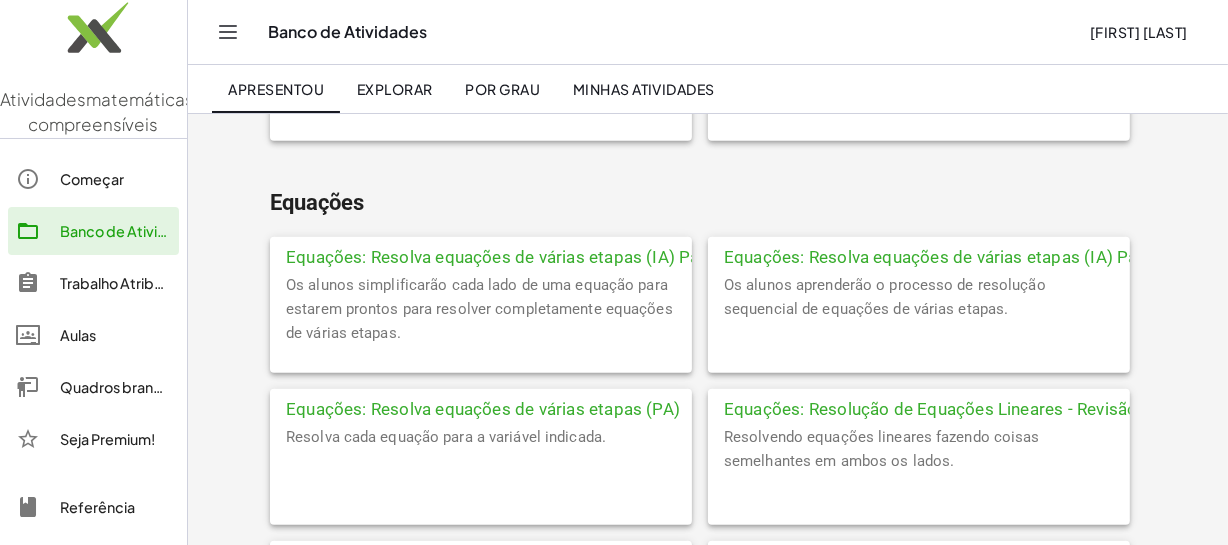 scroll, scrollTop: 1636, scrollLeft: 0, axis: vertical 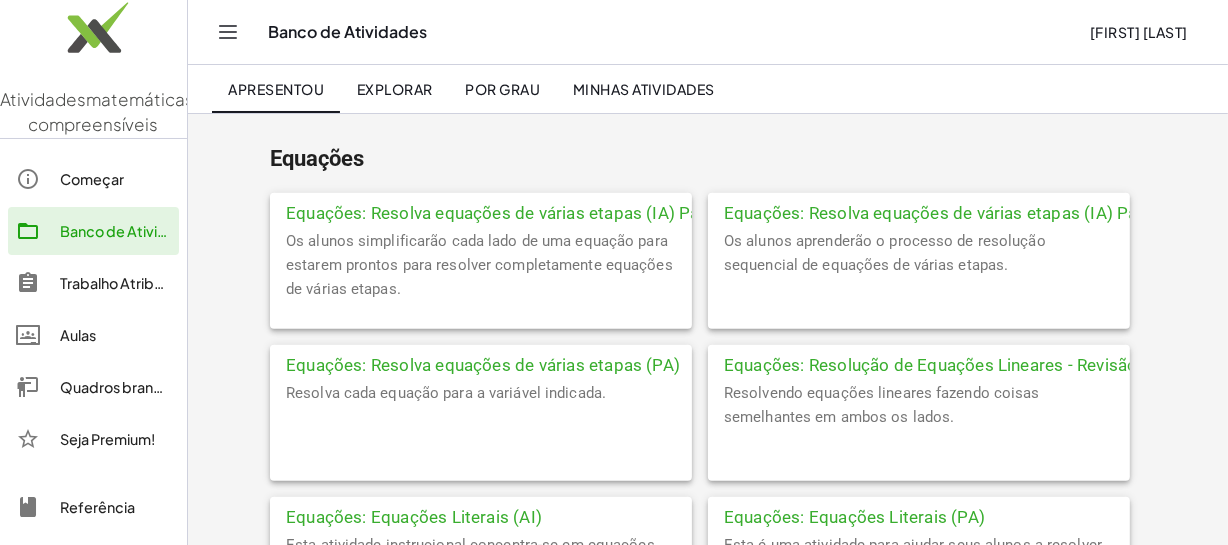 click on "Os alunos simplificarão cada lado de uma equação para estarem prontos para resolver completamente equações de várias etapas." 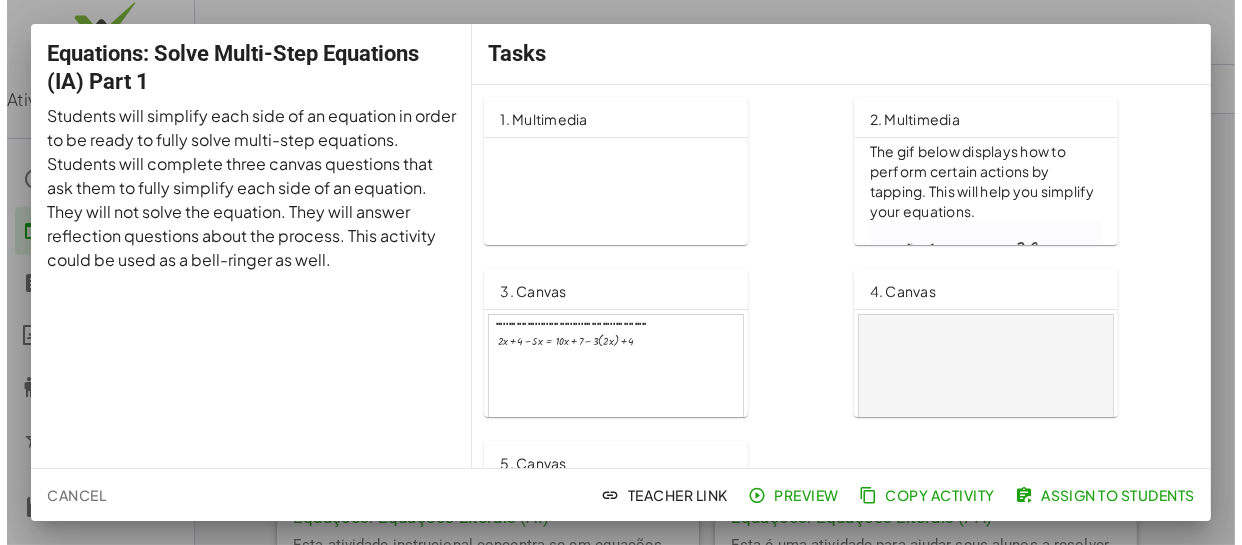 scroll, scrollTop: 0, scrollLeft: 0, axis: both 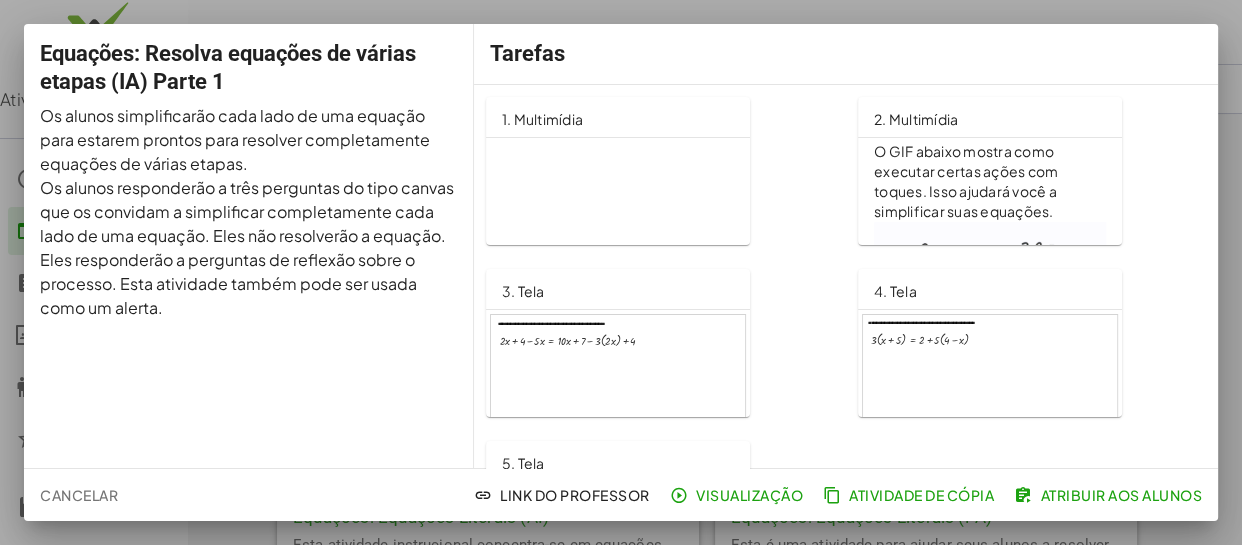 click at bounding box center [618, 387] 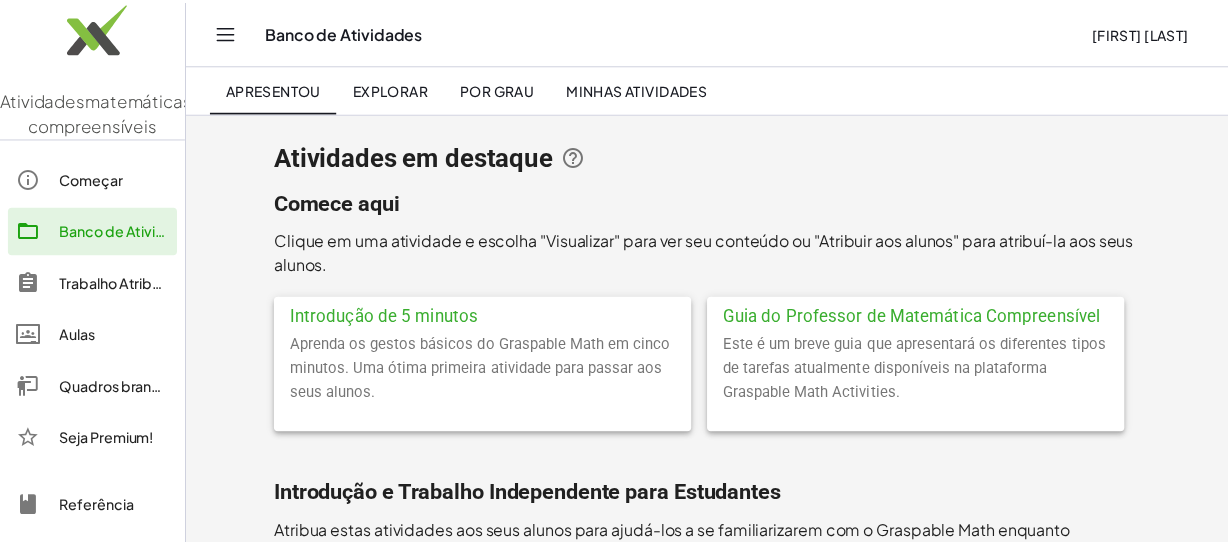 scroll, scrollTop: 1636, scrollLeft: 0, axis: vertical 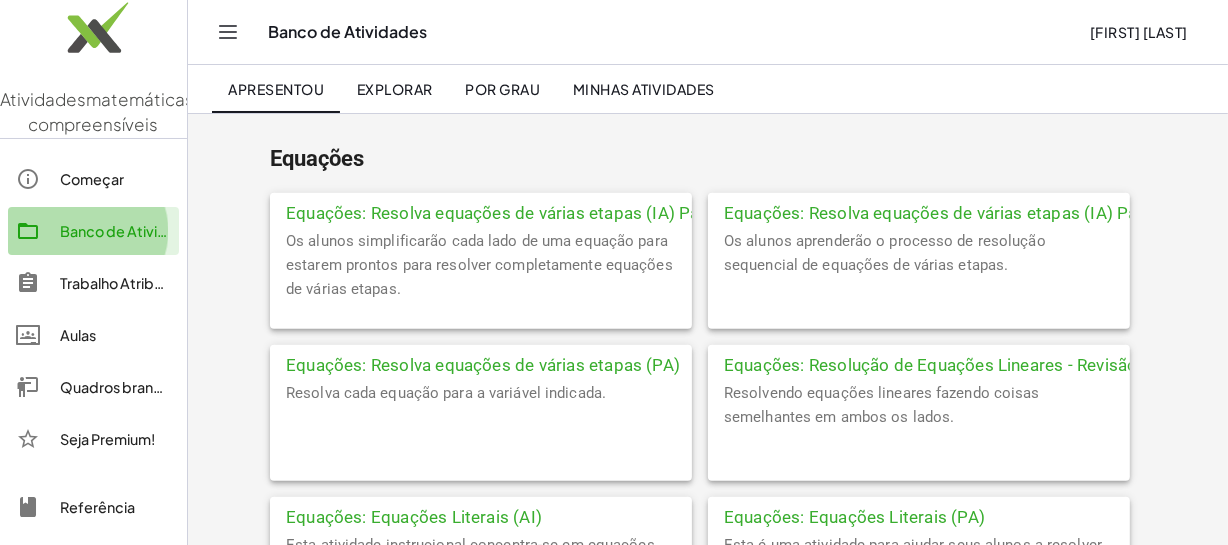 click on "Banco de Atividades" at bounding box center [130, 231] 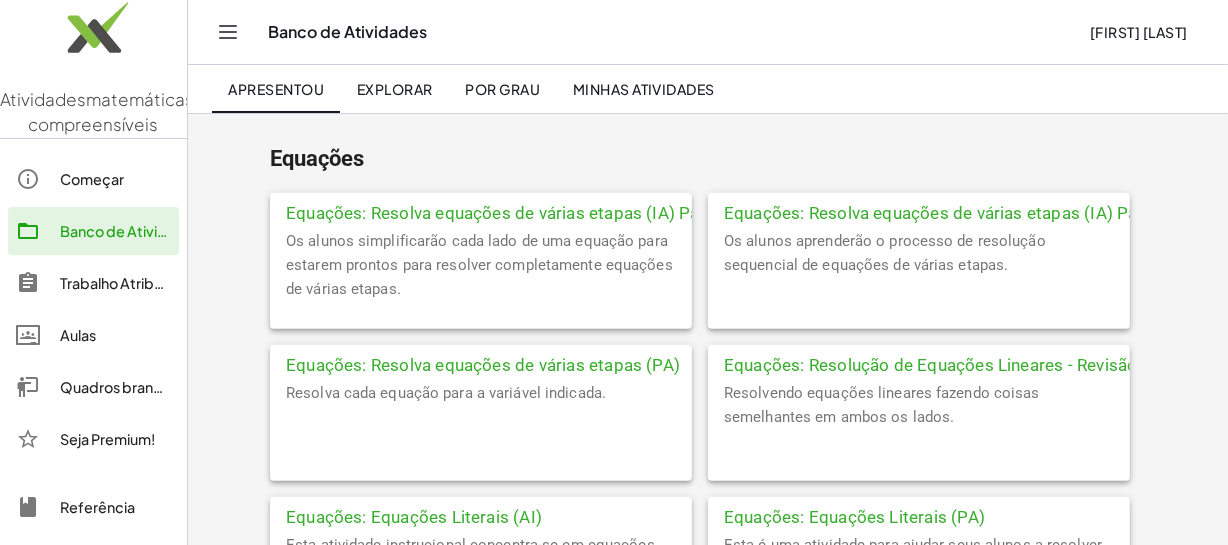 click on "Quadros brancos" at bounding box center (119, 387) 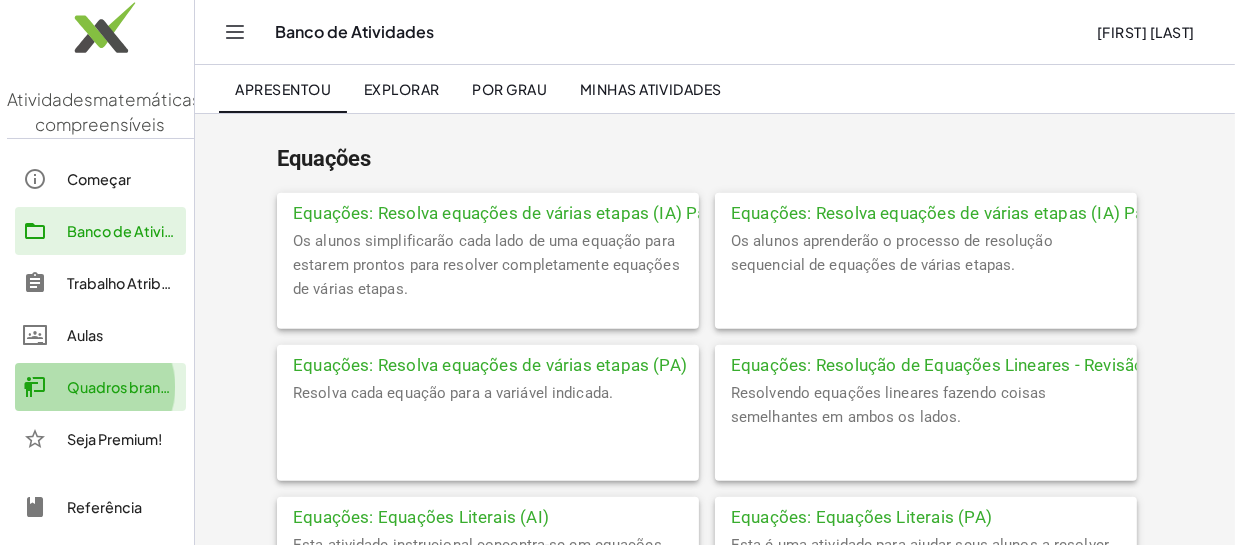 scroll, scrollTop: 0, scrollLeft: 0, axis: both 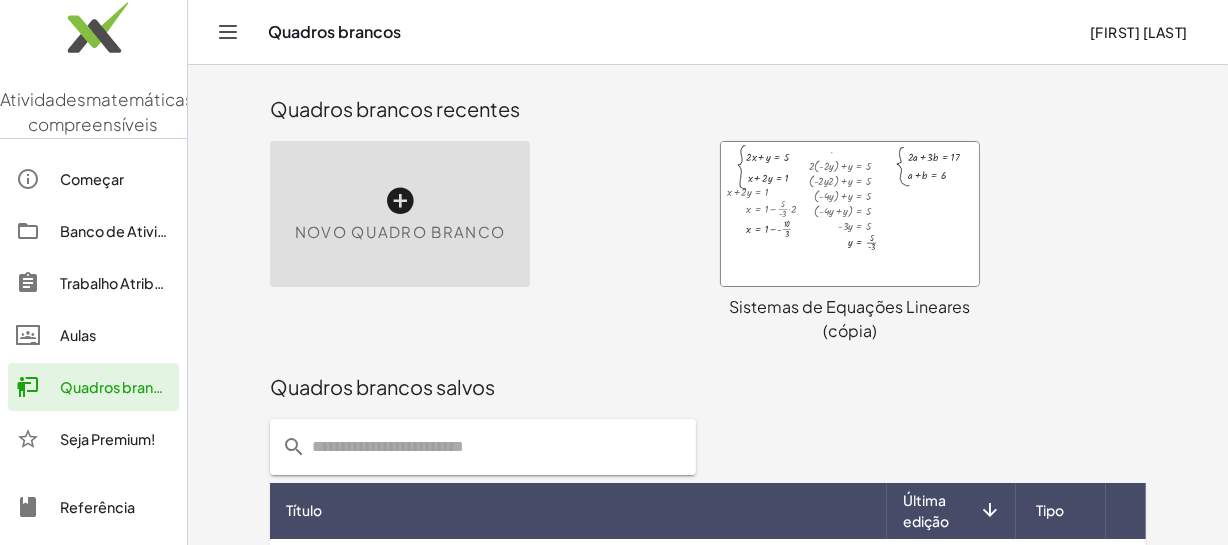 click on "Quadros brancos" 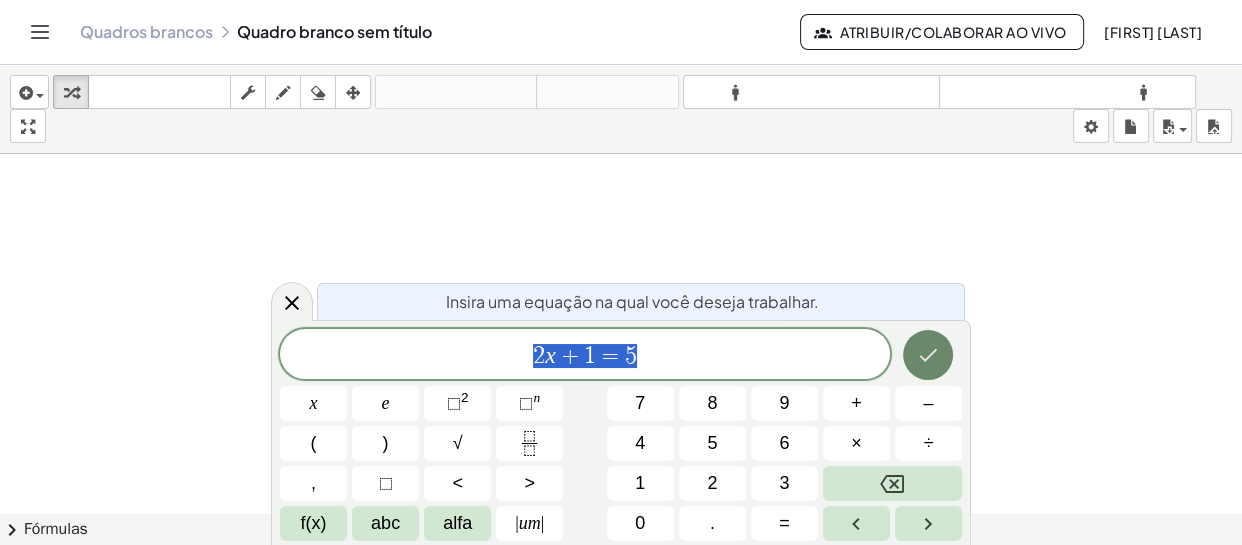 click 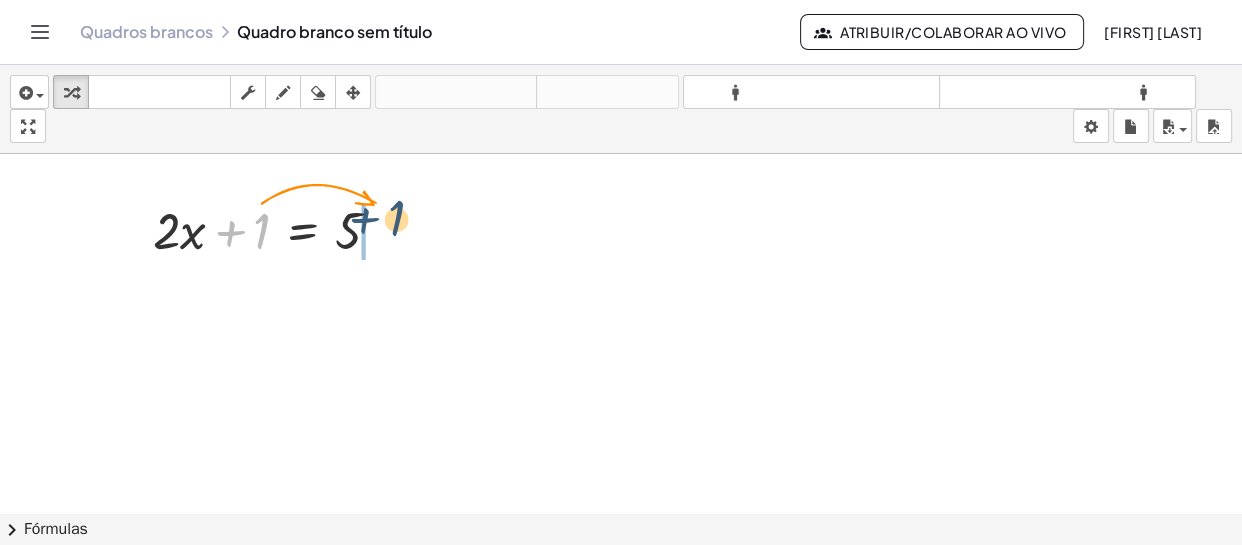 drag, startPoint x: 240, startPoint y: 231, endPoint x: 380, endPoint y: 222, distance: 140.28899 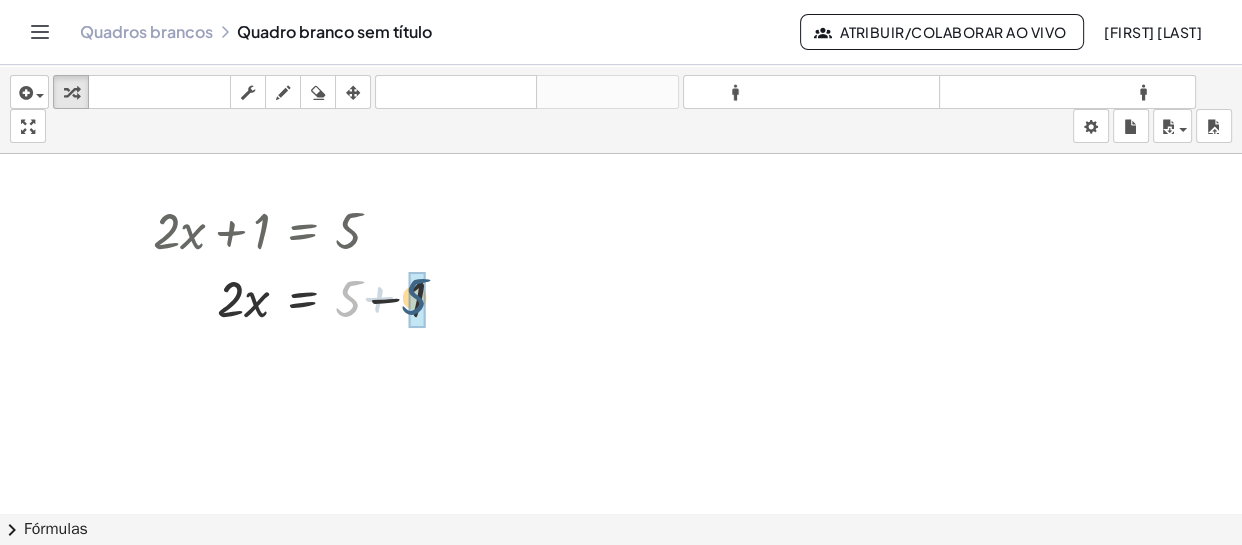 drag, startPoint x: 340, startPoint y: 304, endPoint x: 407, endPoint y: 302, distance: 67.02985 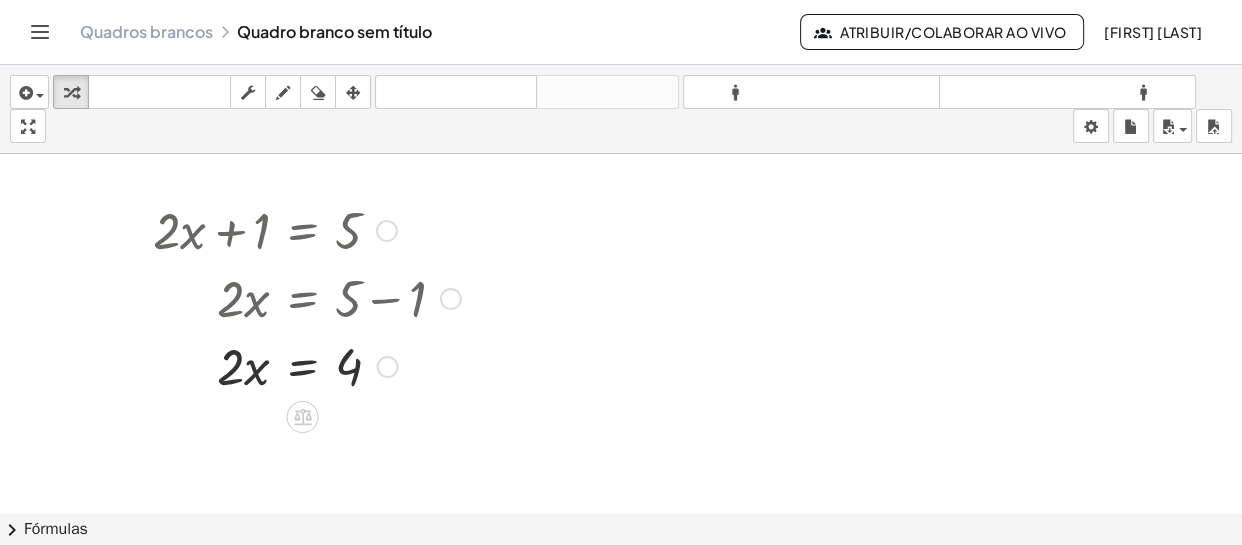 click at bounding box center (307, 365) 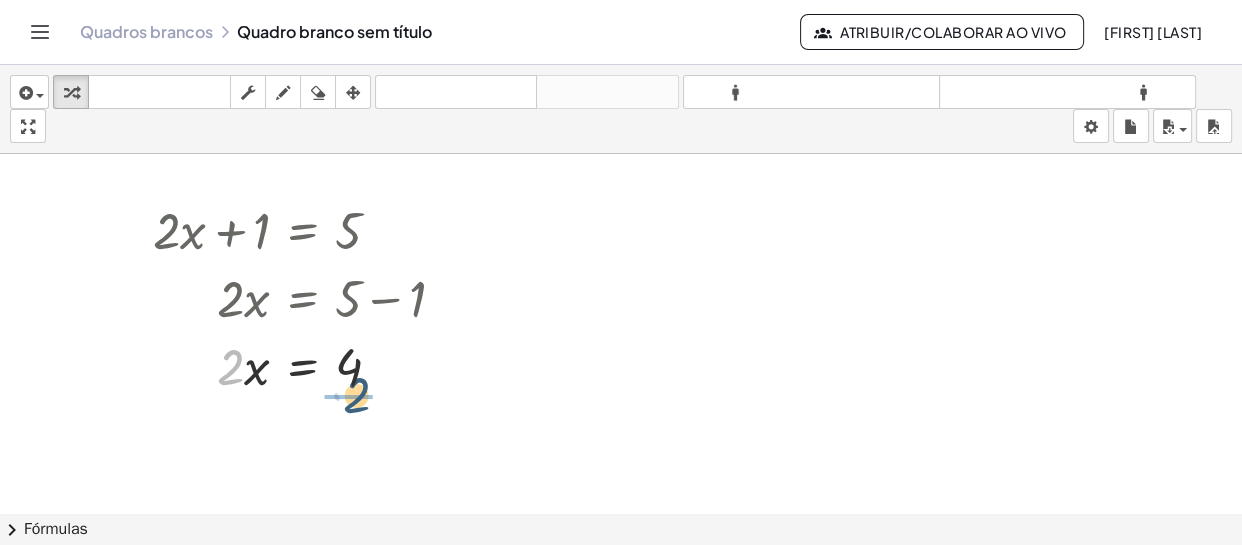 drag, startPoint x: 280, startPoint y: 408, endPoint x: 358, endPoint y: 403, distance: 78.160095 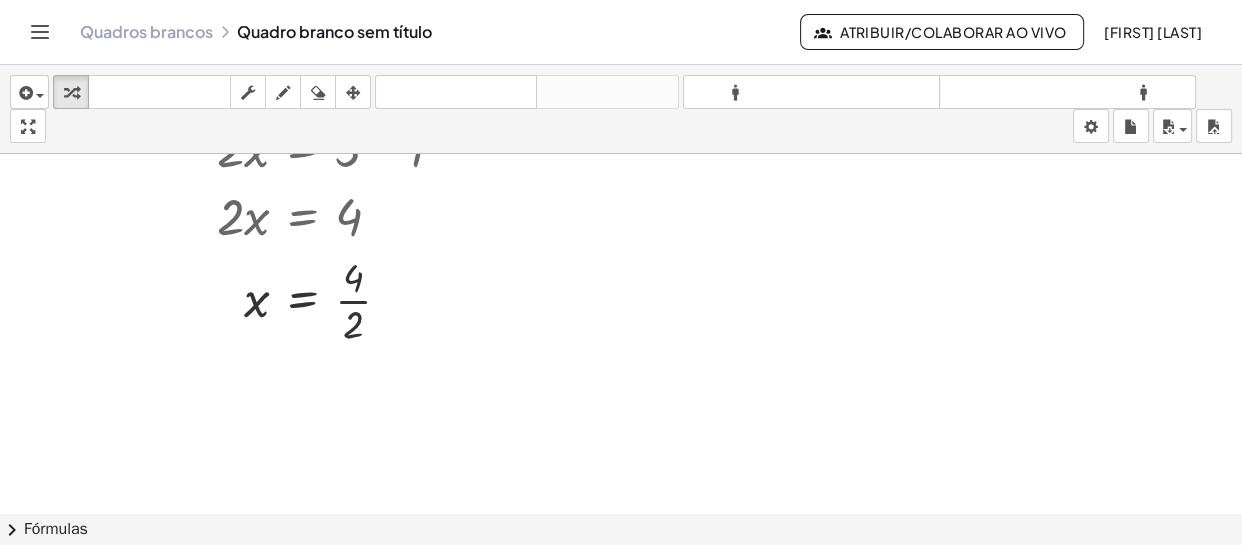 scroll, scrollTop: 181, scrollLeft: 0, axis: vertical 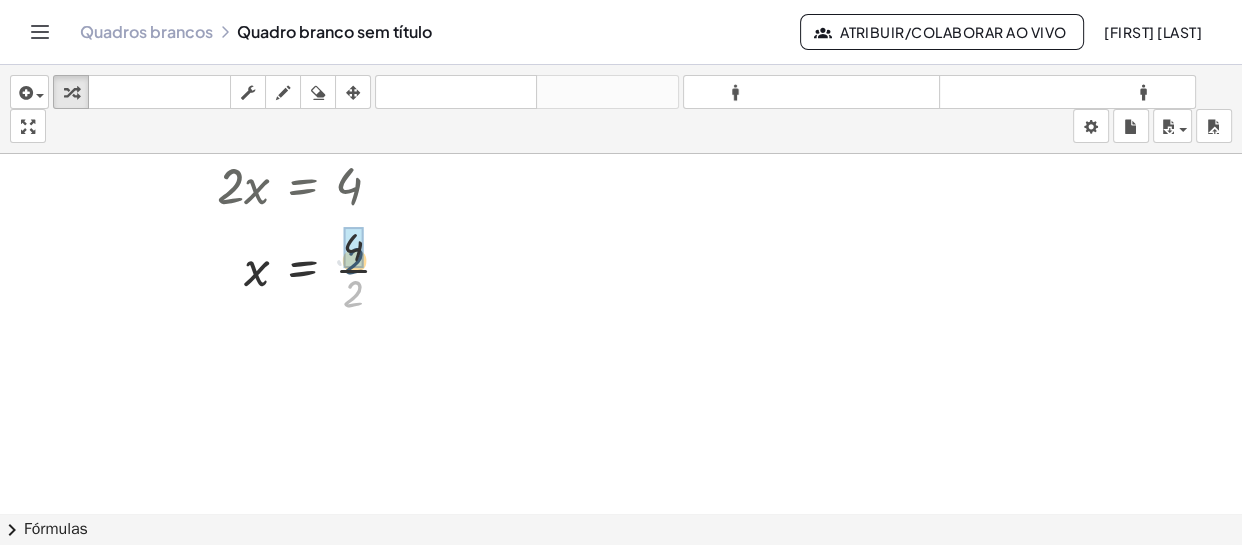 drag, startPoint x: 355, startPoint y: 295, endPoint x: 356, endPoint y: 260, distance: 35.014282 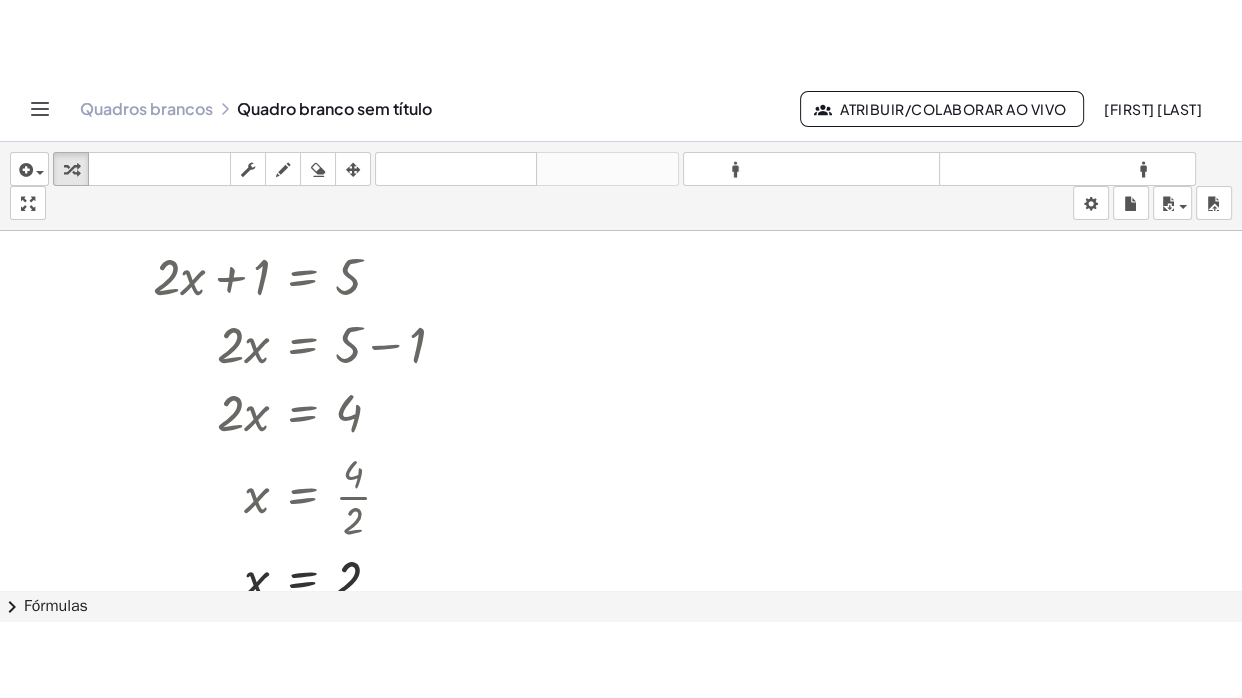 scroll, scrollTop: 0, scrollLeft: 0, axis: both 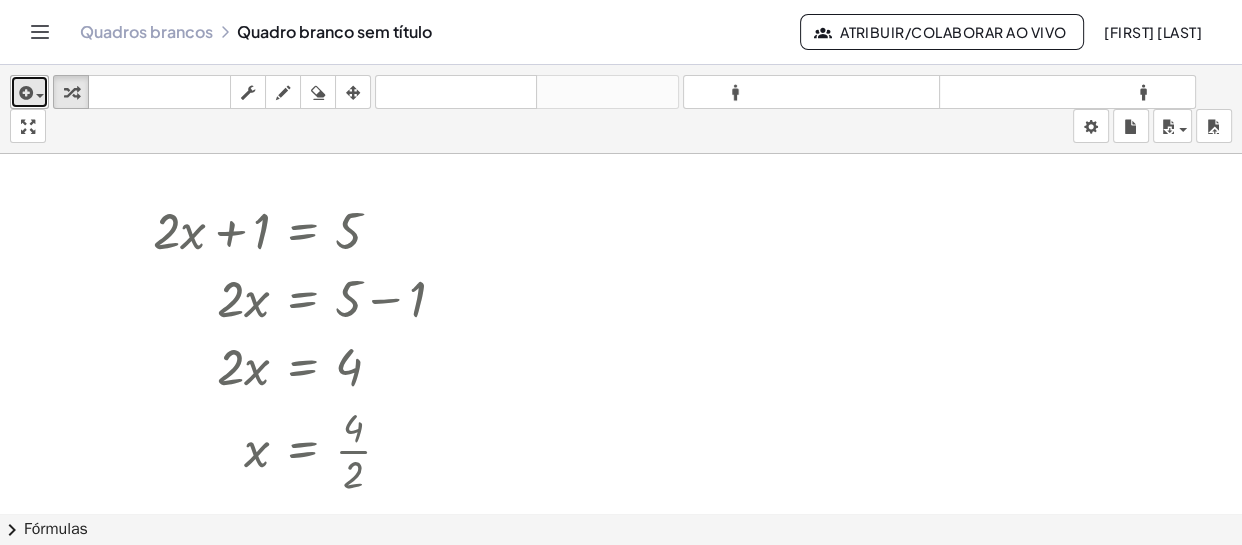 click at bounding box center [29, 92] 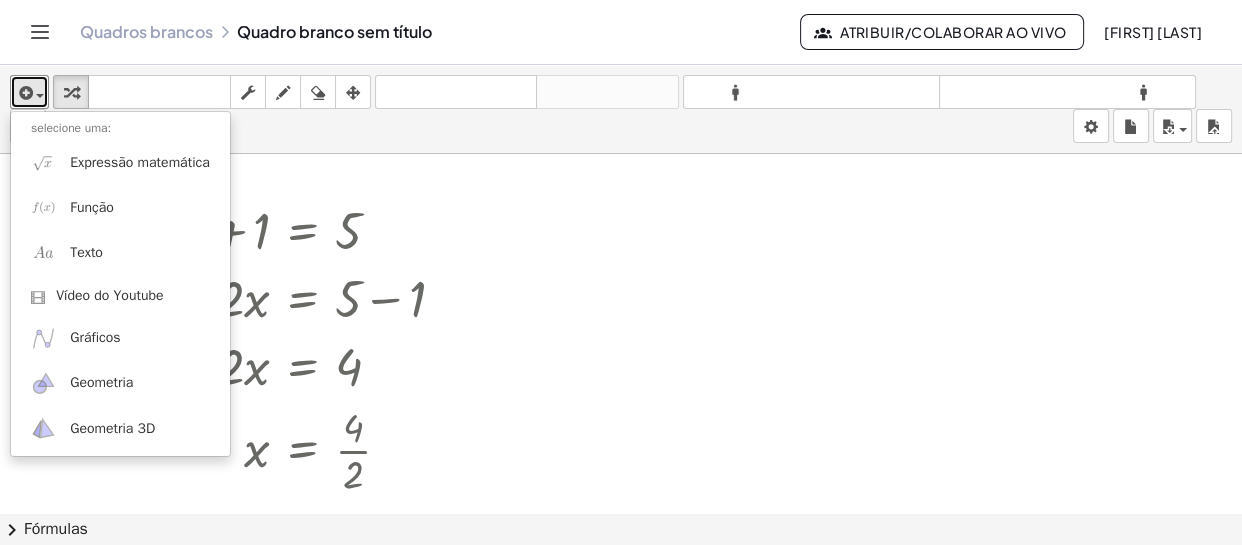 click at bounding box center (621, 527) 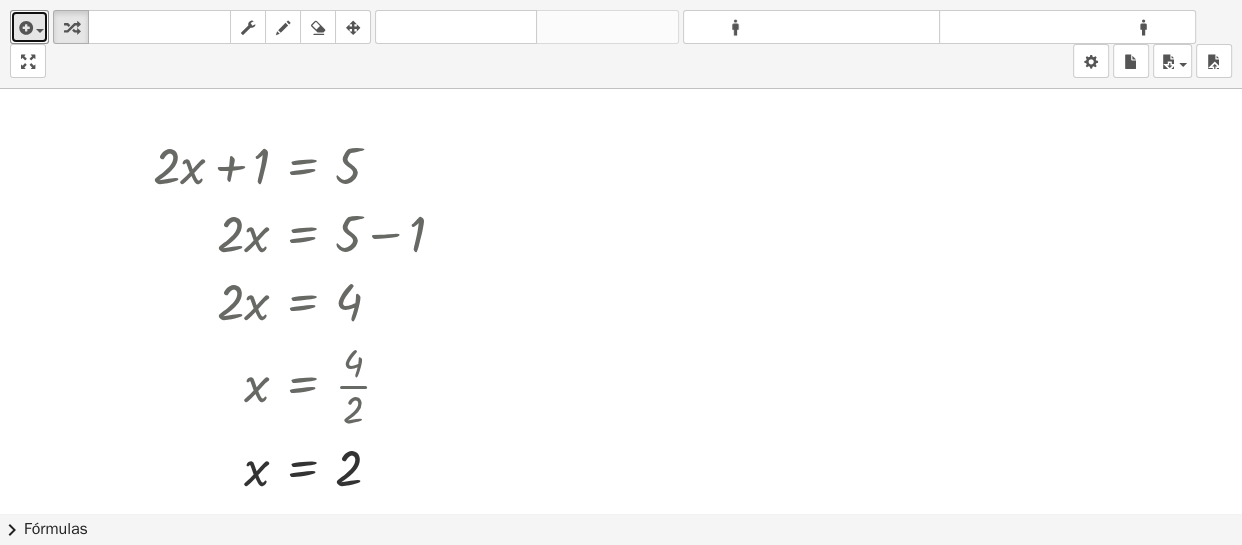 click on "inserir selecione uma: Expressão matemática Função Texto Vídeo do Youtube Gráficos Geometria Geometria 3D transformar teclado teclado esfregar empate apagar arranjo desfazer desfazer refazer refazer formato_tamanho menor formato_tamanho maior tela cheia carregar   salvar novo configurações + · 2 · x + 1 = 5 · 2 · x = + 5 − 1 · 2 · x = 4 x = · 4 · 2 x = 2 × chevron_right Fórmulas
Arraste um lado de uma fórmula para uma expressão destacada na tela para aplicá-la.
Fórmula quadrática
+ · a · x 2 + · b · x + c = 0
⇔
x = · ( − b ± 2 √ ( + b 2 − · 4 · a · c ) ) · 2 · a
+ x 2 + · p · x + q = 0
⇔
x = − · p · 2 ± 2 √ ( + ( · p · 2 ) 2 − q )
+ x 2" at bounding box center [621, 272] 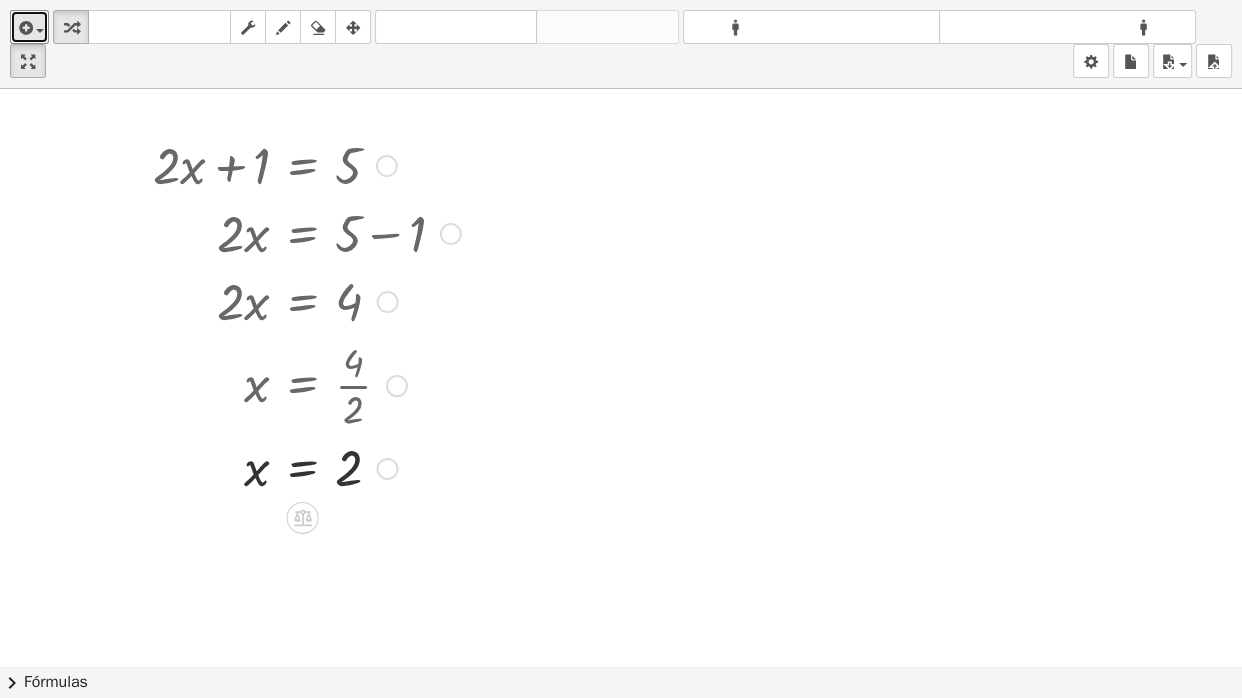 click at bounding box center (387, 469) 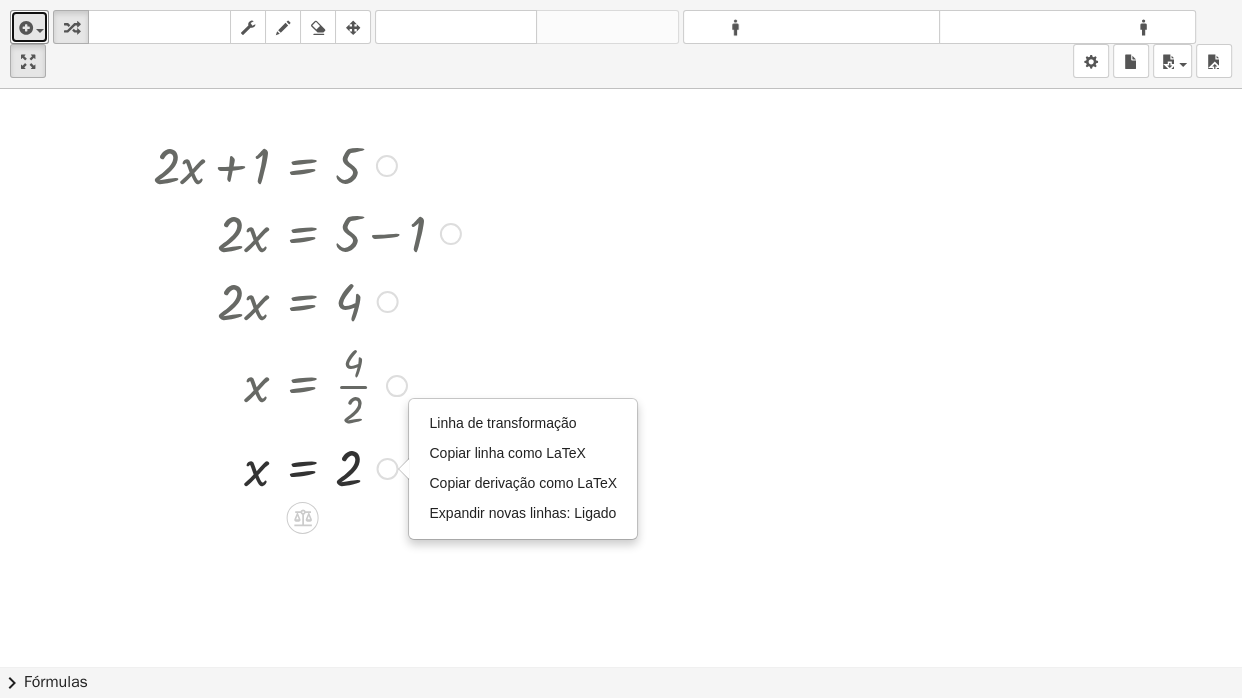 type 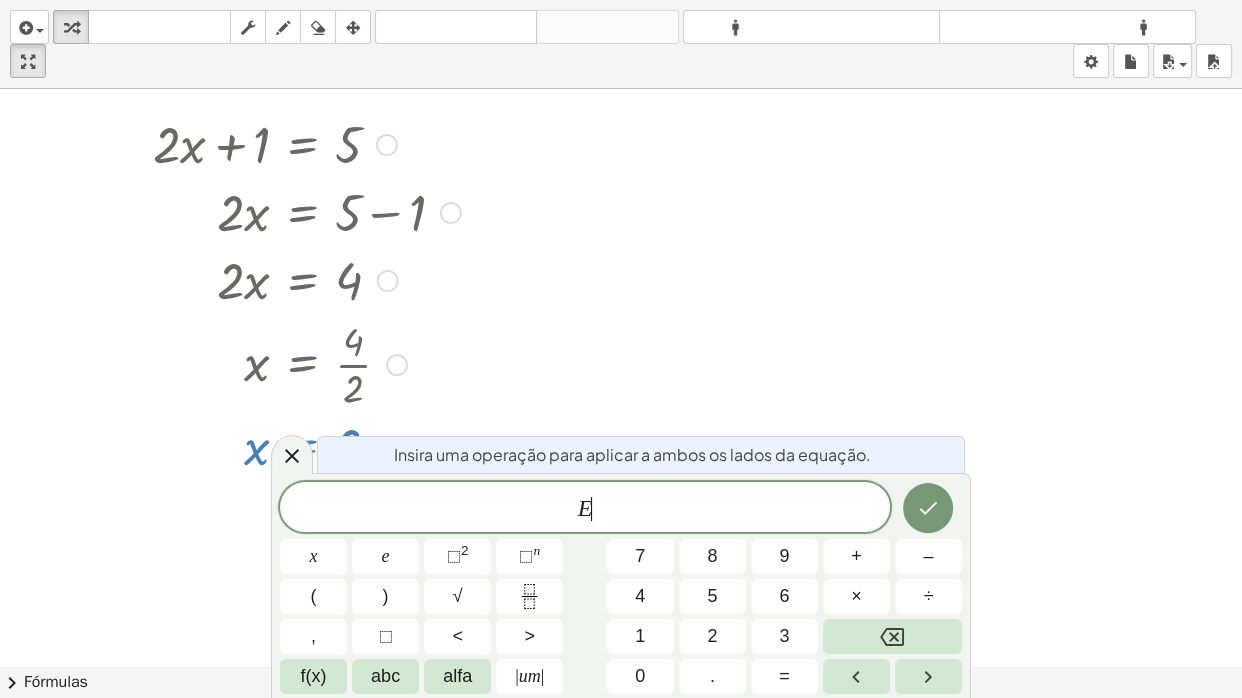scroll, scrollTop: 25, scrollLeft: 0, axis: vertical 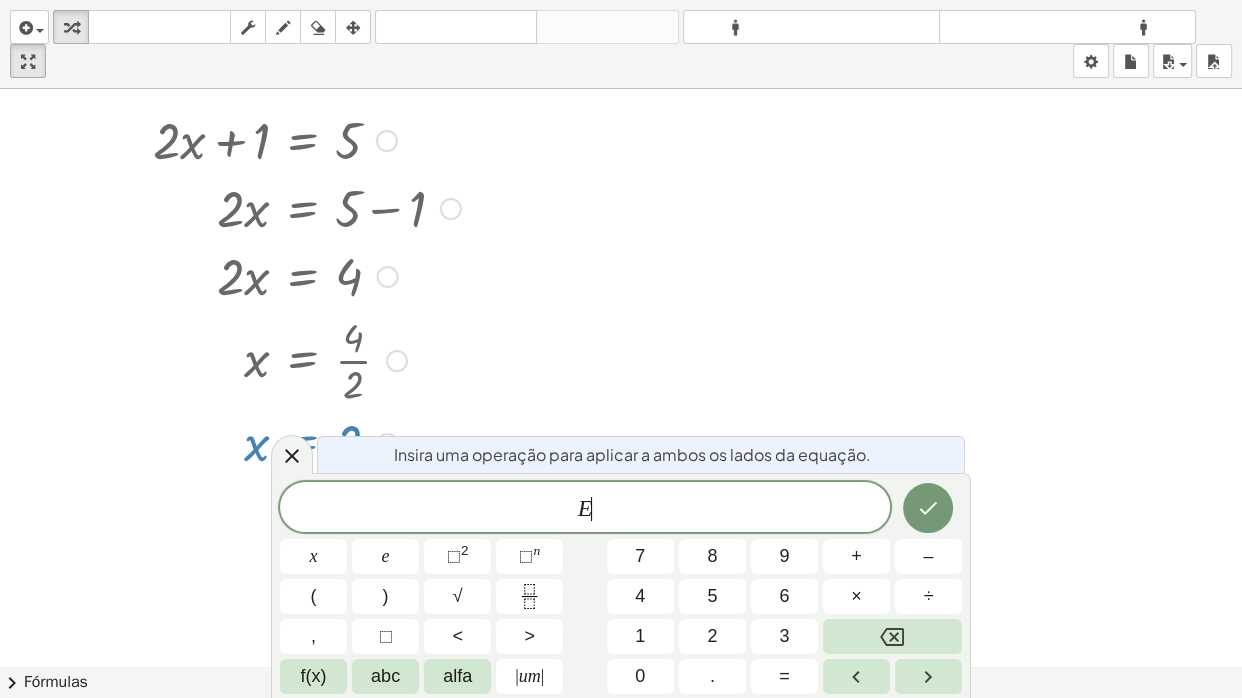 click 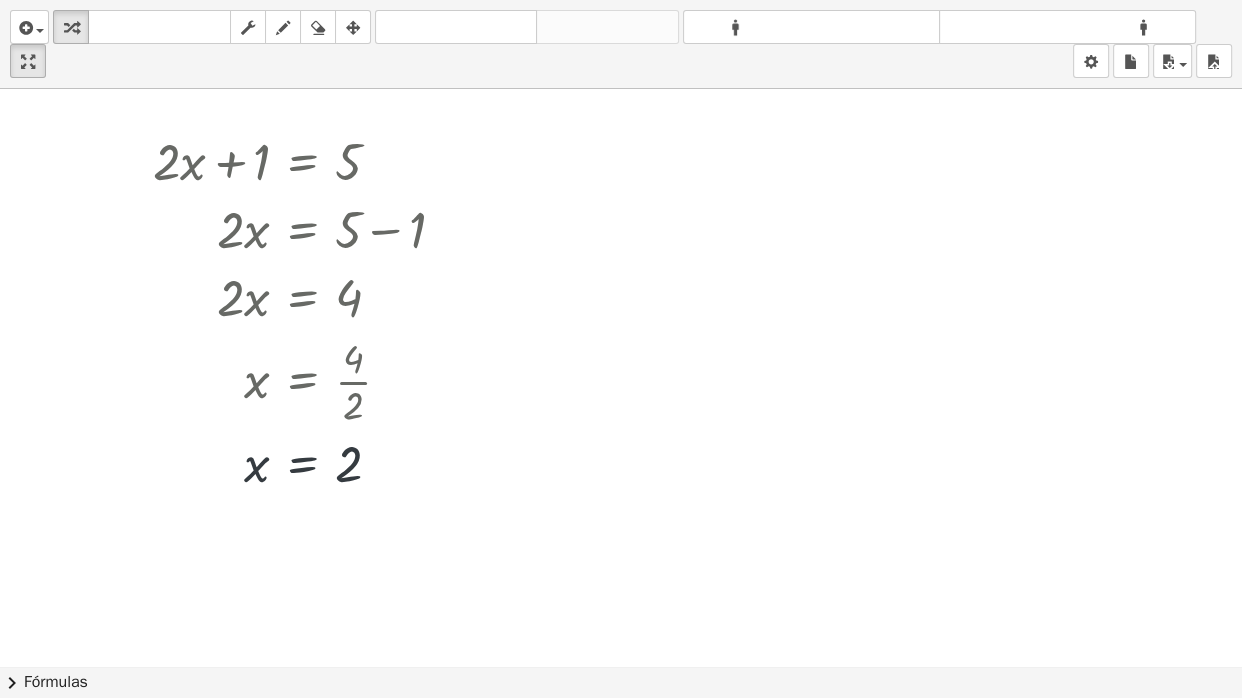 scroll, scrollTop: 0, scrollLeft: 0, axis: both 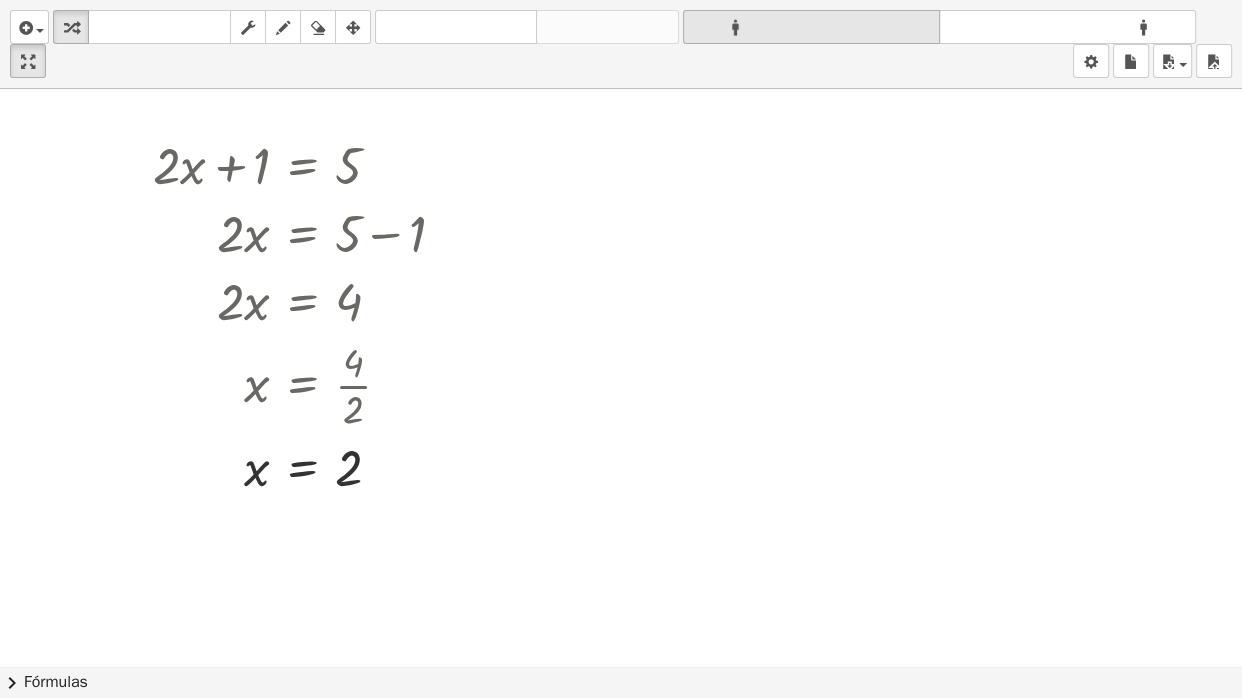 click on "formato_tamanho" at bounding box center [811, 27] 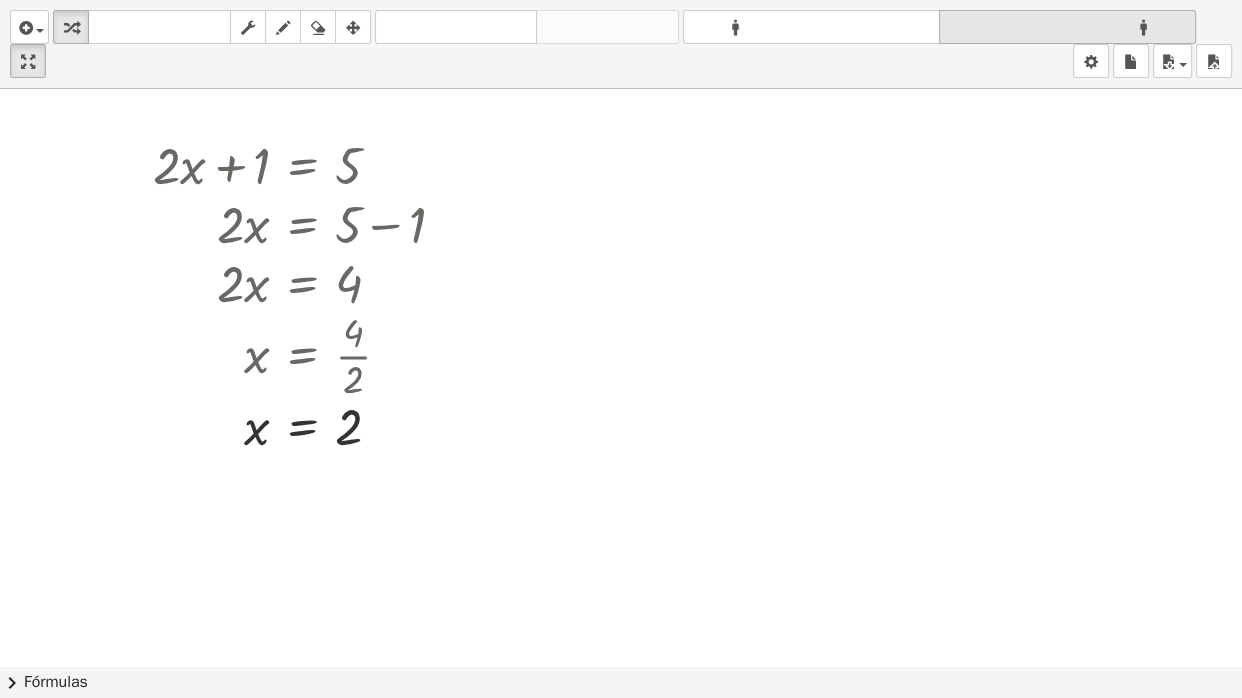 click on "formato_tamanho" at bounding box center [1067, 27] 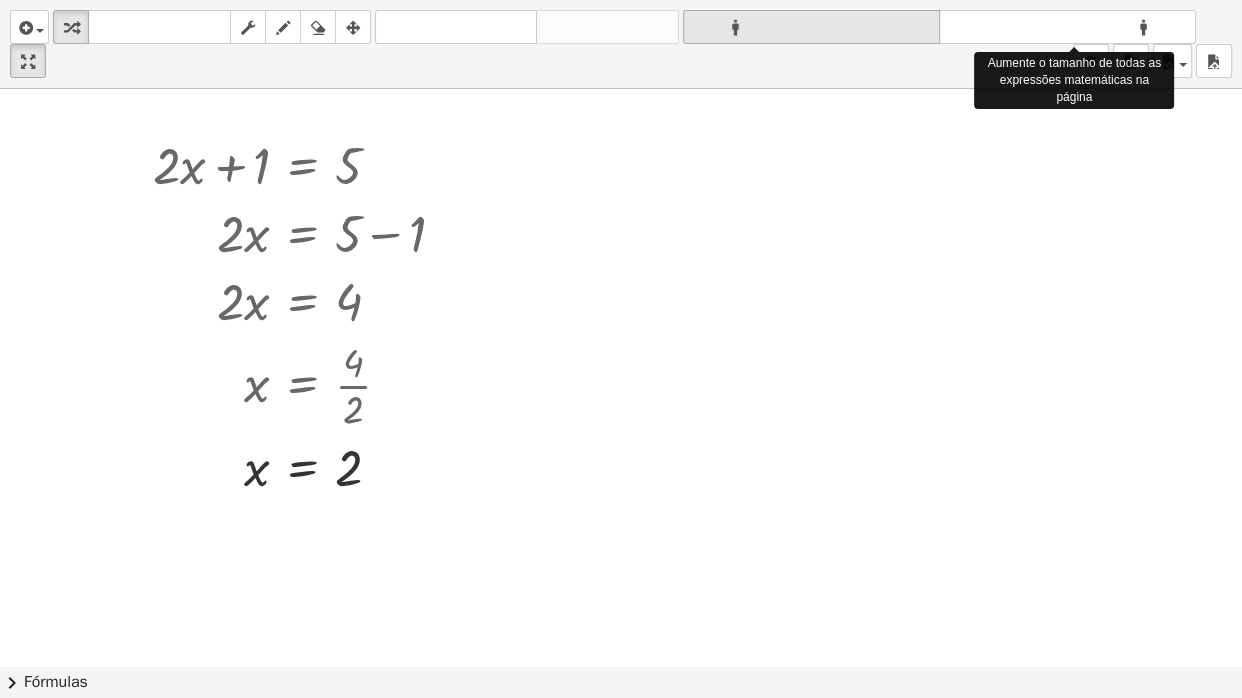 click on "formato_tamanho" at bounding box center (811, 27) 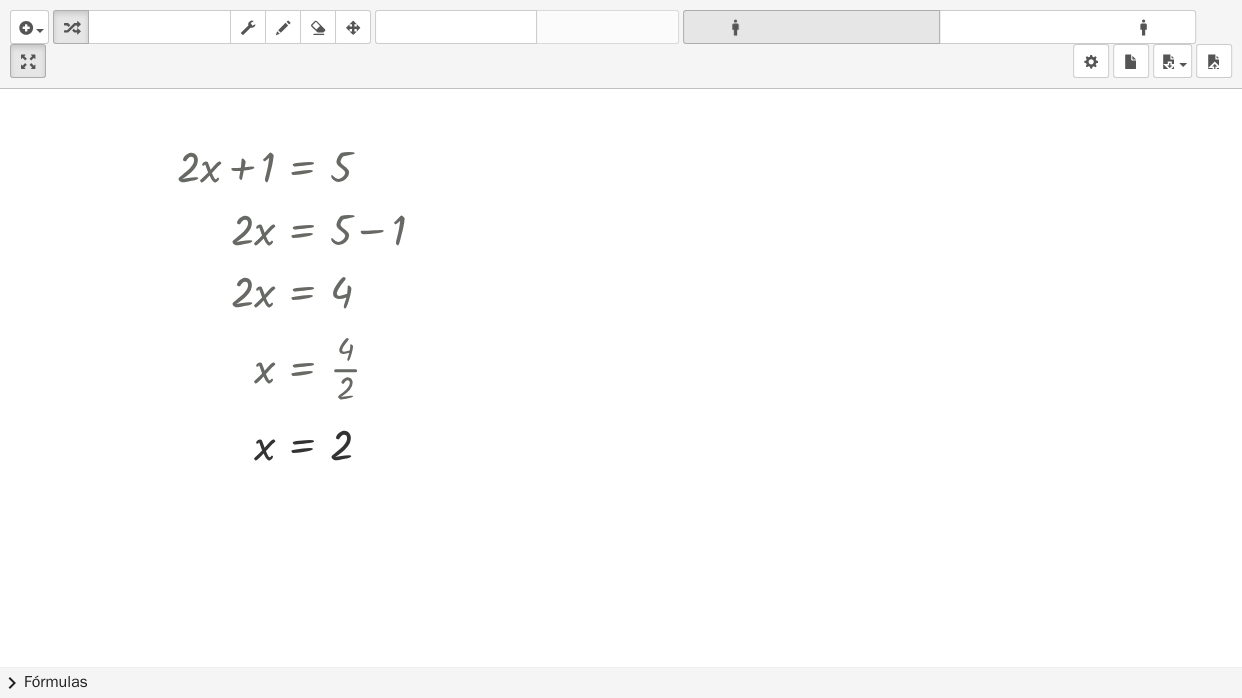 click on "formato_tamanho" at bounding box center [811, 27] 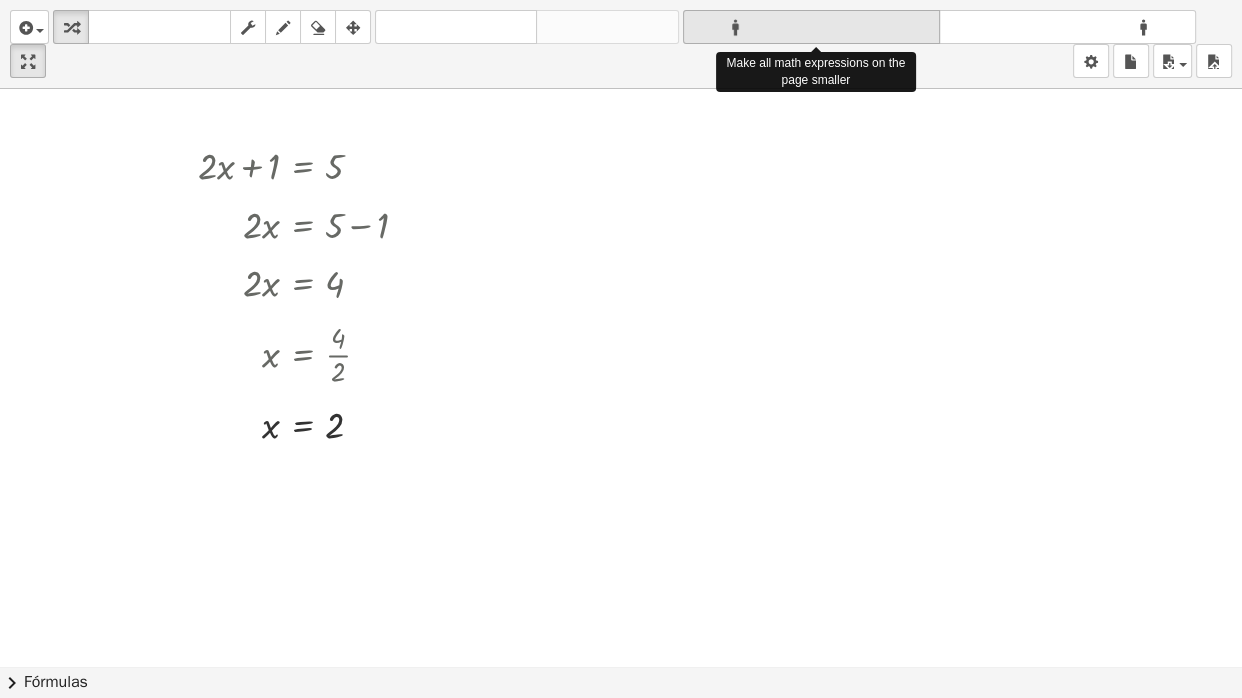 click on "formato_tamanho" at bounding box center (811, 27) 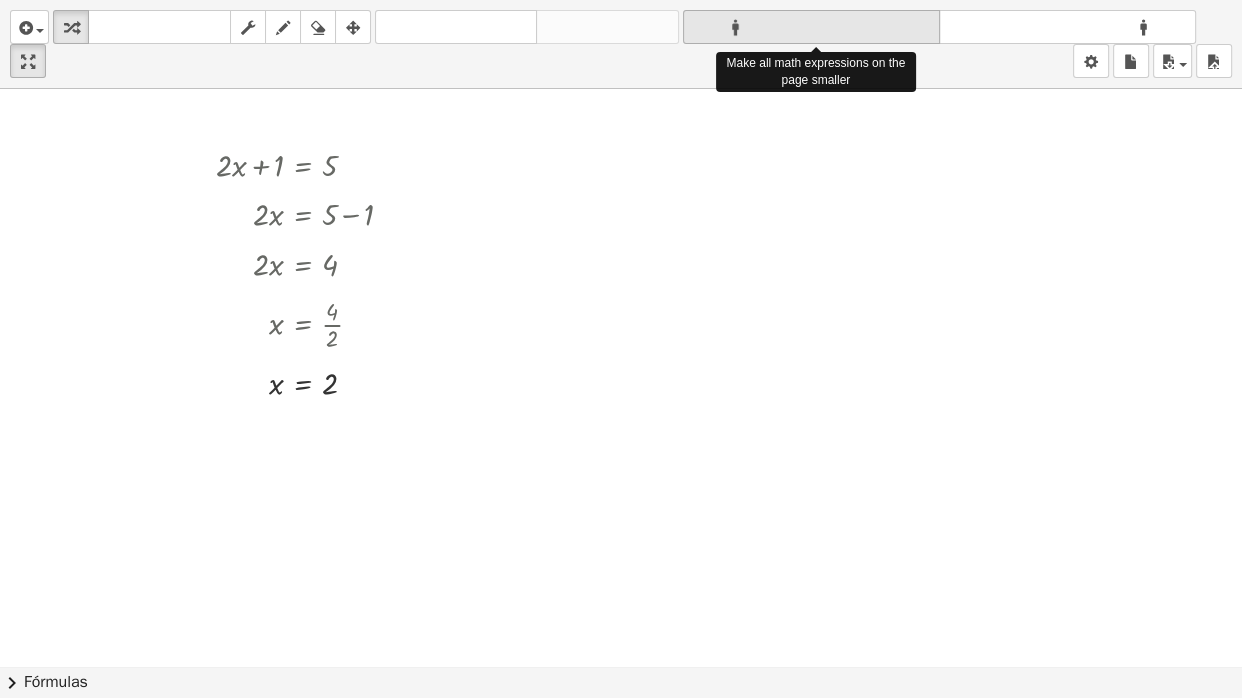 click on "formato_tamanho" at bounding box center [811, 27] 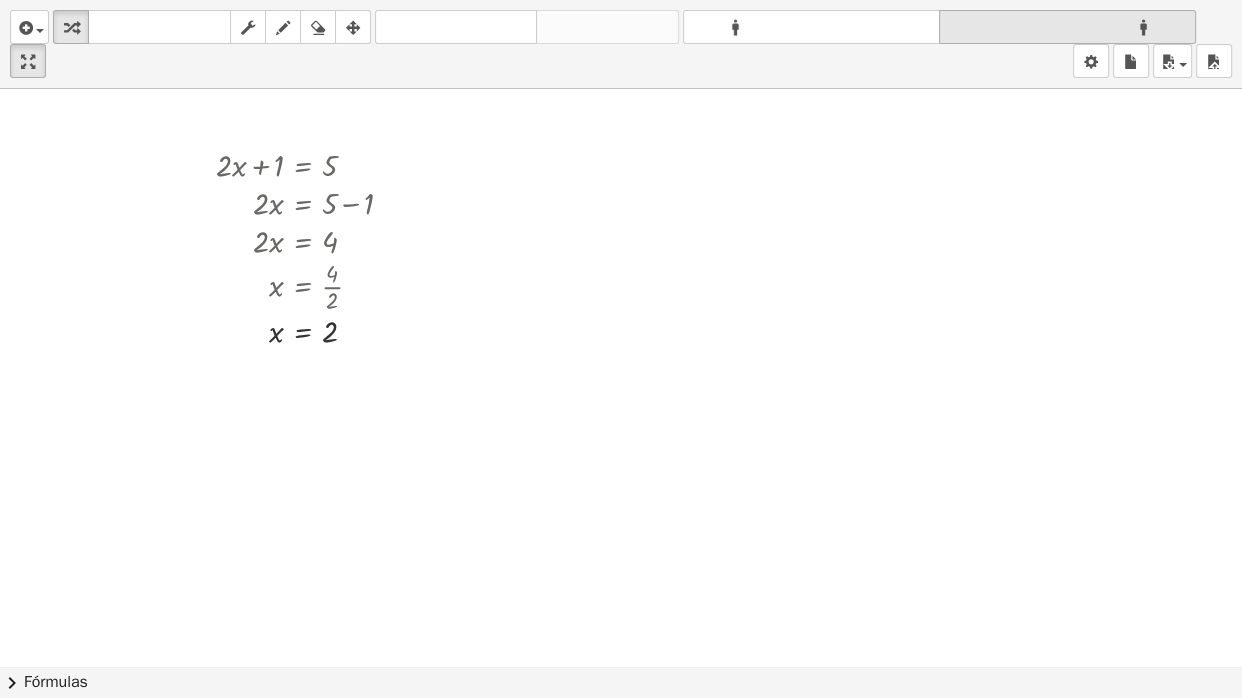 click on "formato_tamanho" at bounding box center [1067, 27] 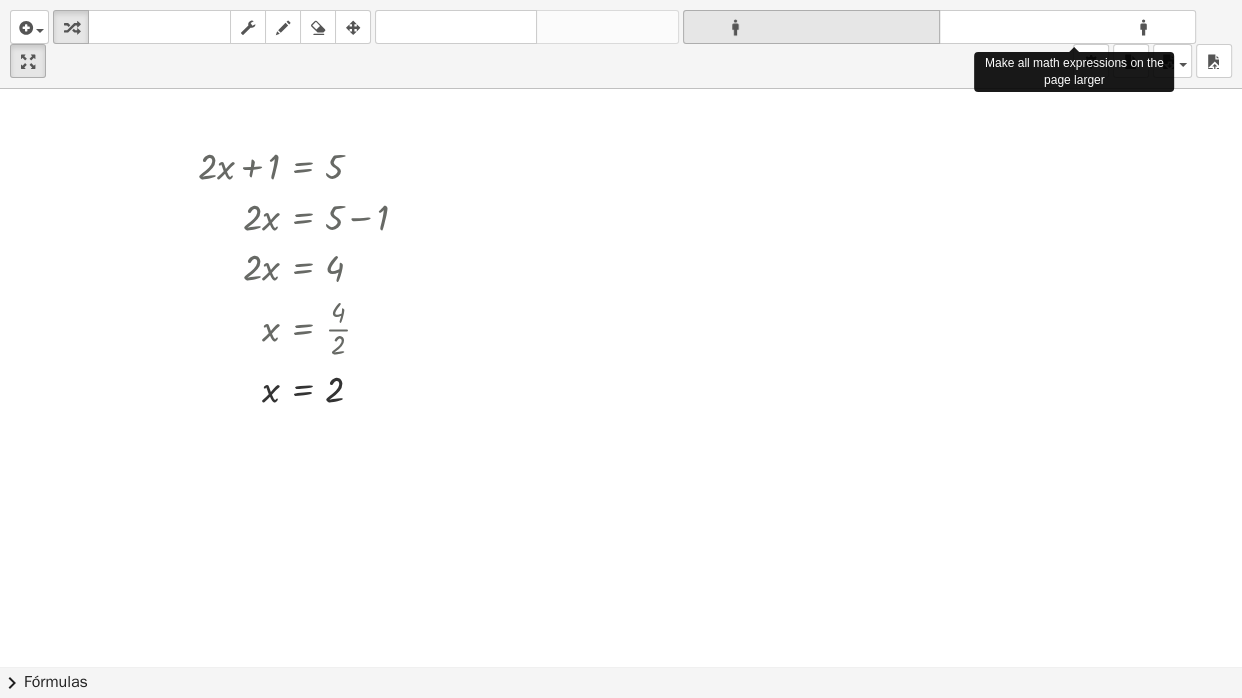 drag, startPoint x: 1103, startPoint y: 27, endPoint x: 898, endPoint y: 23, distance: 205.03902 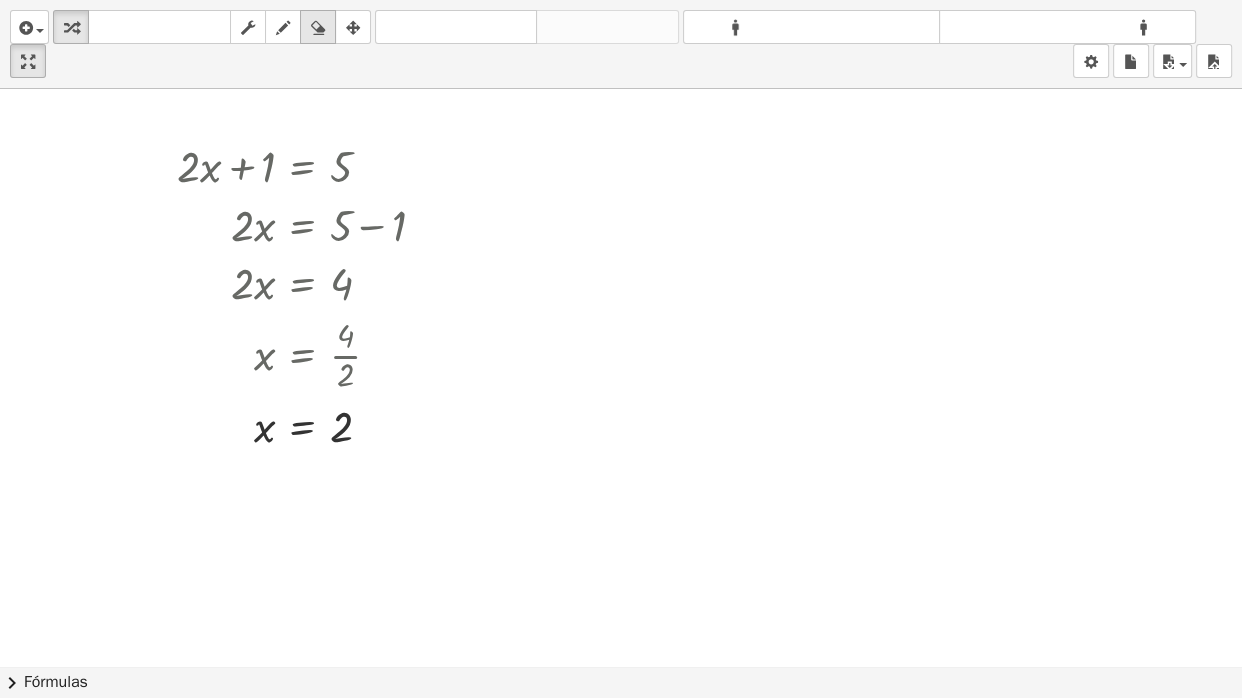 click at bounding box center (318, 28) 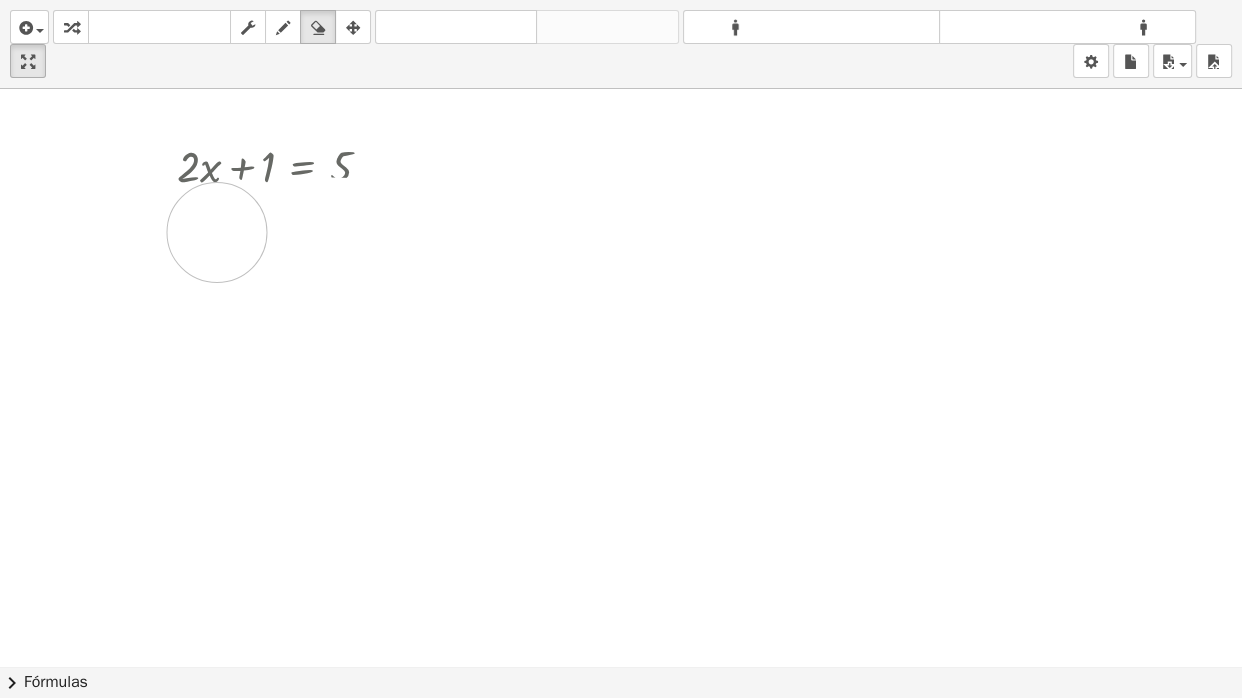 drag, startPoint x: 332, startPoint y: 413, endPoint x: 217, endPoint y: 232, distance: 214.44347 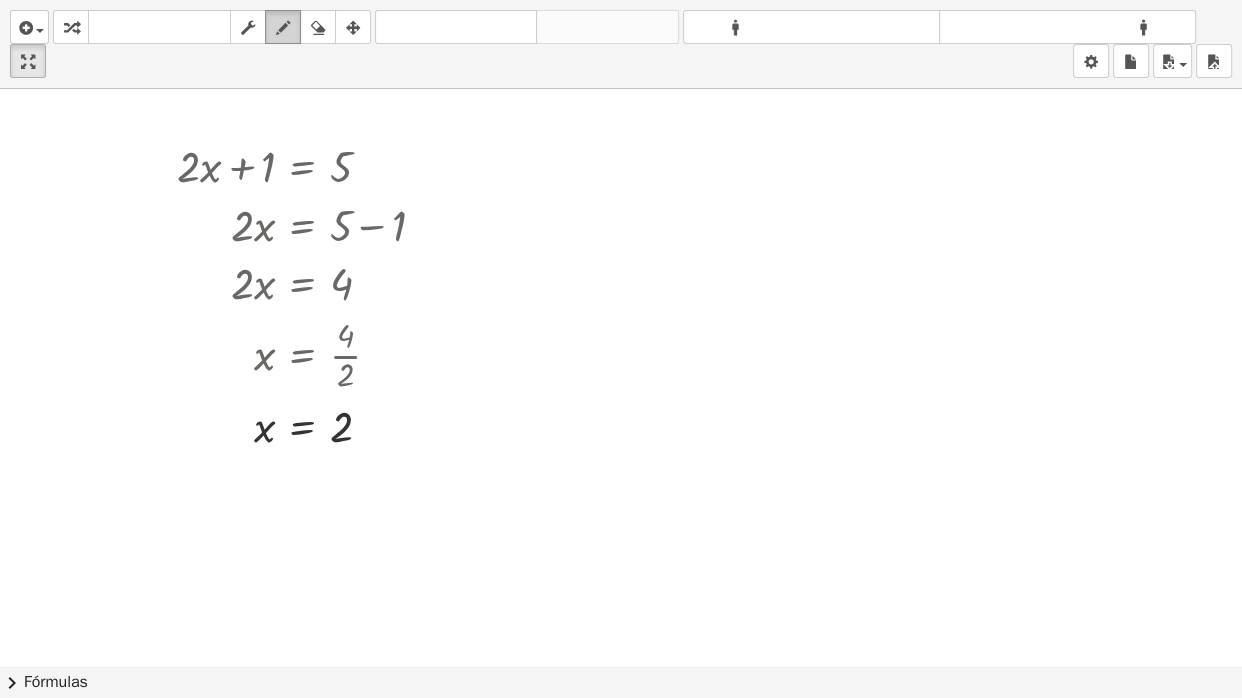 click at bounding box center (283, 28) 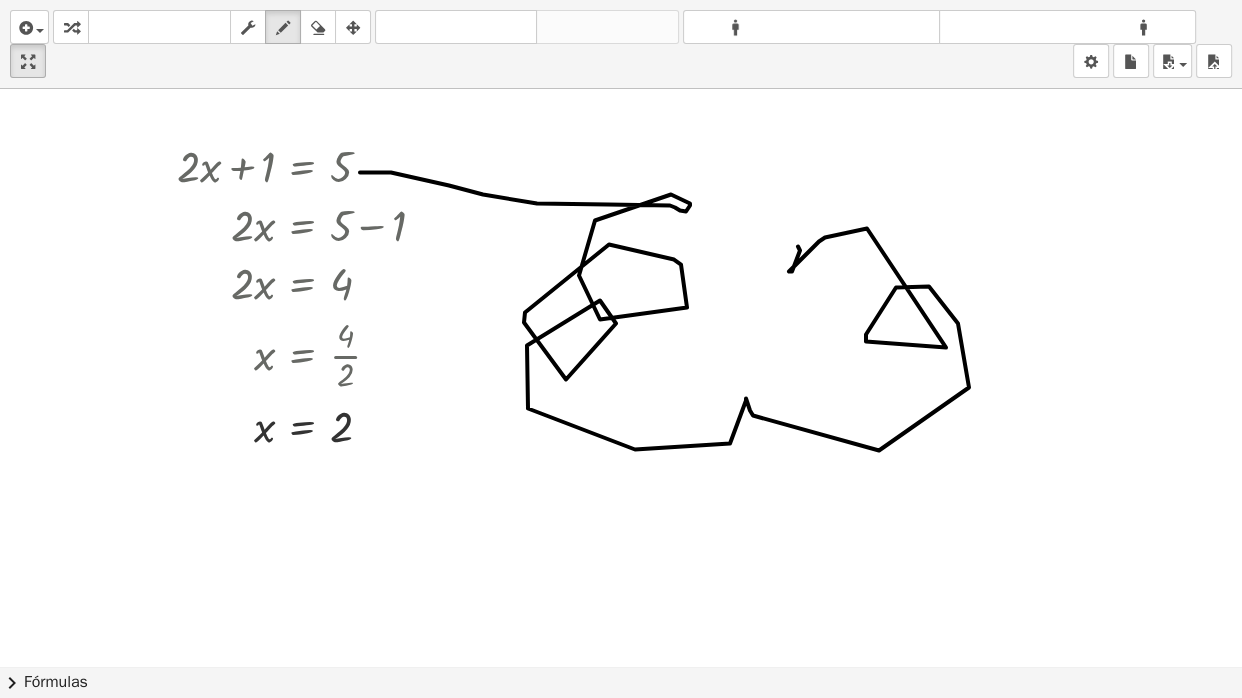 drag, startPoint x: 360, startPoint y: 172, endPoint x: 562, endPoint y: 199, distance: 203.79646 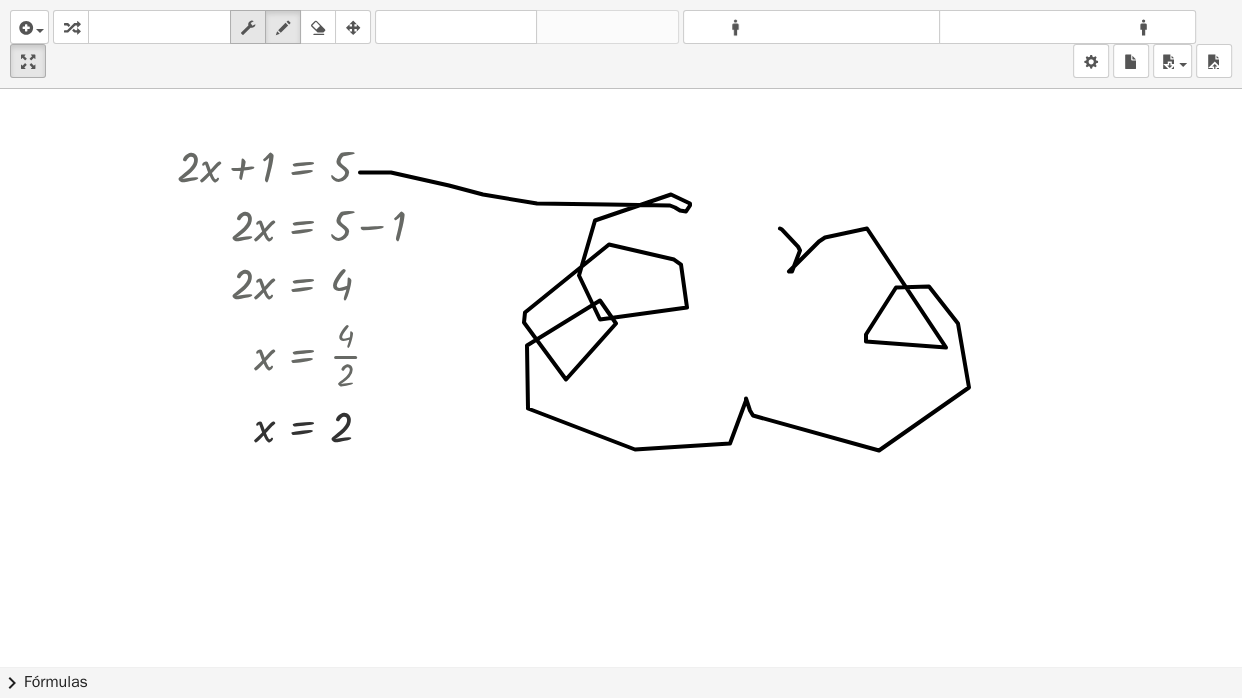 click at bounding box center (248, 28) 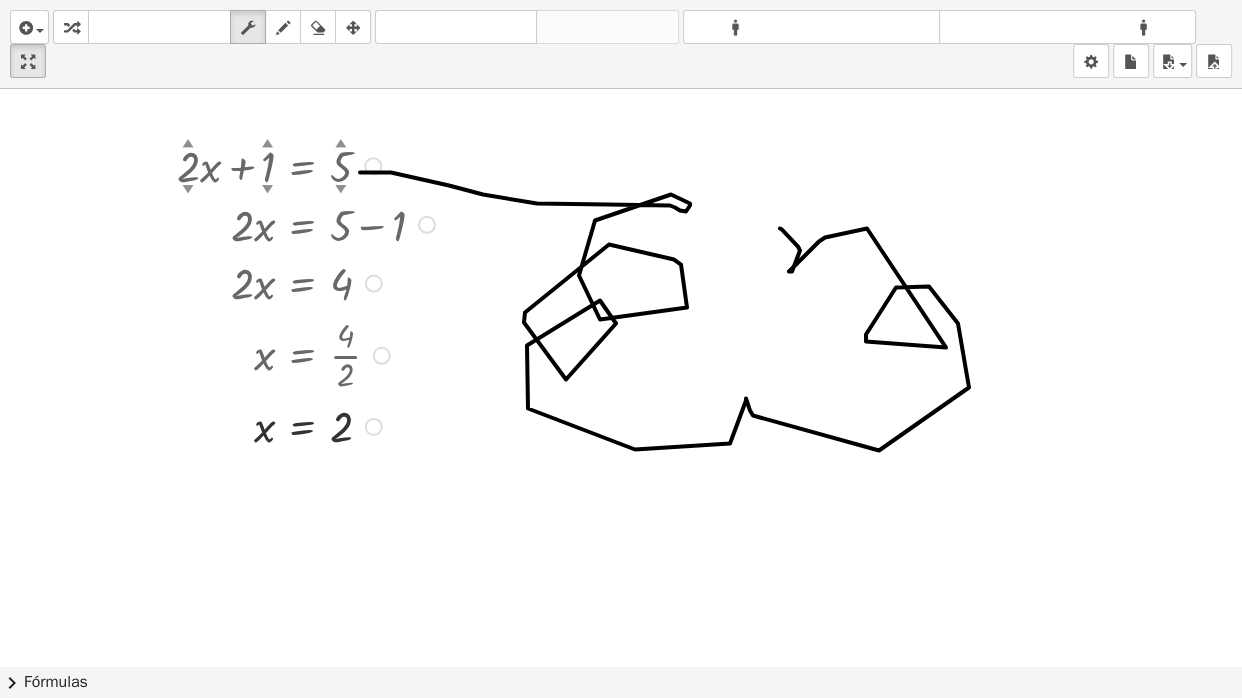 click at bounding box center [309, 164] 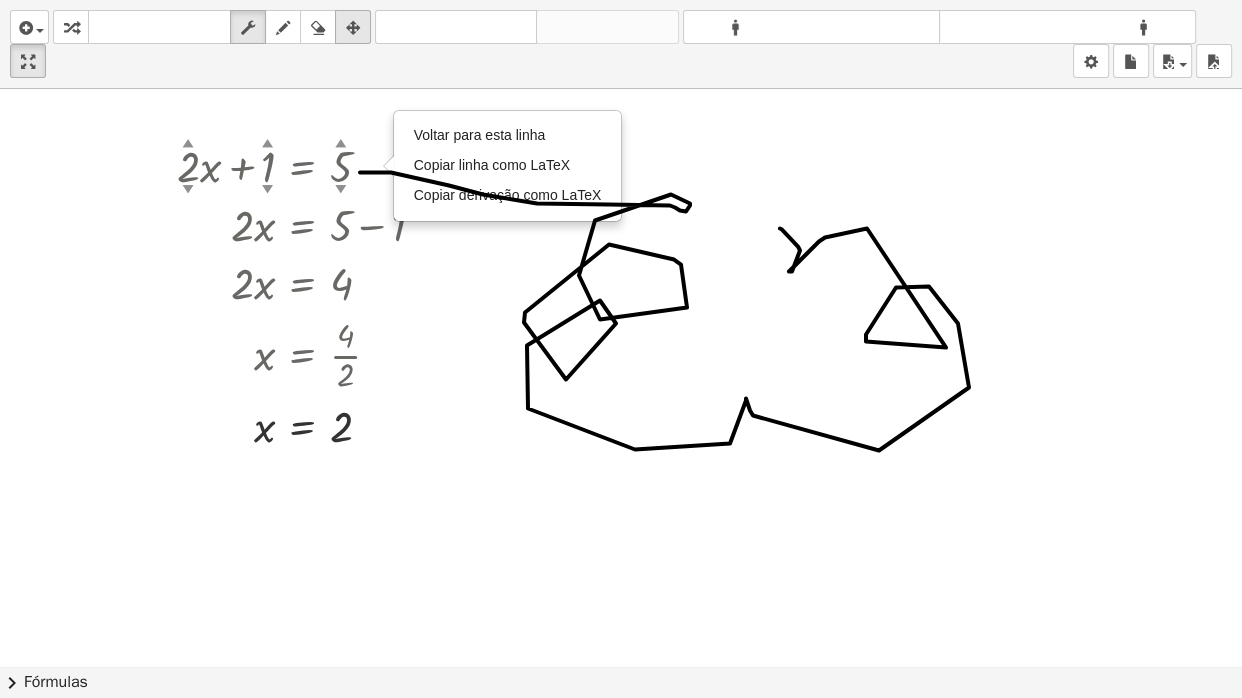 click at bounding box center (353, 28) 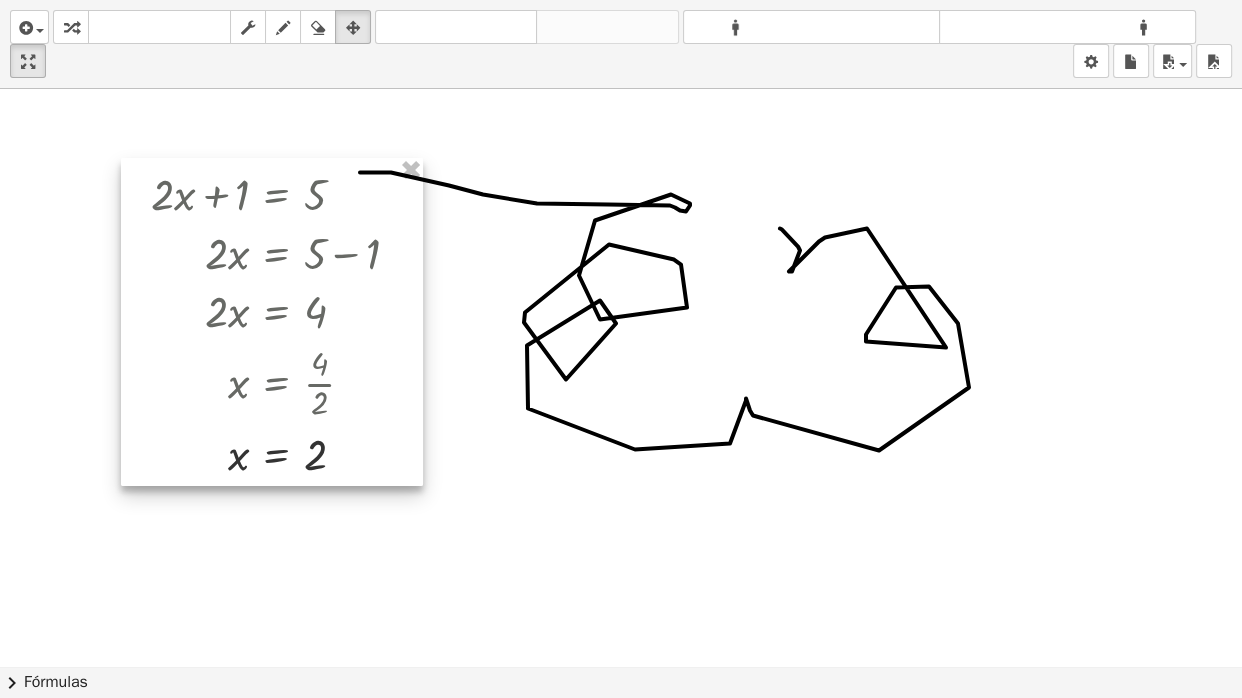 drag, startPoint x: 302, startPoint y: 224, endPoint x: 294, endPoint y: 251, distance: 28.160255 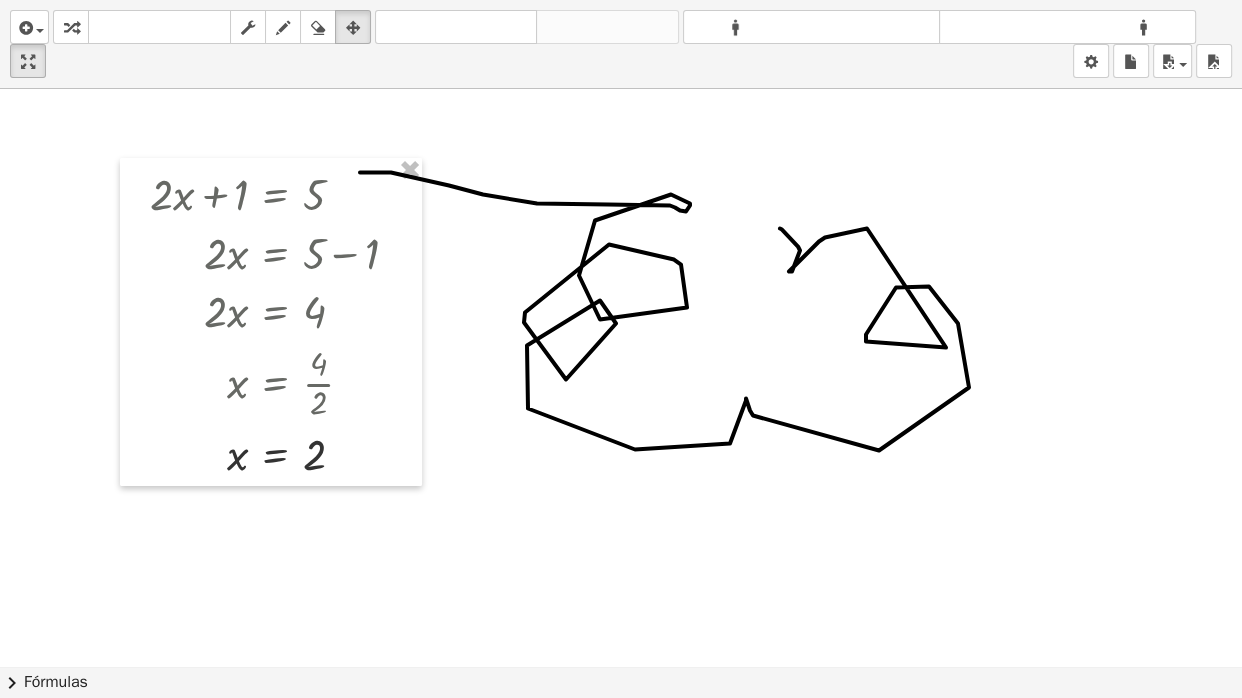 drag, startPoint x: 313, startPoint y: 31, endPoint x: 320, endPoint y: 49, distance: 19.313208 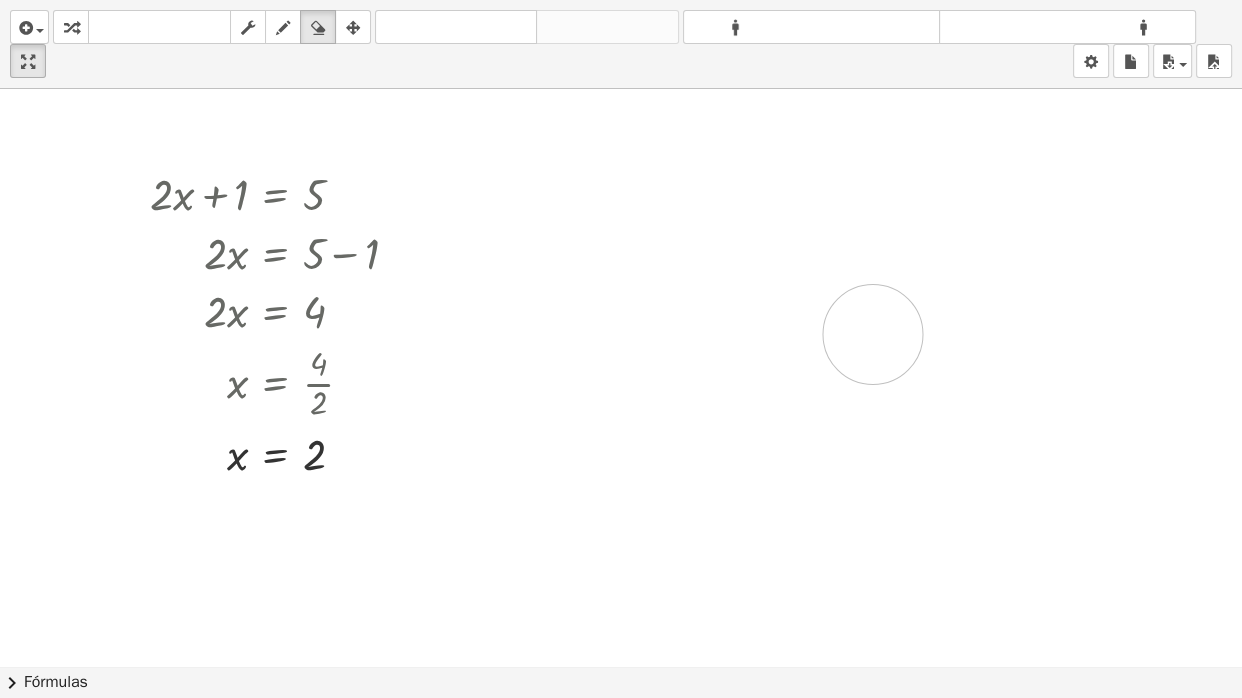 drag, startPoint x: 558, startPoint y: 251, endPoint x: 876, endPoint y: 331, distance: 327.90854 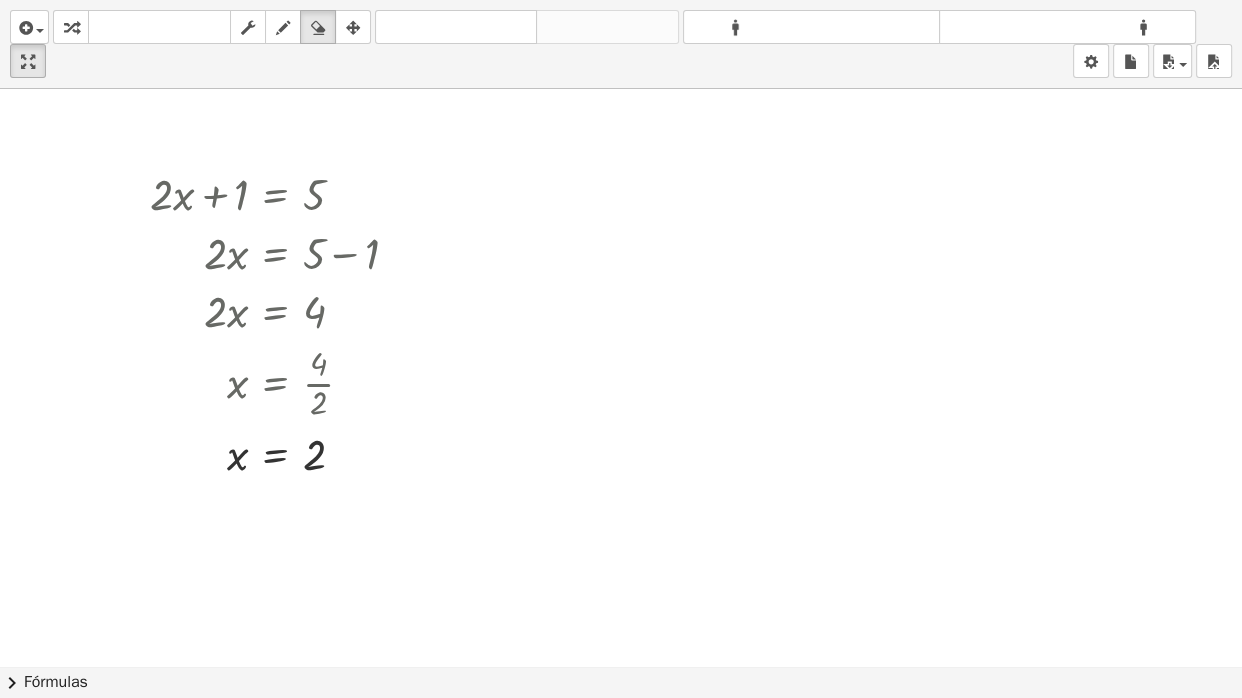 click at bounding box center (621, 666) 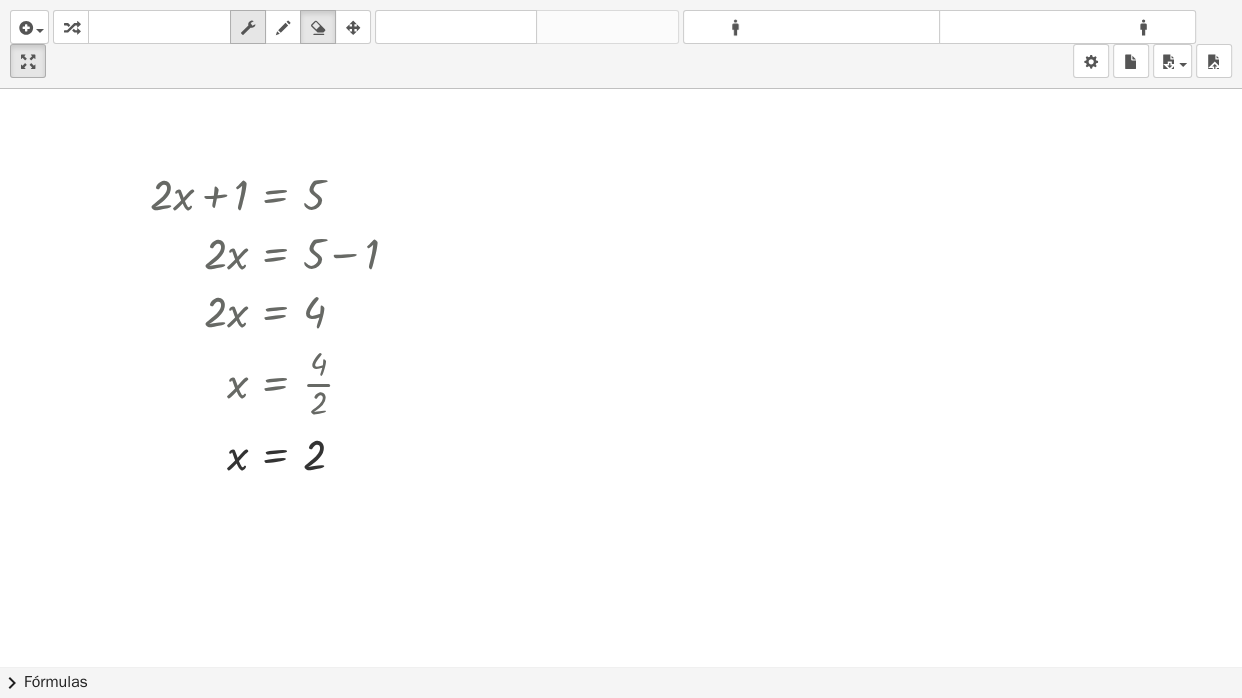 click on "esfregar" at bounding box center [248, 27] 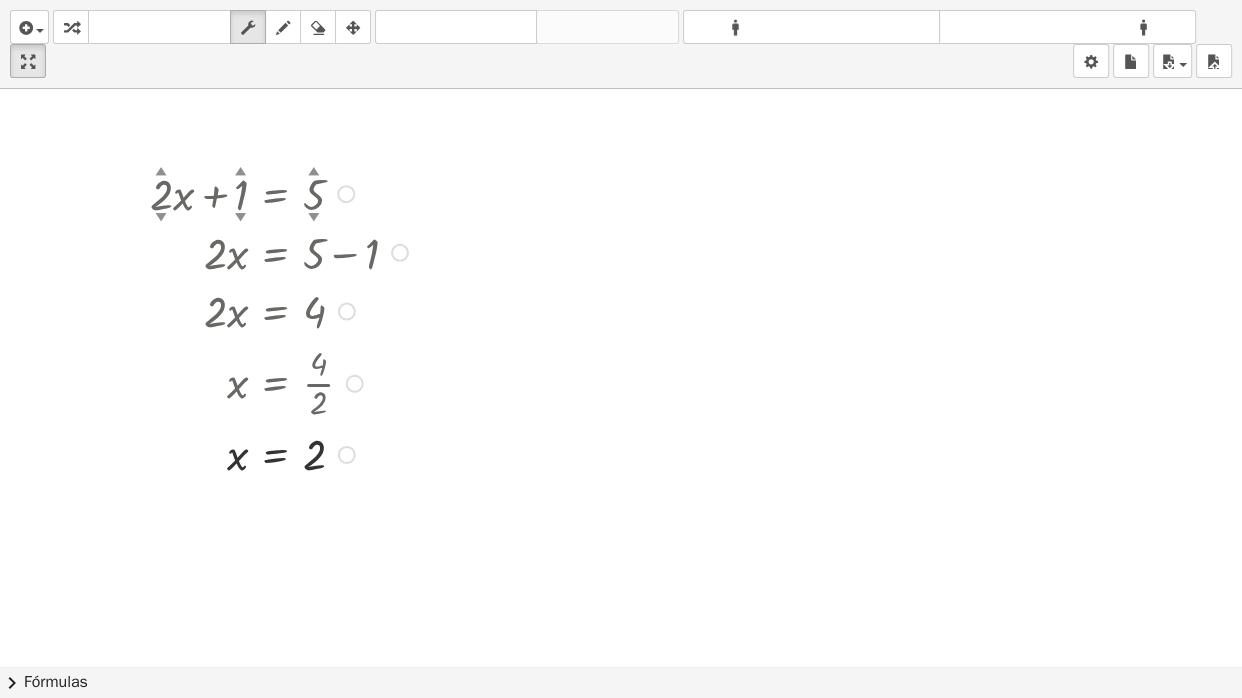 click at bounding box center [282, 192] 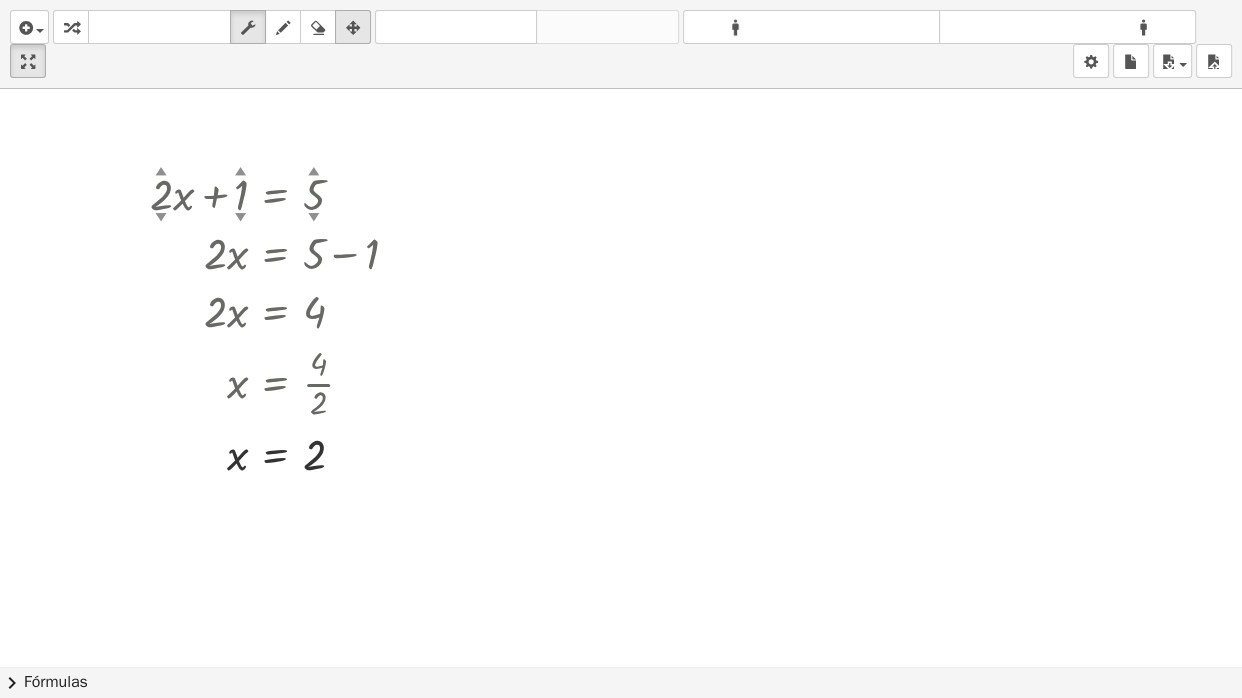 click at bounding box center (353, 28) 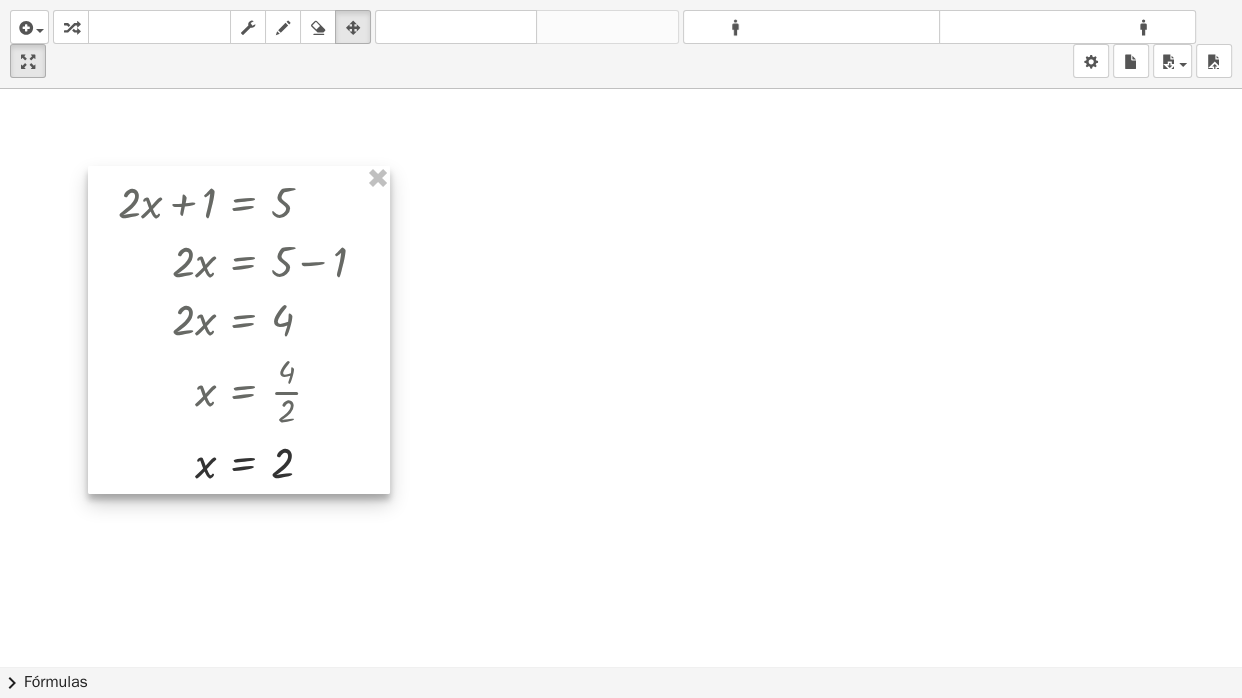 drag, startPoint x: 251, startPoint y: 254, endPoint x: 371, endPoint y: 192, distance: 135.07036 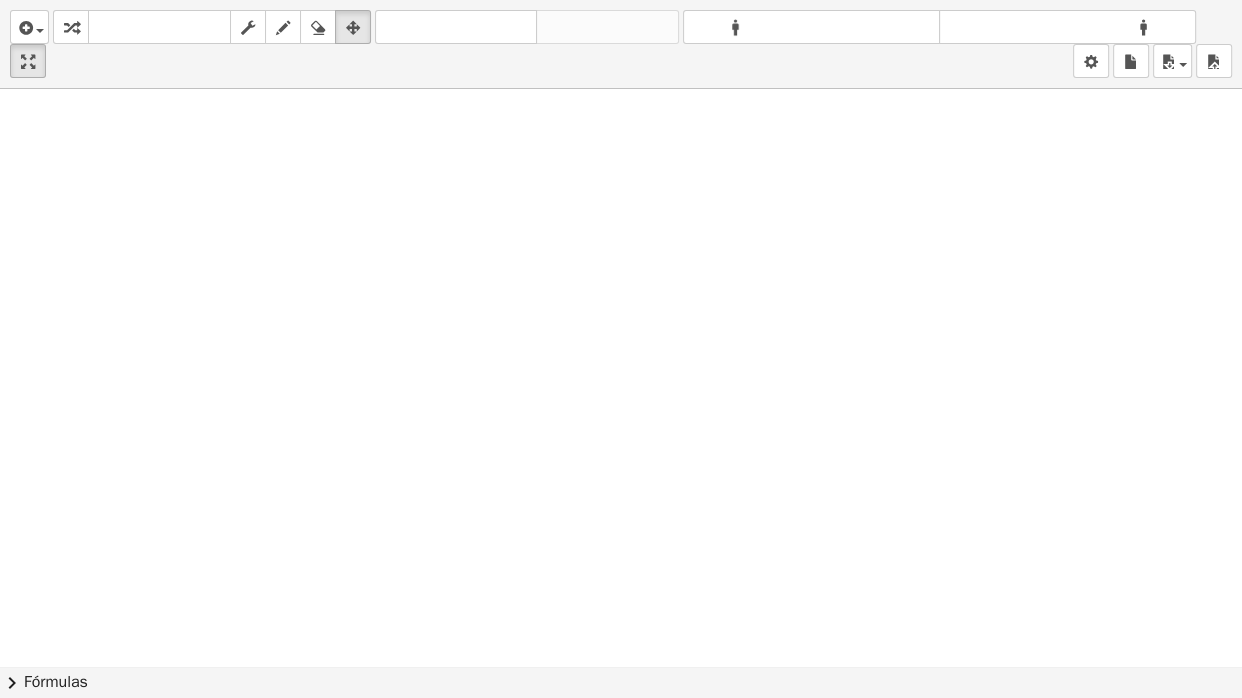 click at bounding box center (621, 666) 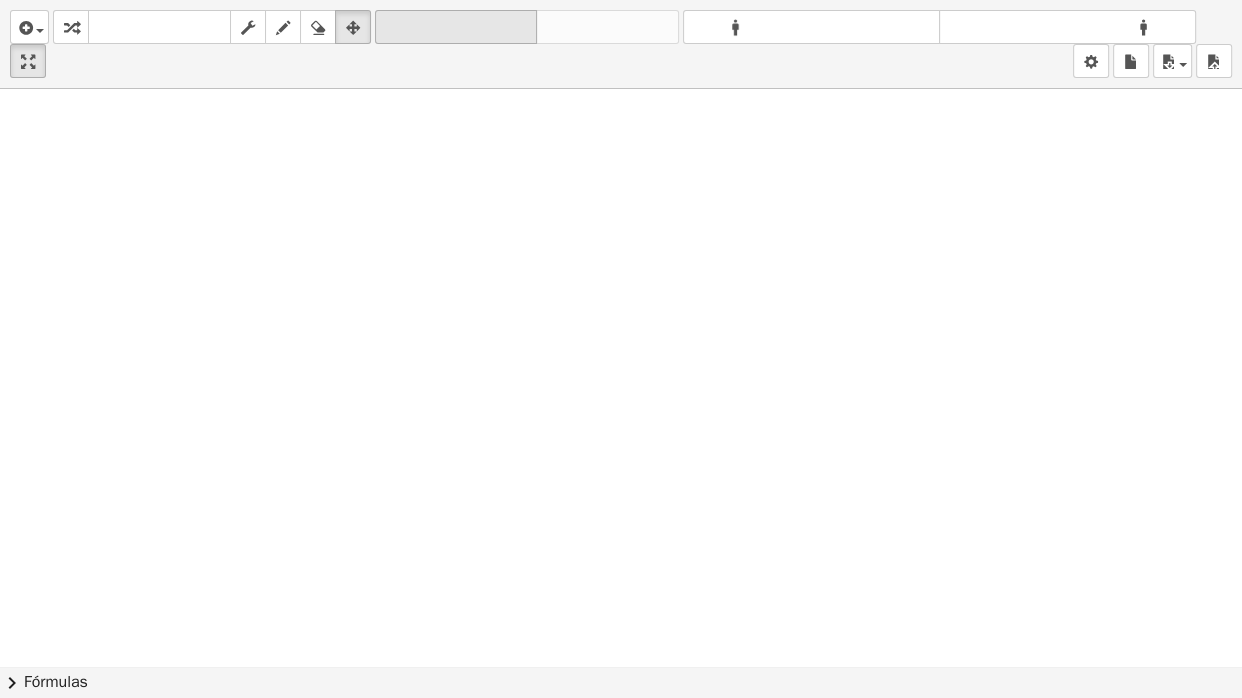 click on "desfazer" at bounding box center (456, 27) 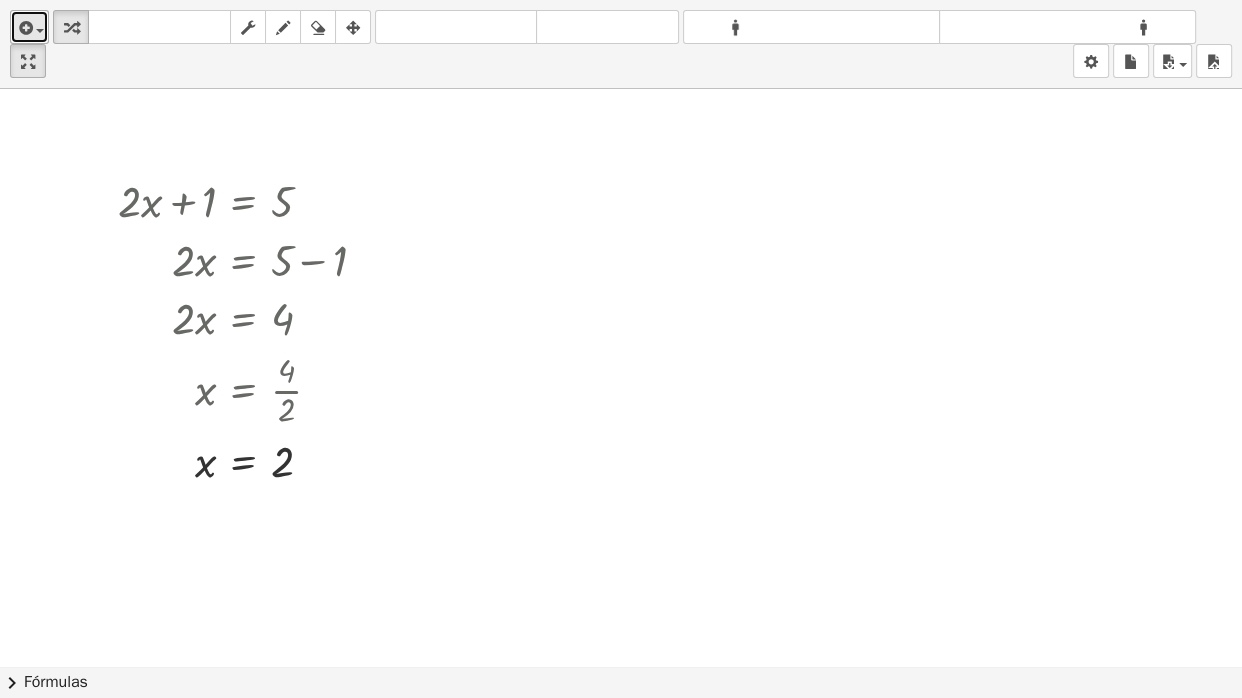 click at bounding box center (40, 31) 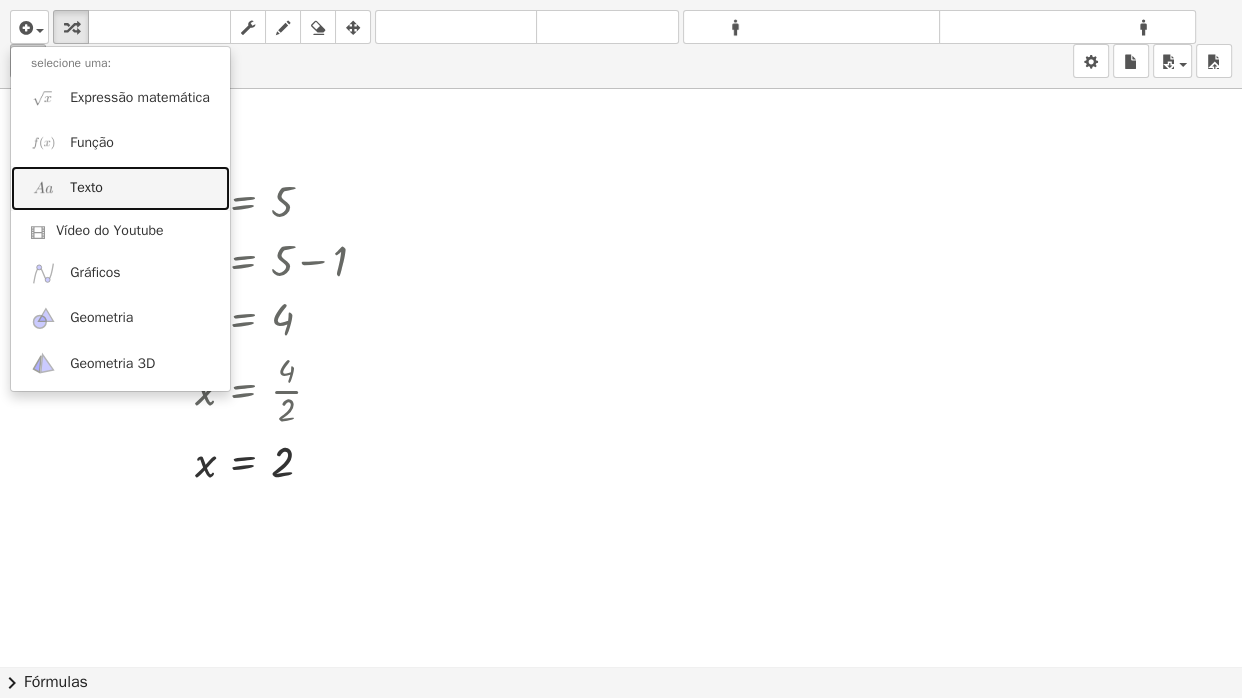 click on "Texto" at bounding box center (120, 188) 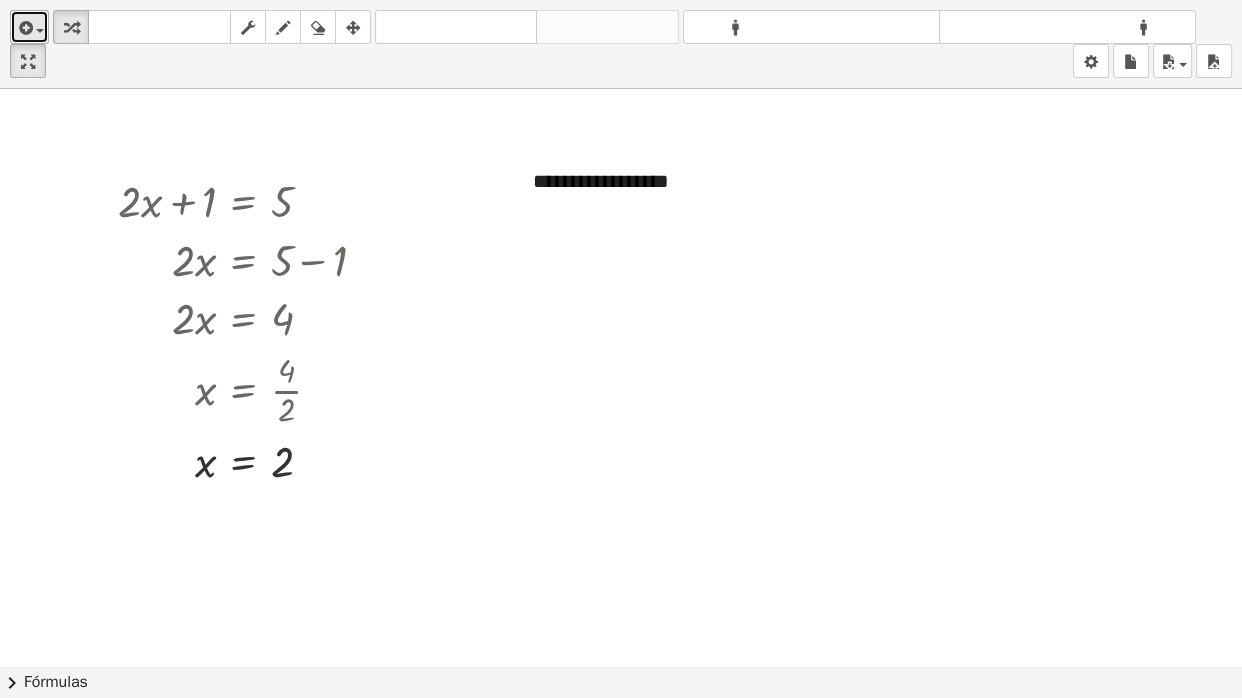 click at bounding box center (29, 27) 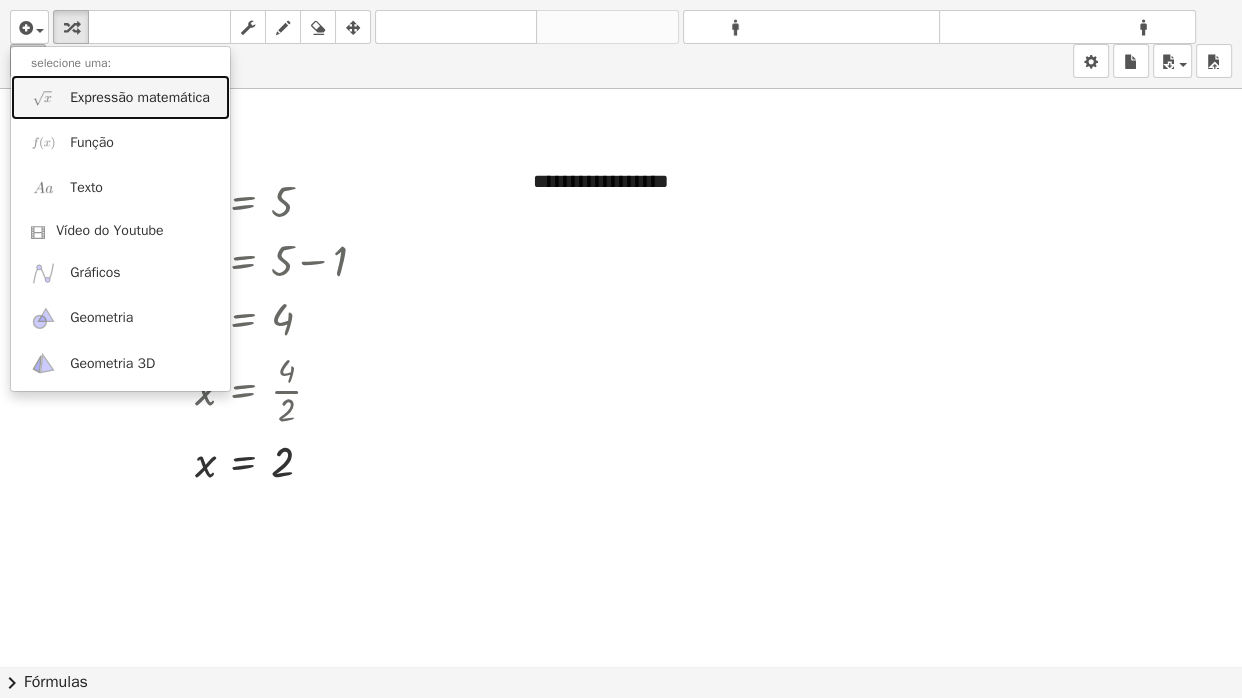 click on "Expressão matemática" at bounding box center (140, 97) 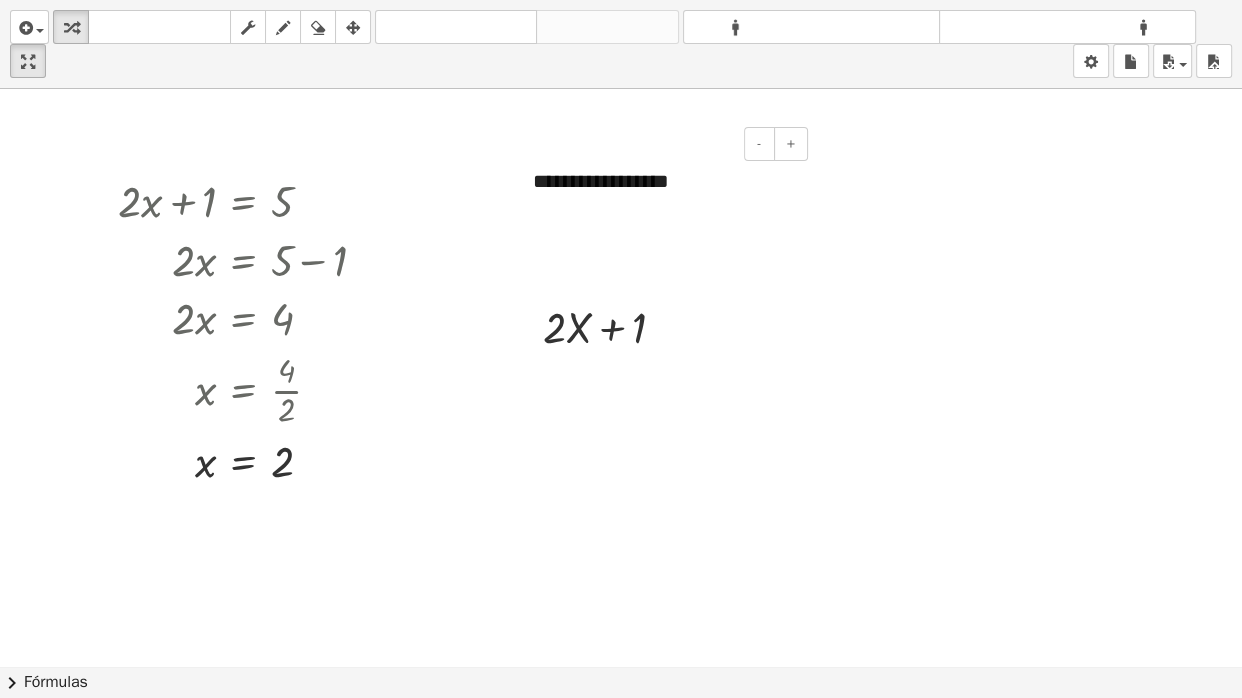 click on "**********" at bounding box center (601, 181) 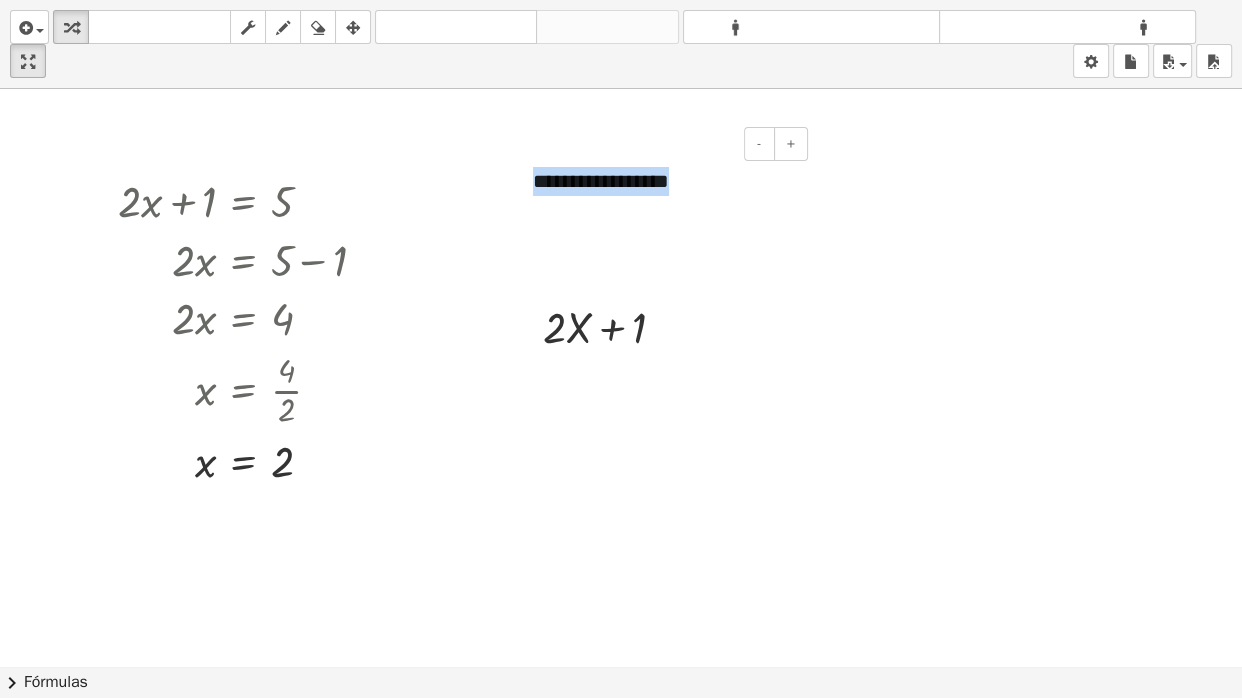 drag, startPoint x: 651, startPoint y: 200, endPoint x: 534, endPoint y: 172, distance: 120.30378 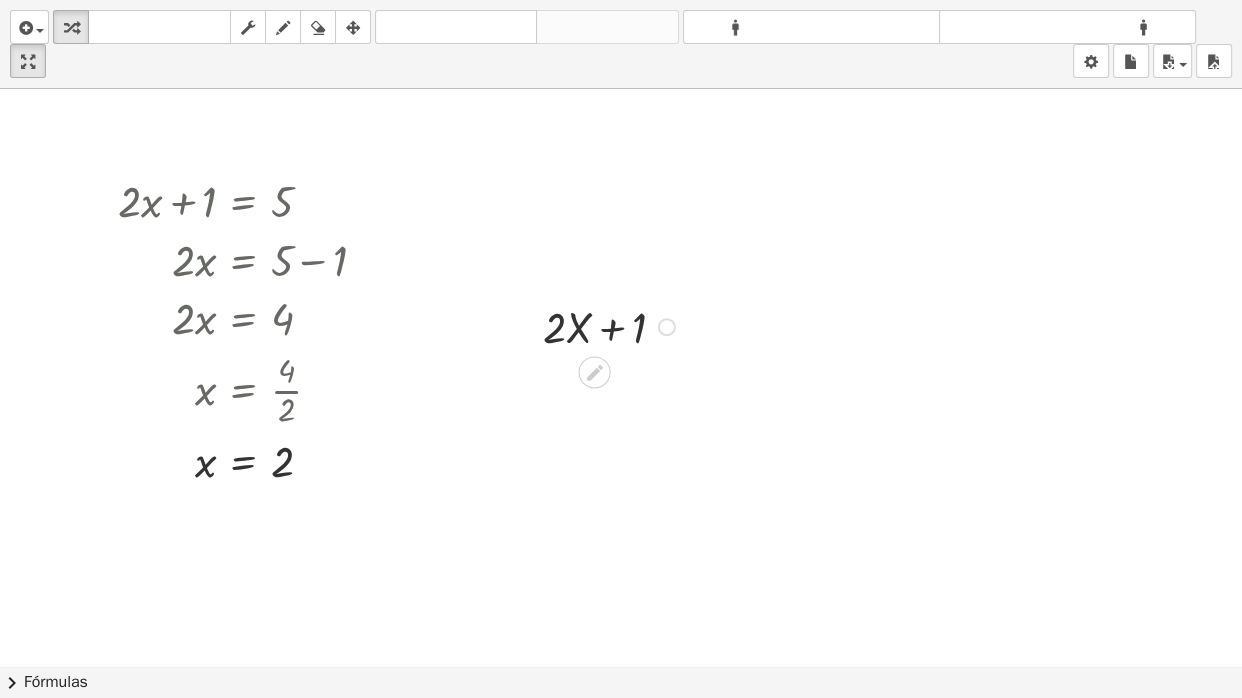 click at bounding box center [612, 325] 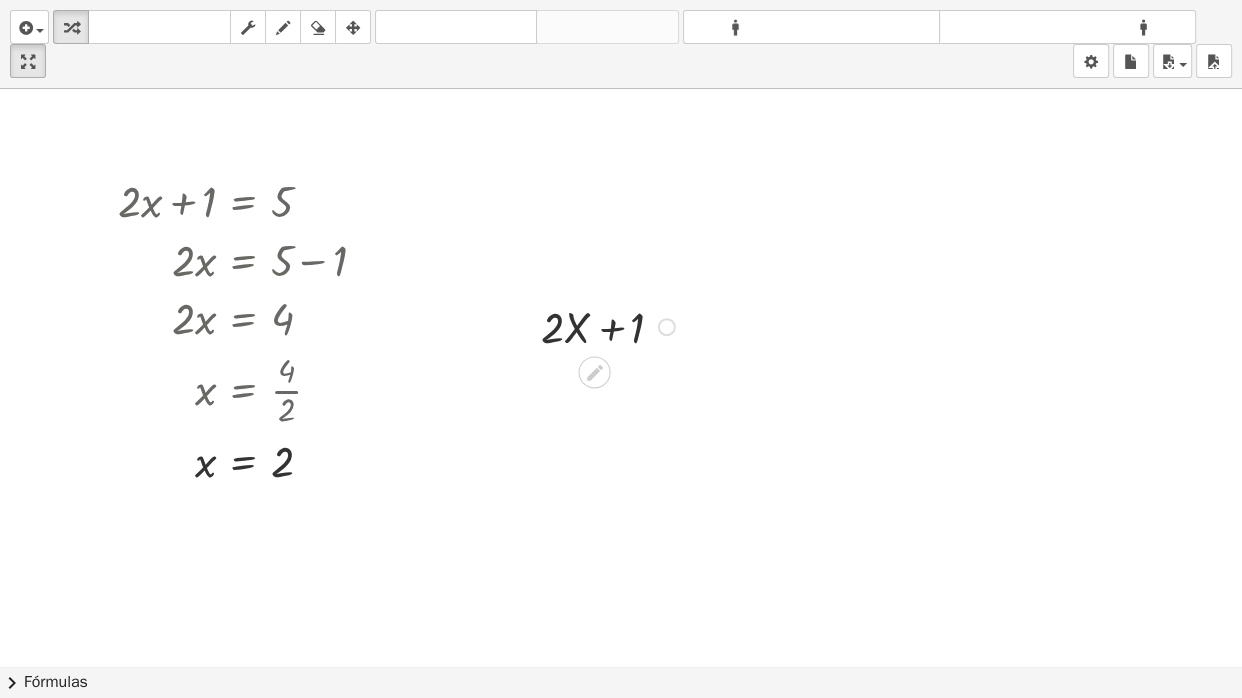 click at bounding box center [612, 325] 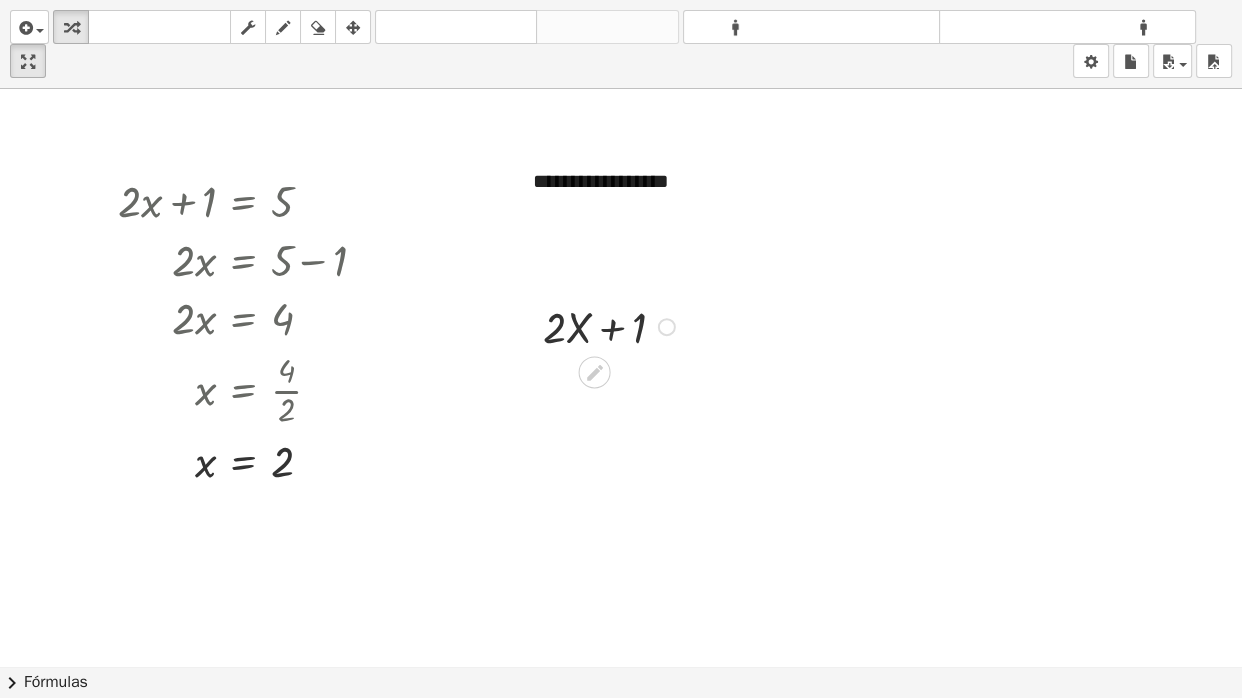 click at bounding box center (612, 325) 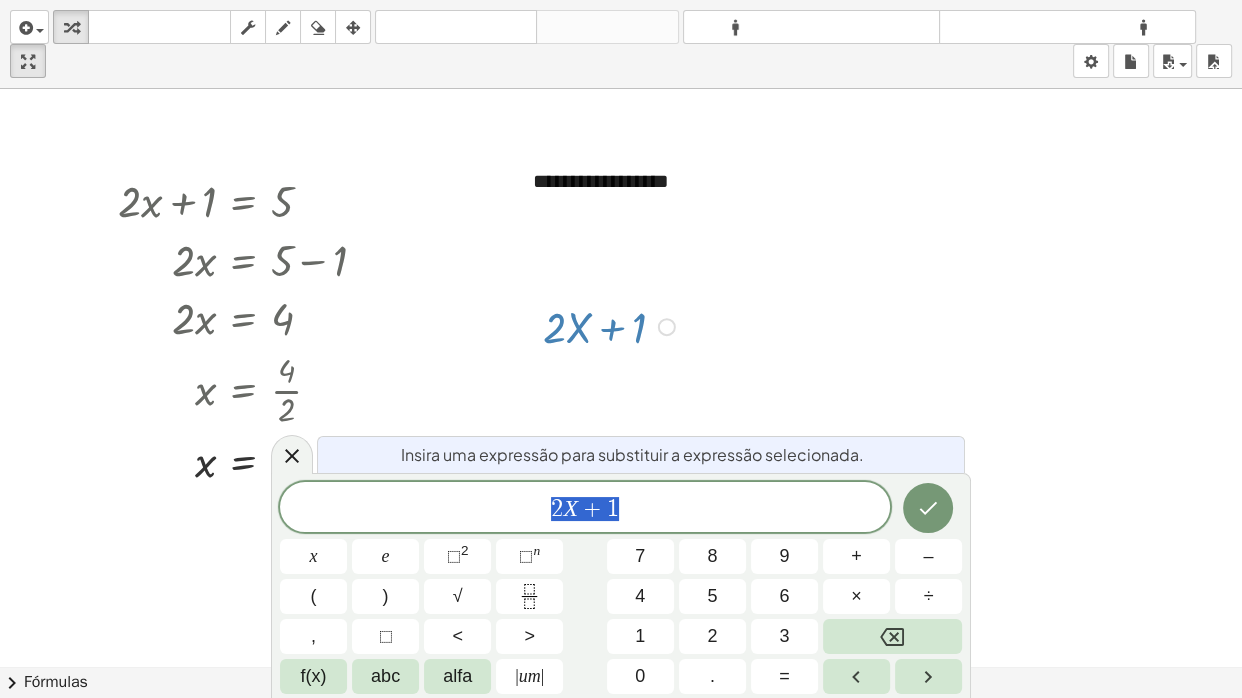 click on "2 X + 1" at bounding box center (585, 509) 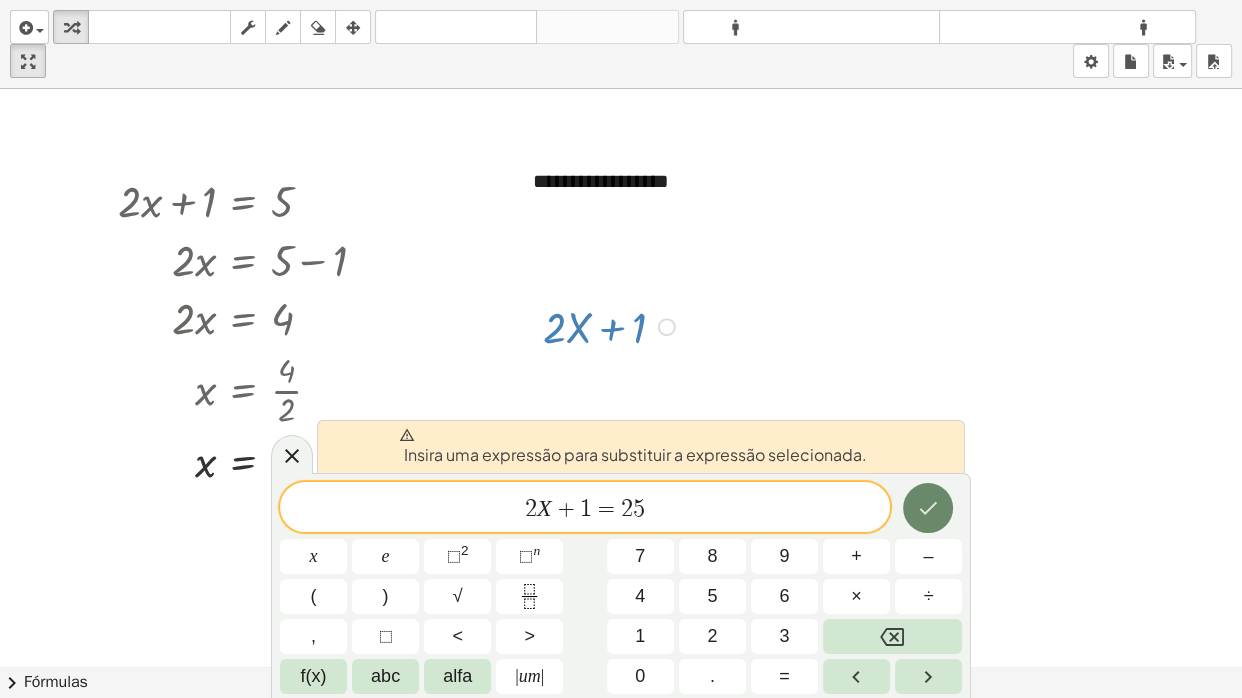 click 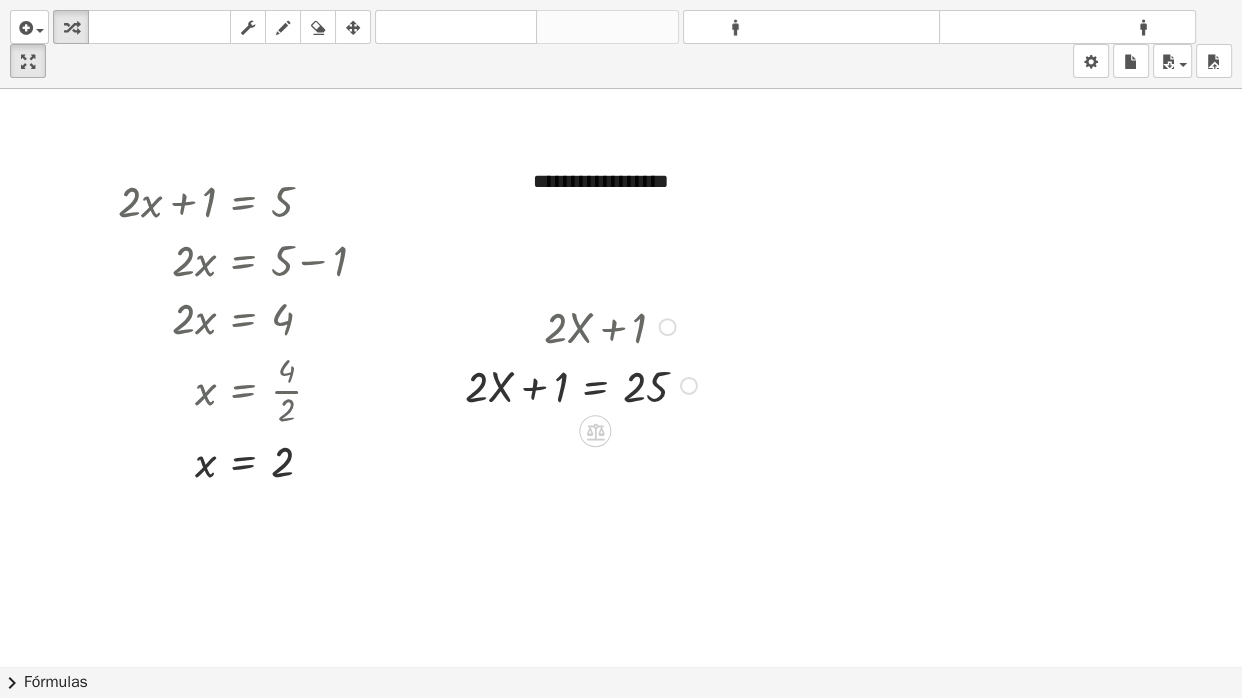 click at bounding box center [668, 327] 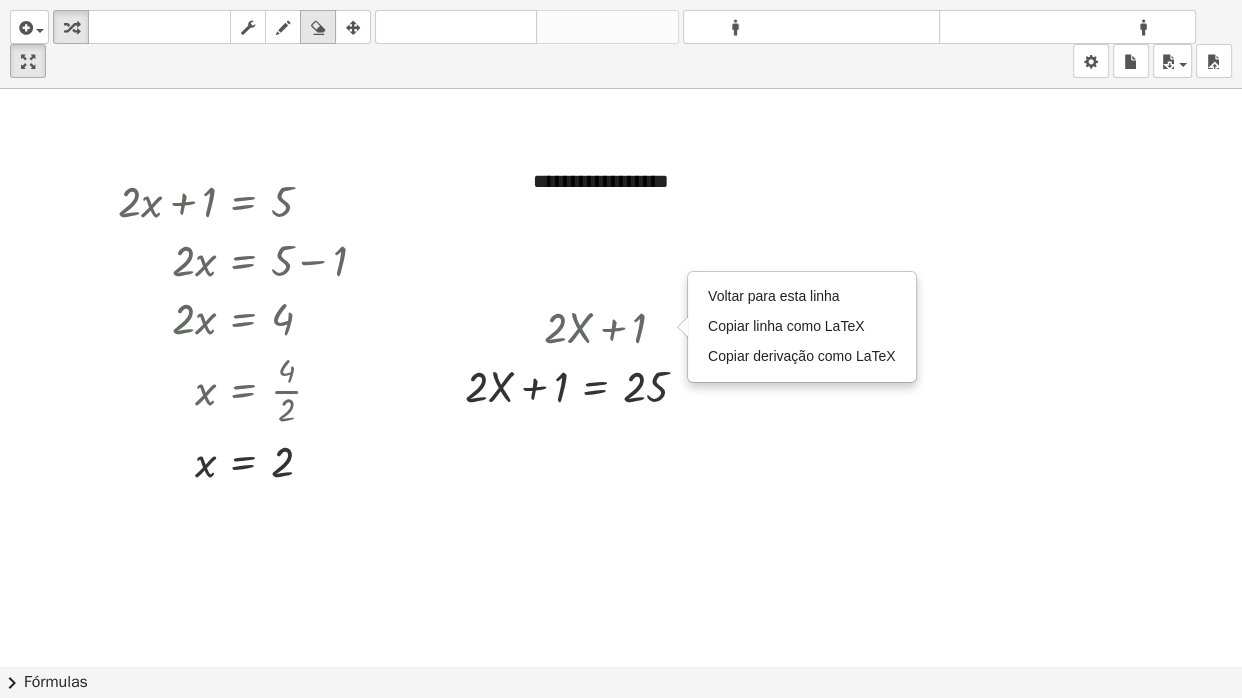 click at bounding box center (318, 27) 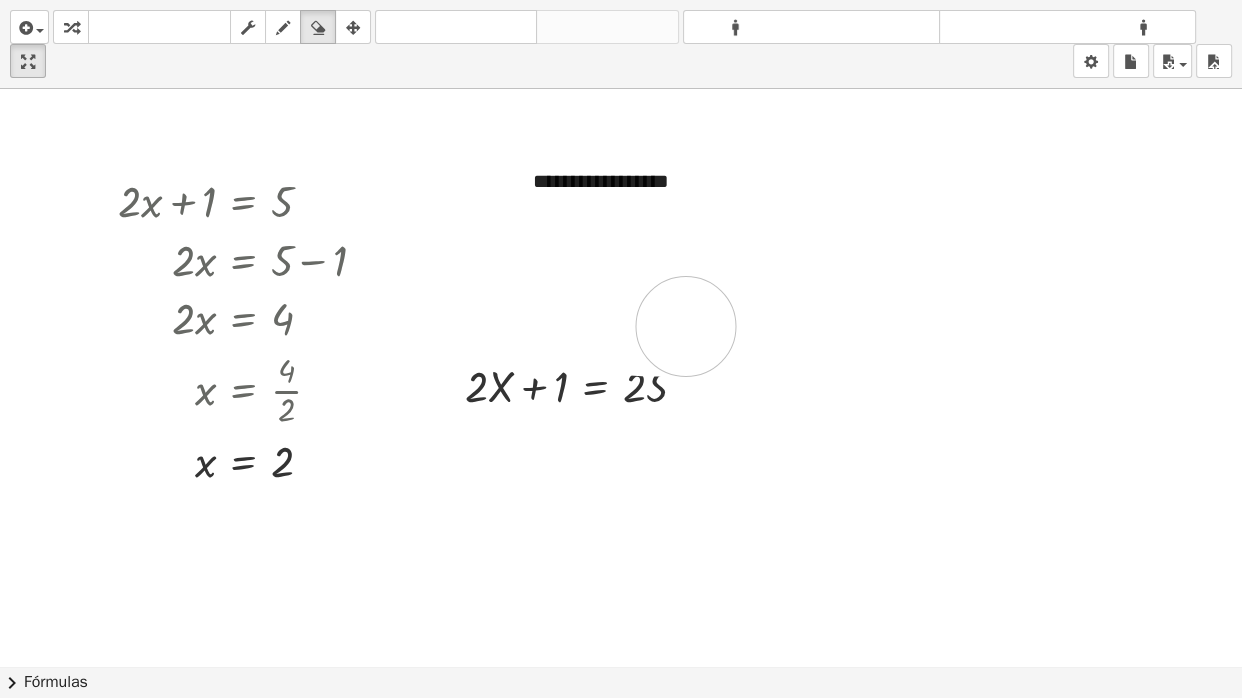 drag, startPoint x: 556, startPoint y: 321, endPoint x: 686, endPoint y: 326, distance: 130.09612 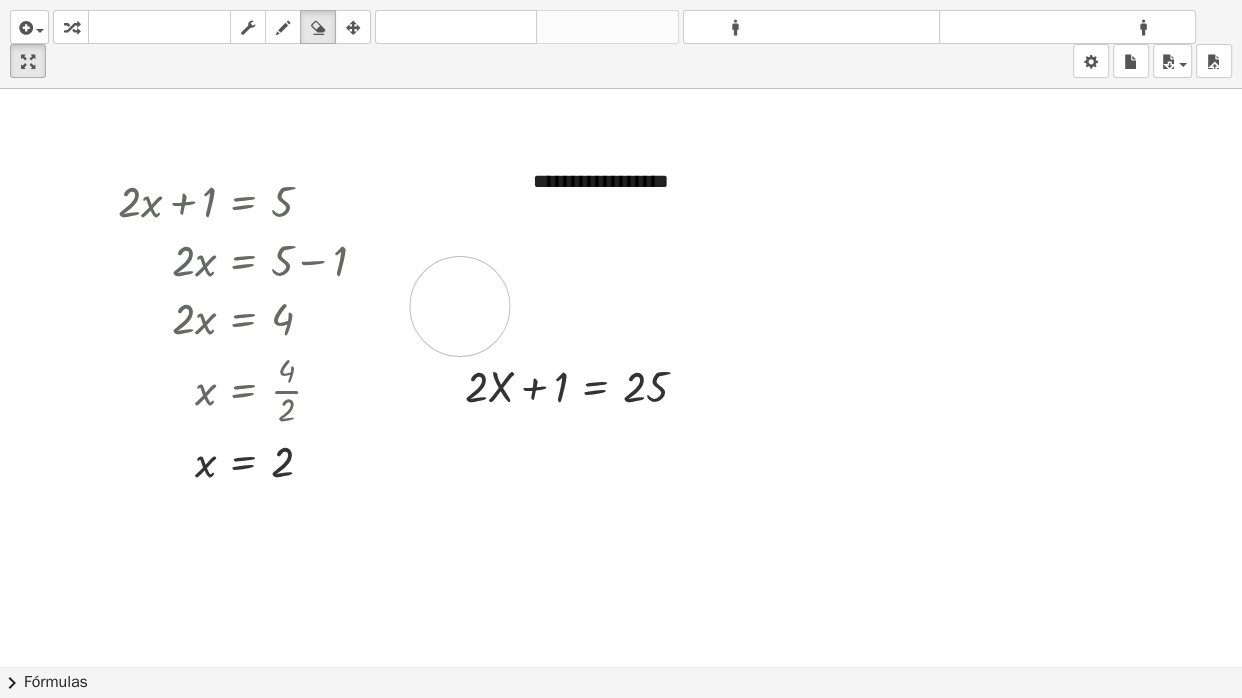 drag, startPoint x: 582, startPoint y: 310, endPoint x: 460, endPoint y: 306, distance: 122.06556 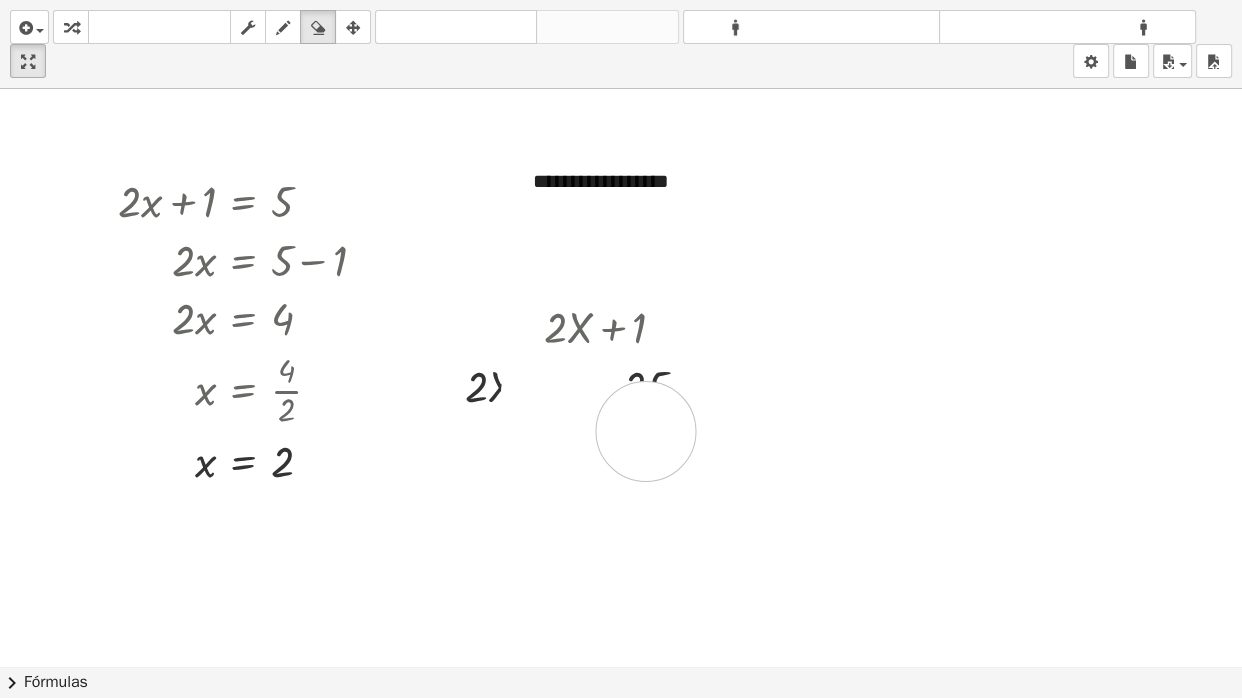 drag, startPoint x: 551, startPoint y: 392, endPoint x: 666, endPoint y: 430, distance: 121.11565 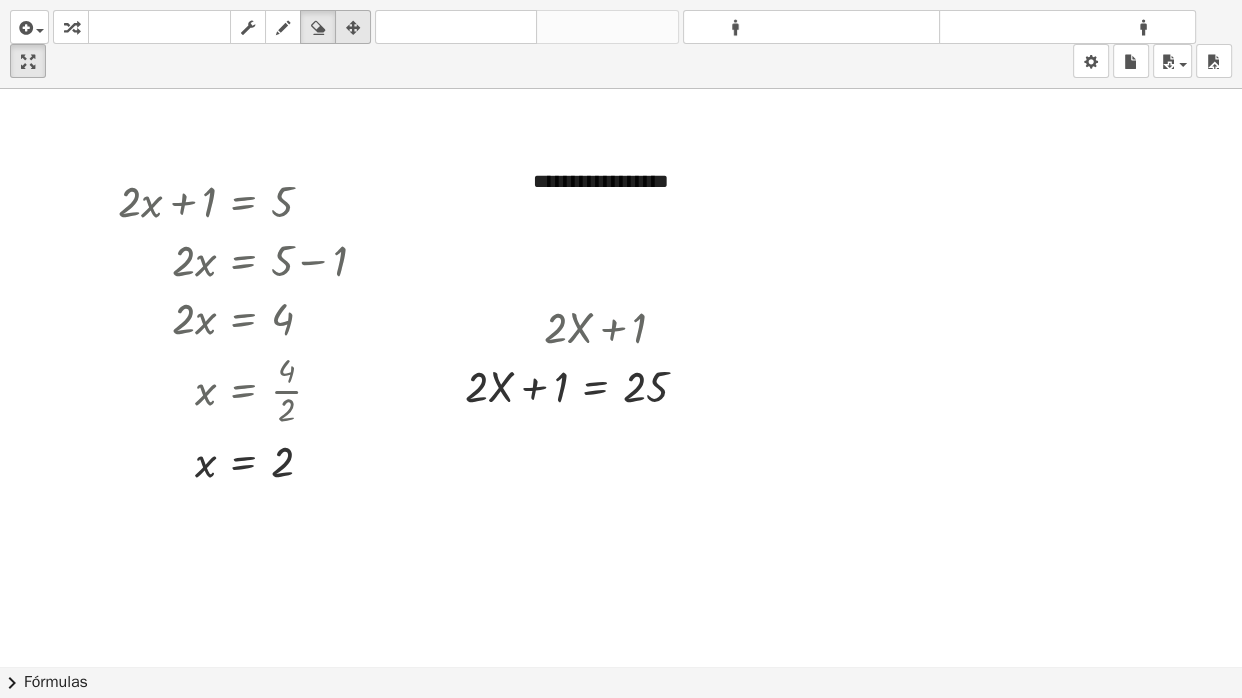 click on "apagar" at bounding box center [318, 27] 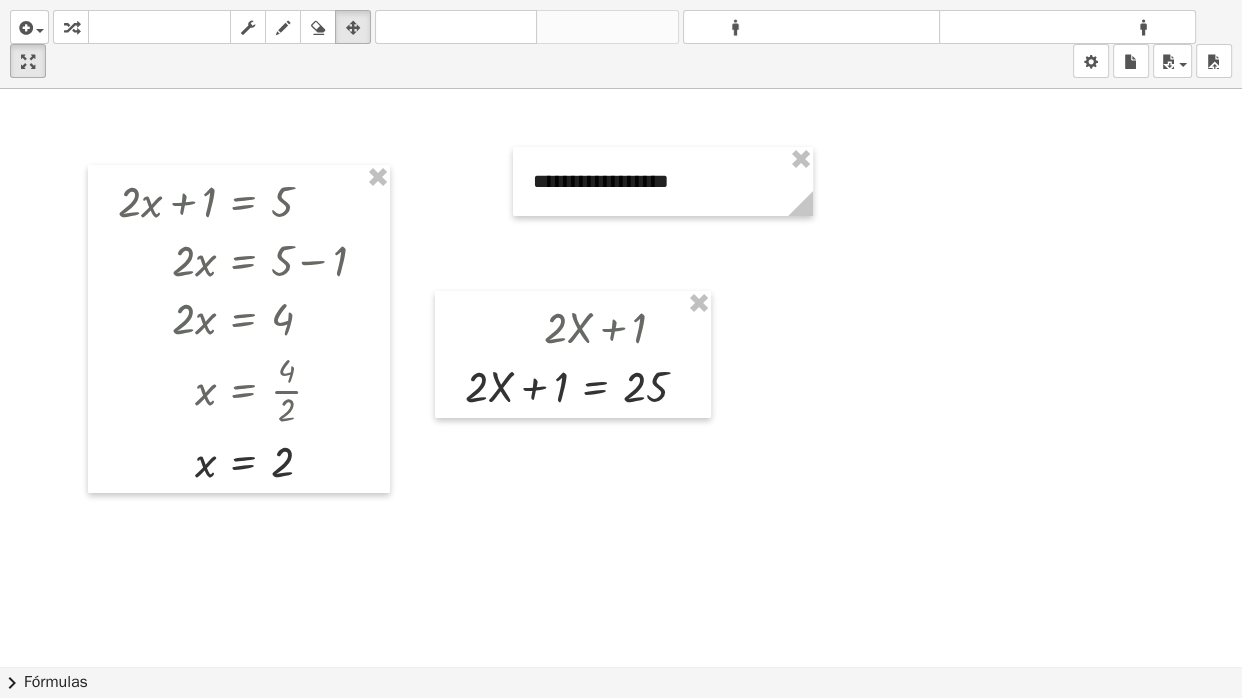 click at bounding box center (621, 666) 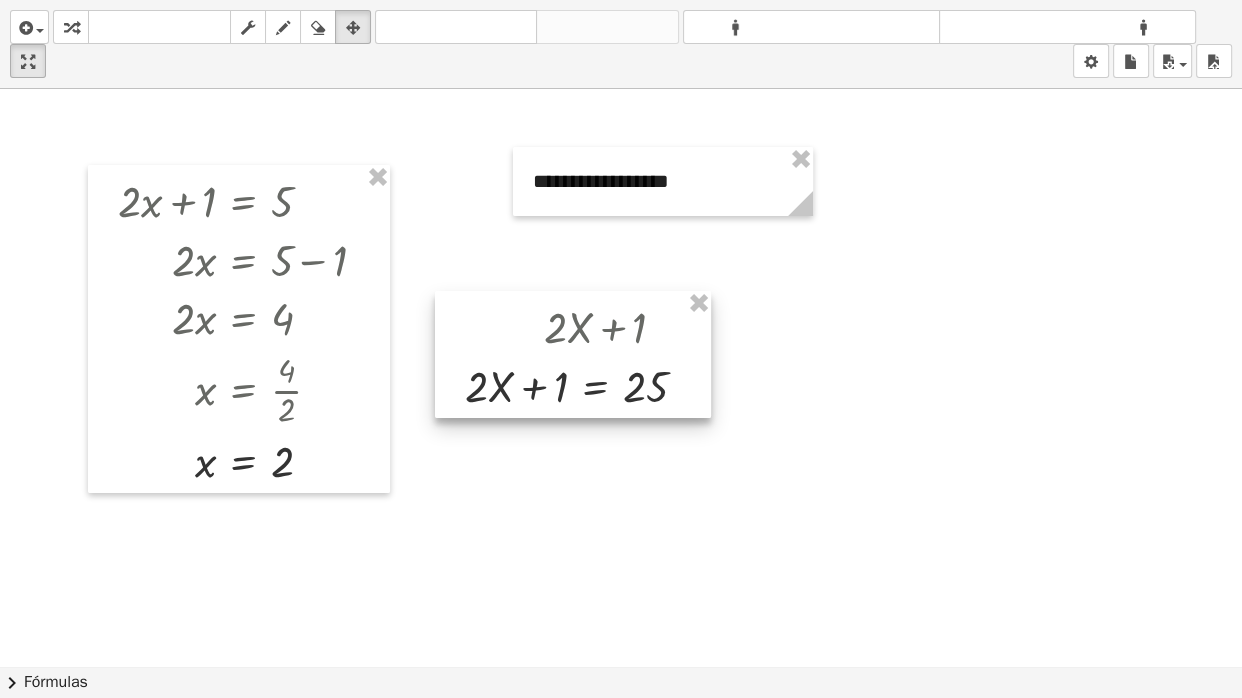 click at bounding box center (573, 354) 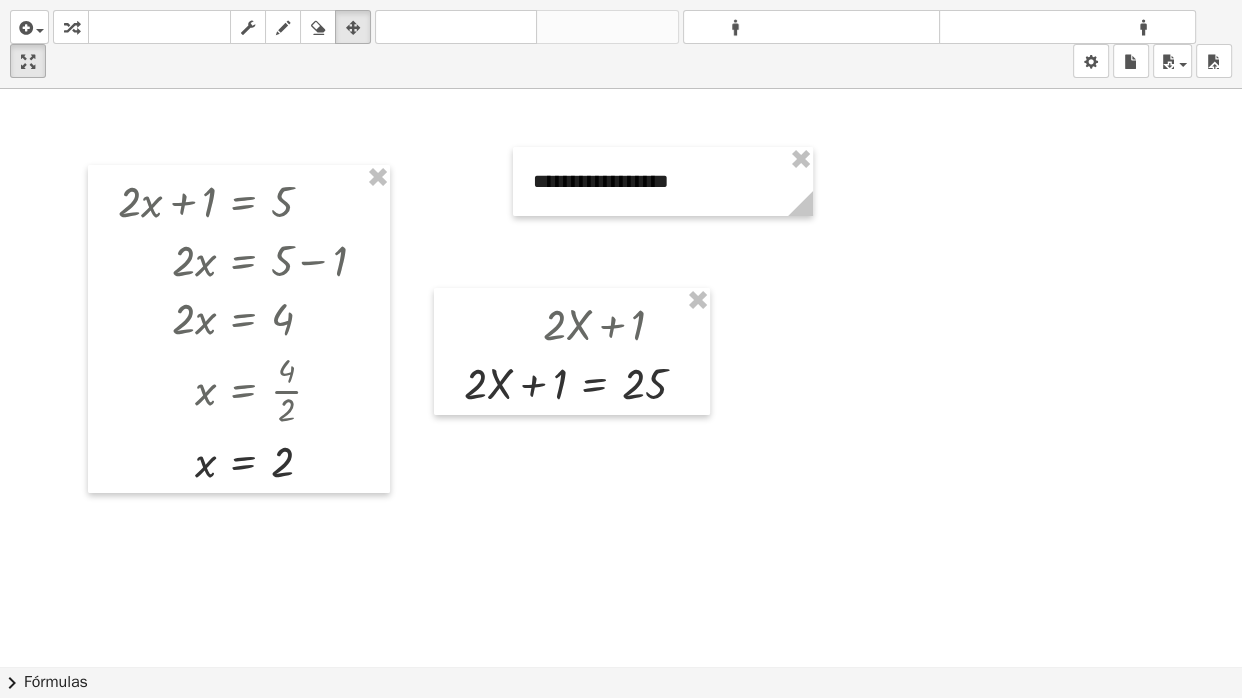 drag, startPoint x: 689, startPoint y: 307, endPoint x: 720, endPoint y: 302, distance: 31.400637 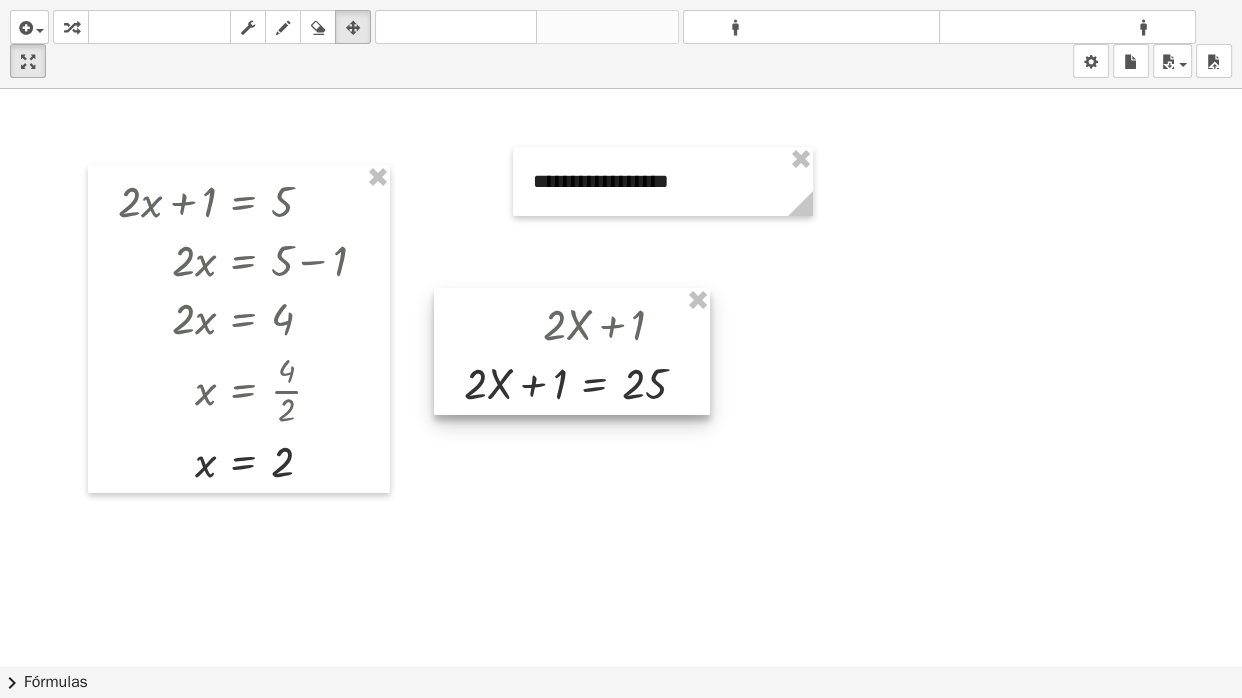 click at bounding box center [572, 351] 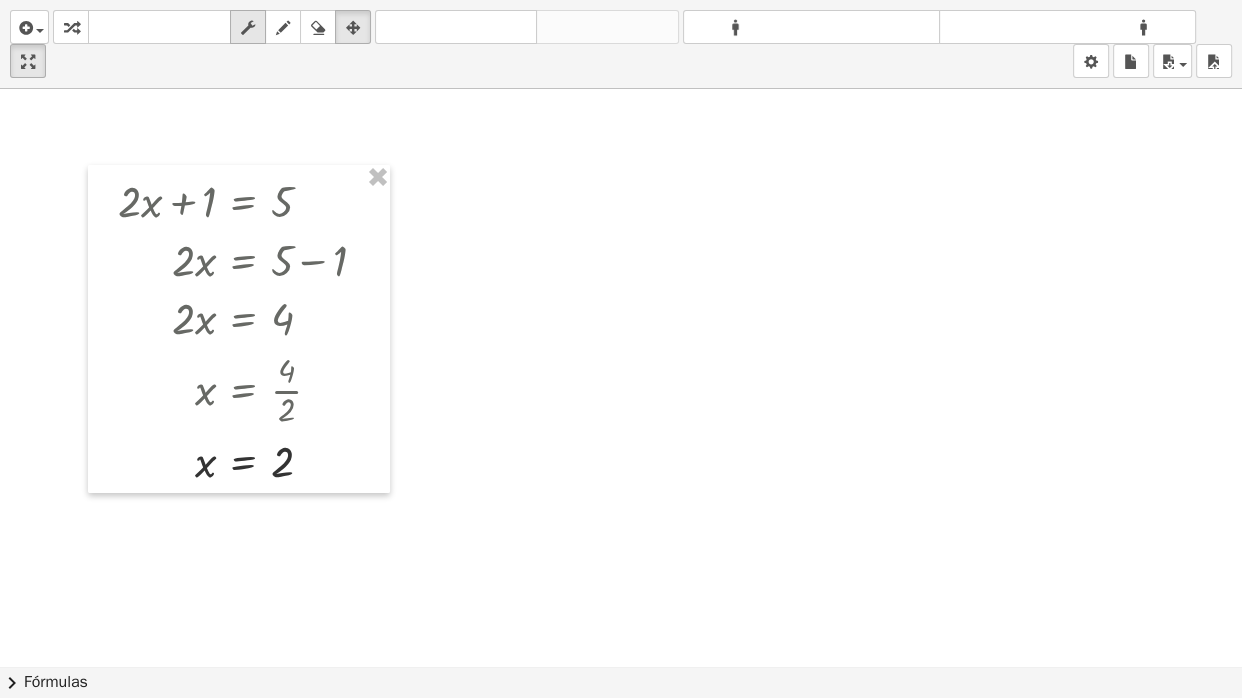 click at bounding box center [248, 28] 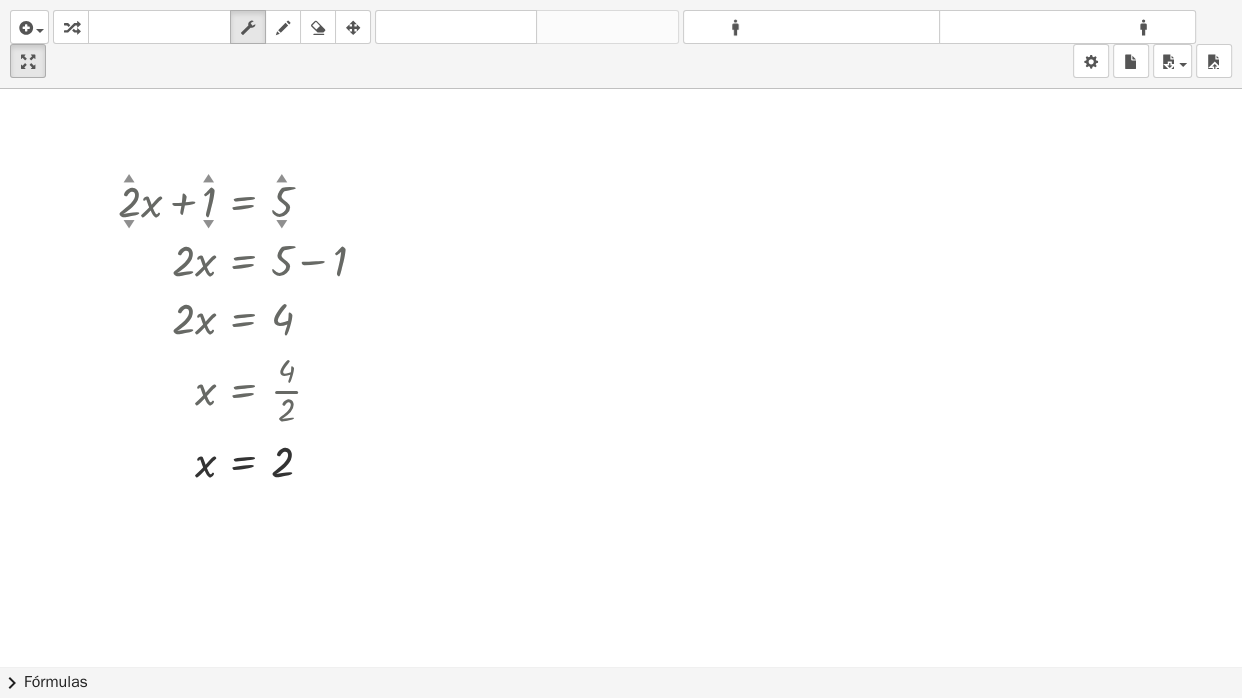 click at bounding box center (621, 666) 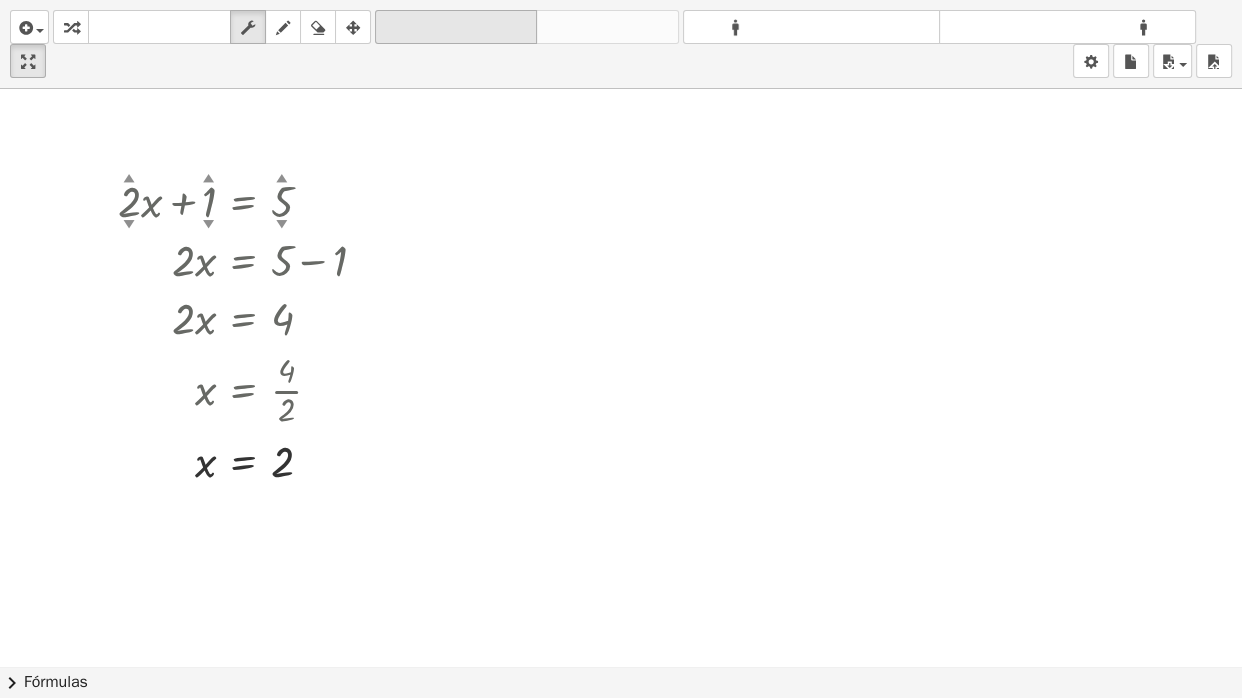 click on "desfazer" at bounding box center (456, 27) 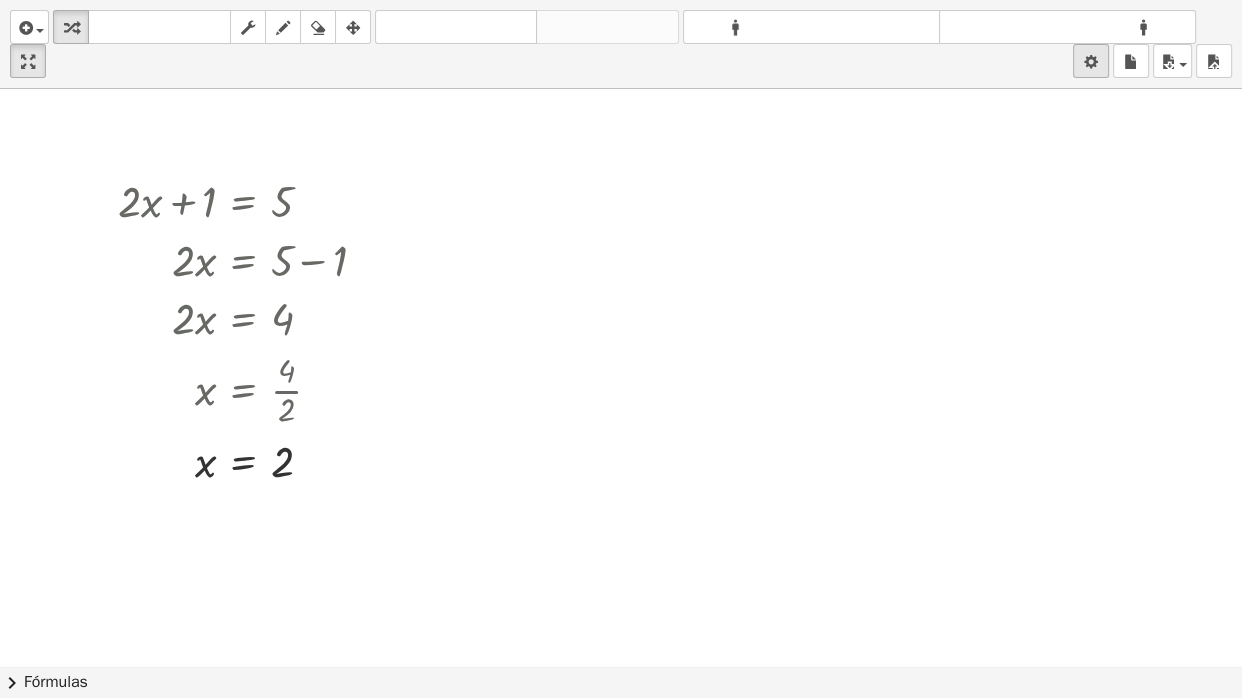 click at bounding box center (1091, 62) 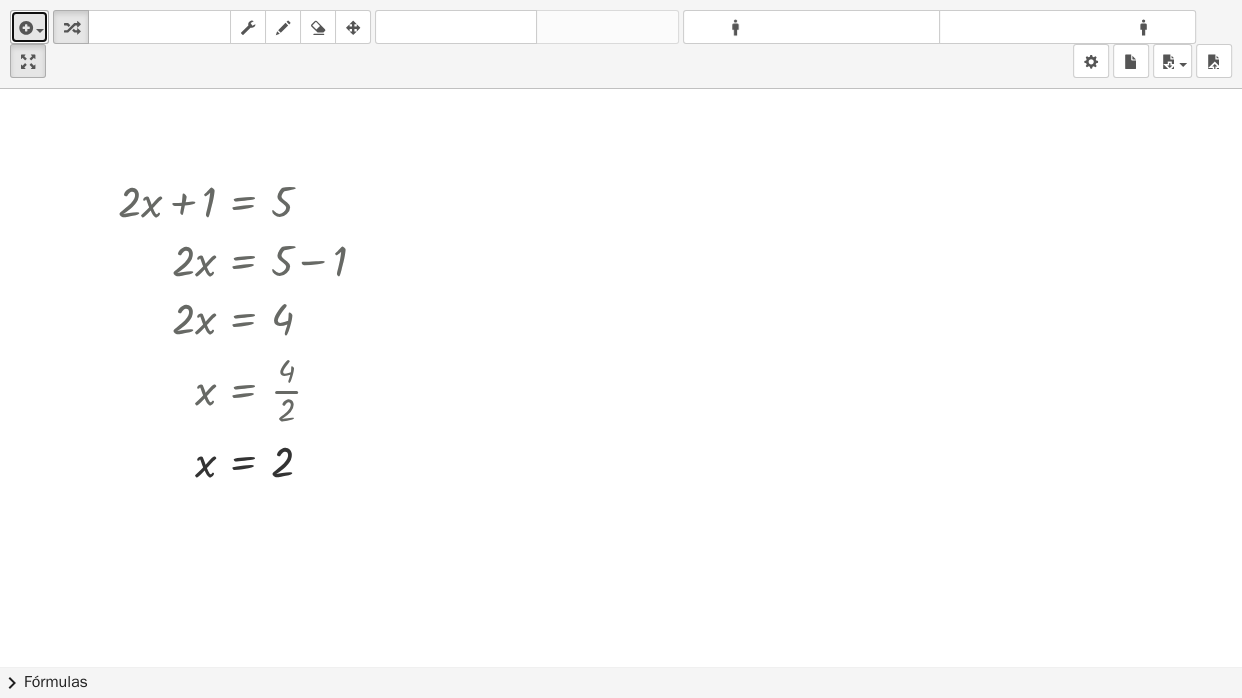 click at bounding box center (24, 28) 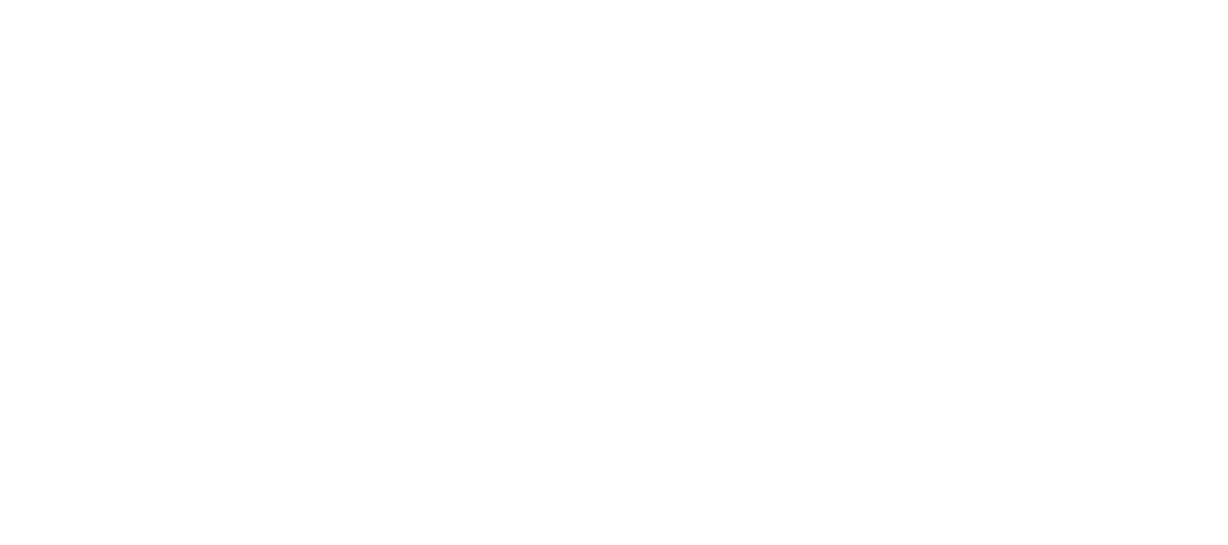 scroll, scrollTop: 0, scrollLeft: 0, axis: both 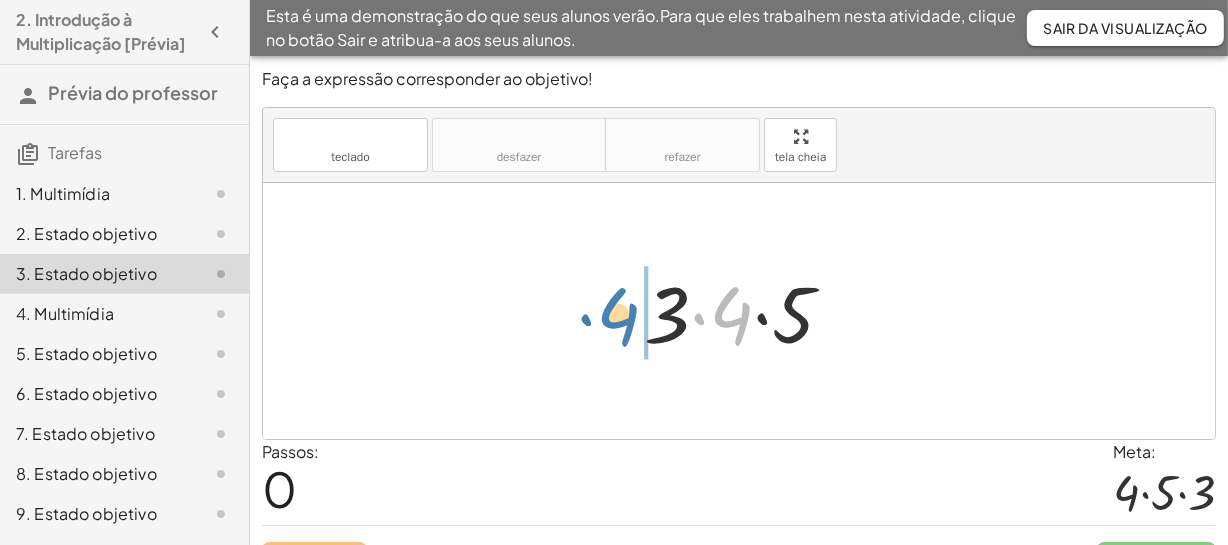 drag, startPoint x: 736, startPoint y: 331, endPoint x: 620, endPoint y: 332, distance: 116.00431 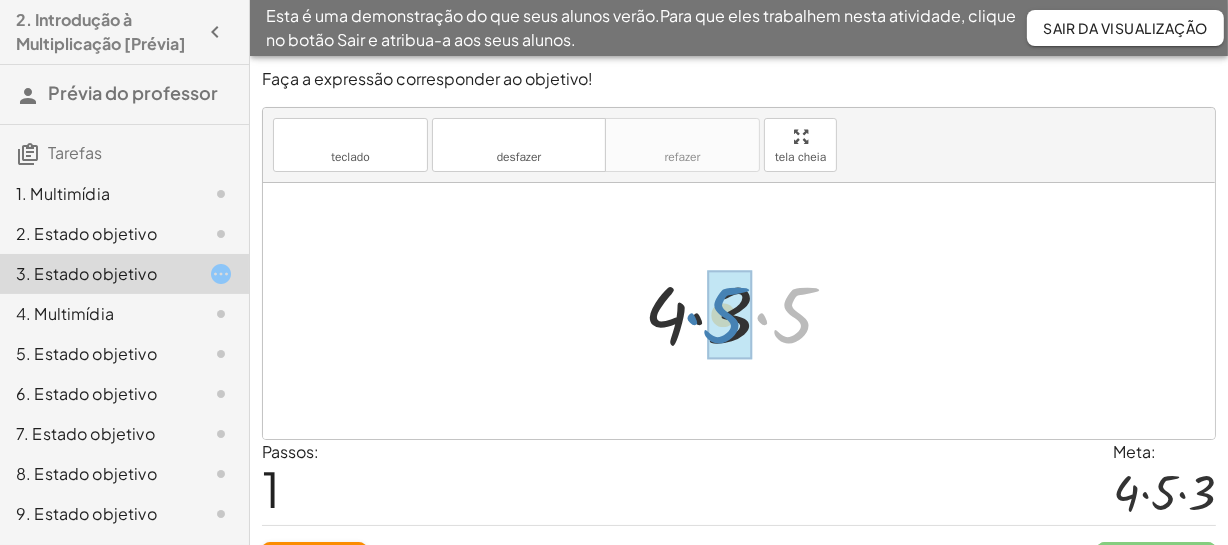 drag, startPoint x: 792, startPoint y: 330, endPoint x: 720, endPoint y: 330, distance: 72 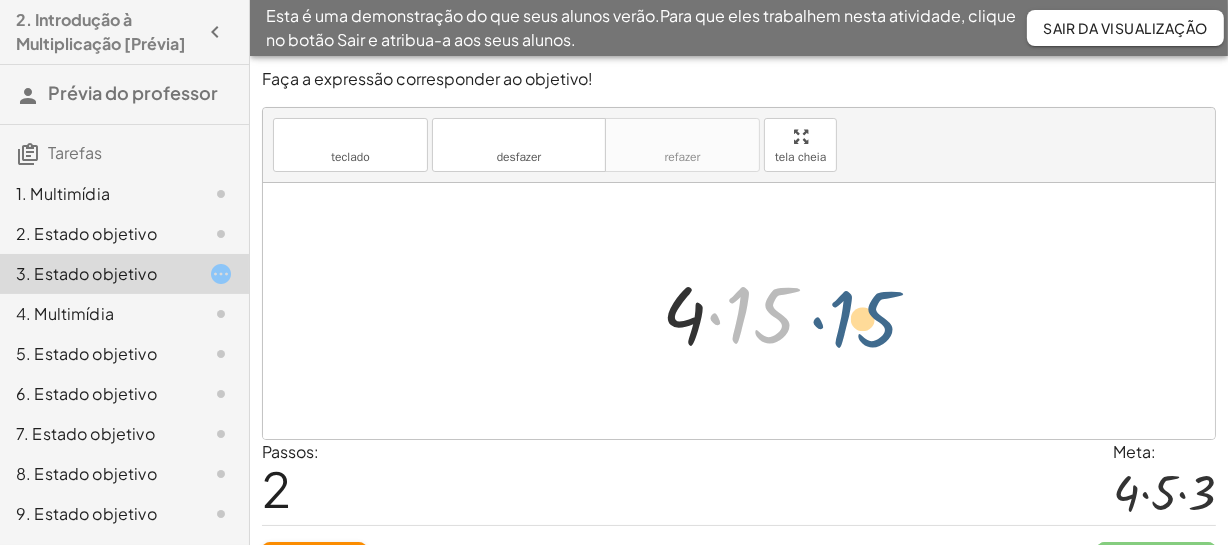 drag, startPoint x: 731, startPoint y: 326, endPoint x: 836, endPoint y: 330, distance: 105.076164 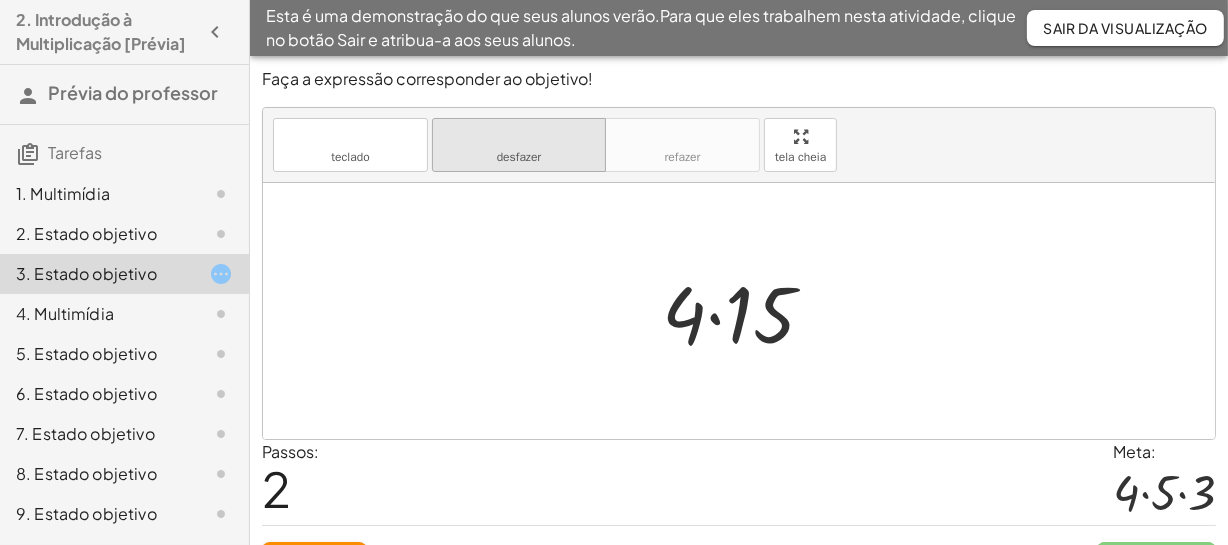 click on "desfazer desfazer" at bounding box center (519, 145) 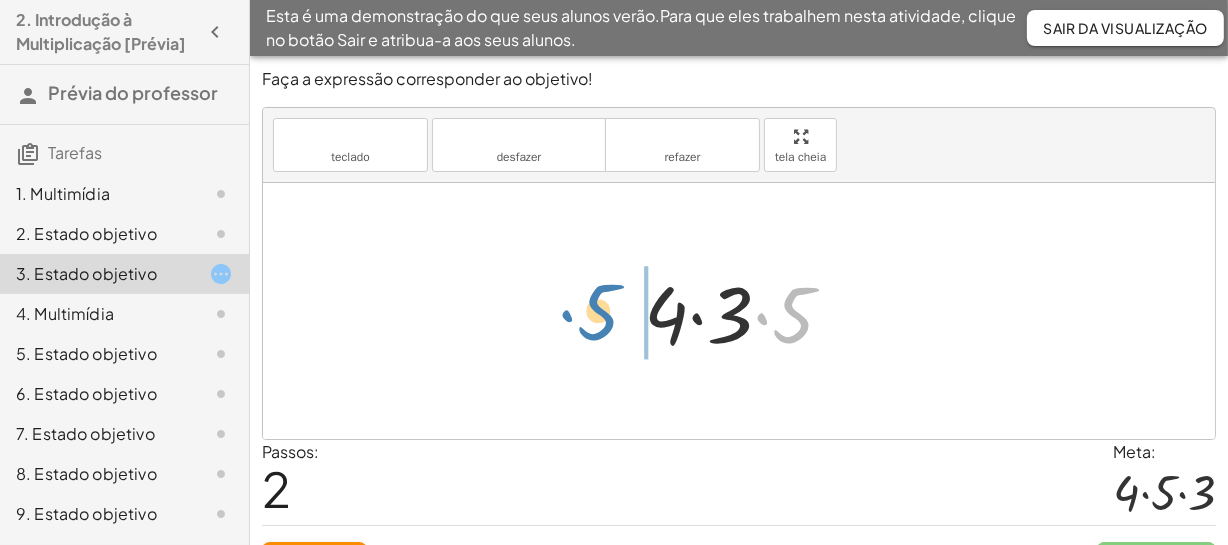 drag, startPoint x: 797, startPoint y: 321, endPoint x: 603, endPoint y: 316, distance: 194.06442 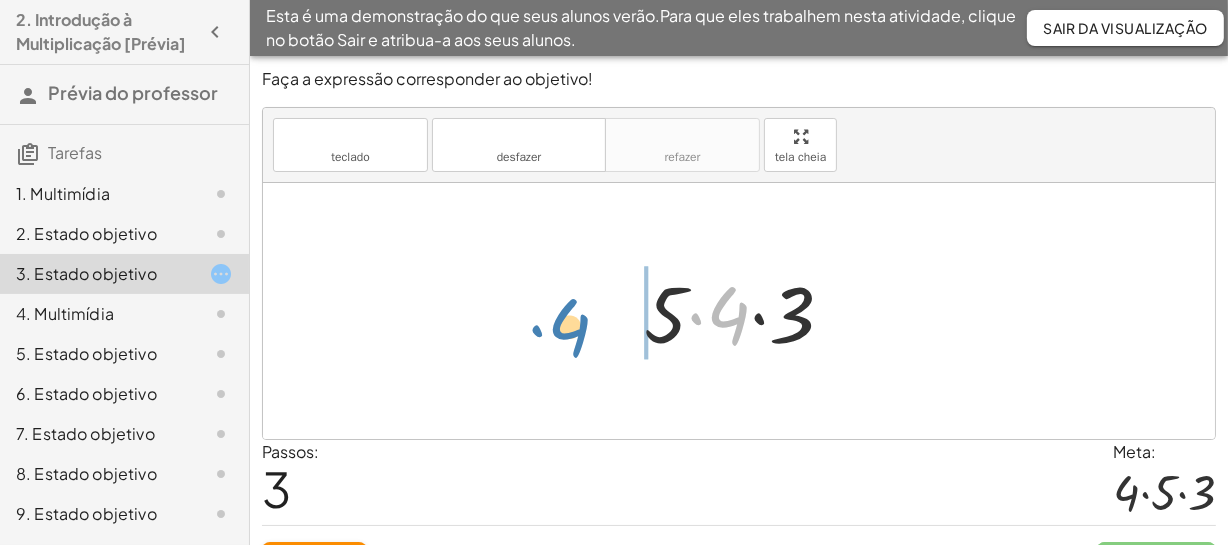 drag, startPoint x: 729, startPoint y: 357, endPoint x: 585, endPoint y: 330, distance: 146.50938 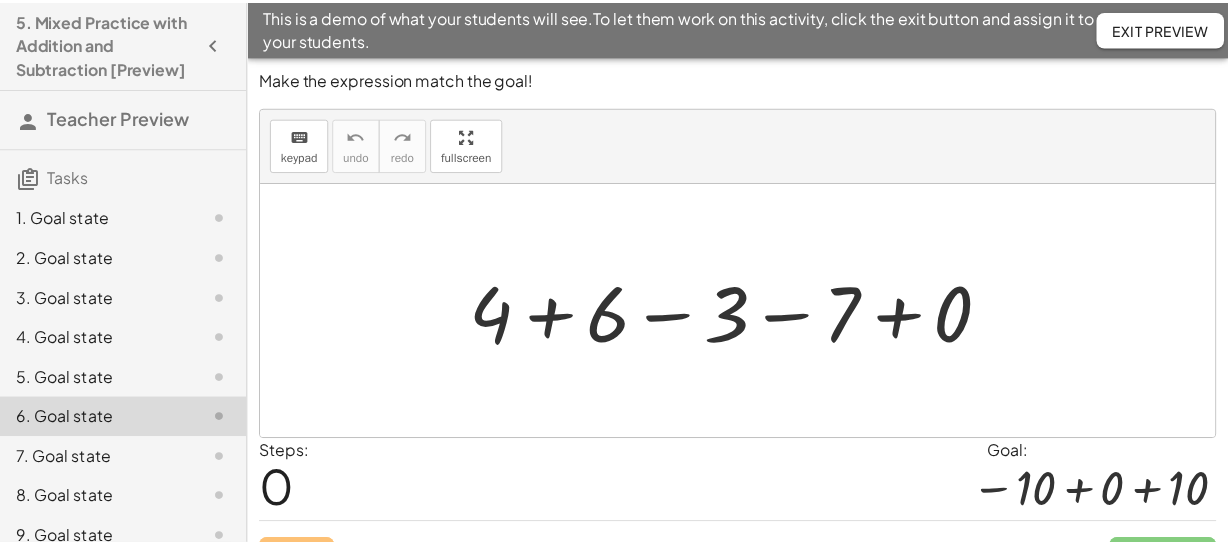 scroll, scrollTop: 0, scrollLeft: 0, axis: both 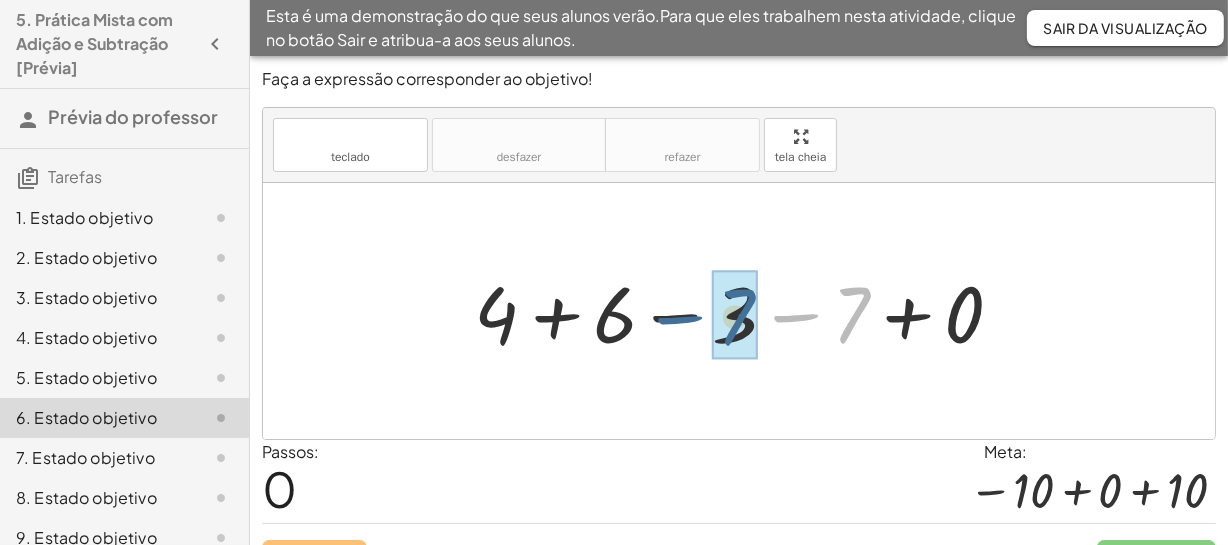 drag, startPoint x: 842, startPoint y: 327, endPoint x: 720, endPoint y: 324, distance: 122.03688 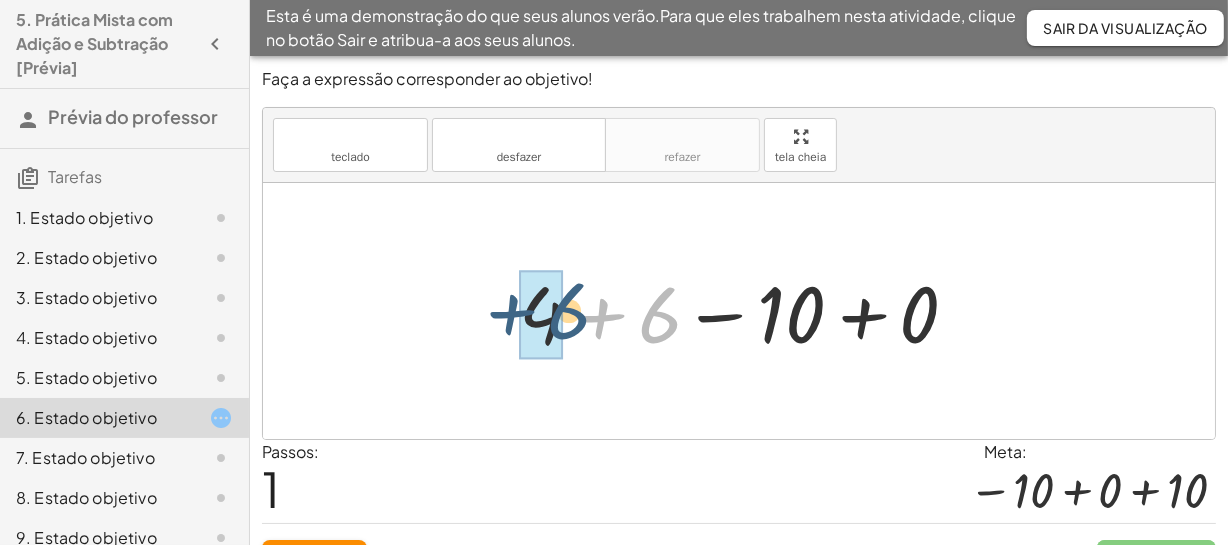 drag, startPoint x: 645, startPoint y: 329, endPoint x: 547, endPoint y: 323, distance: 98.1835 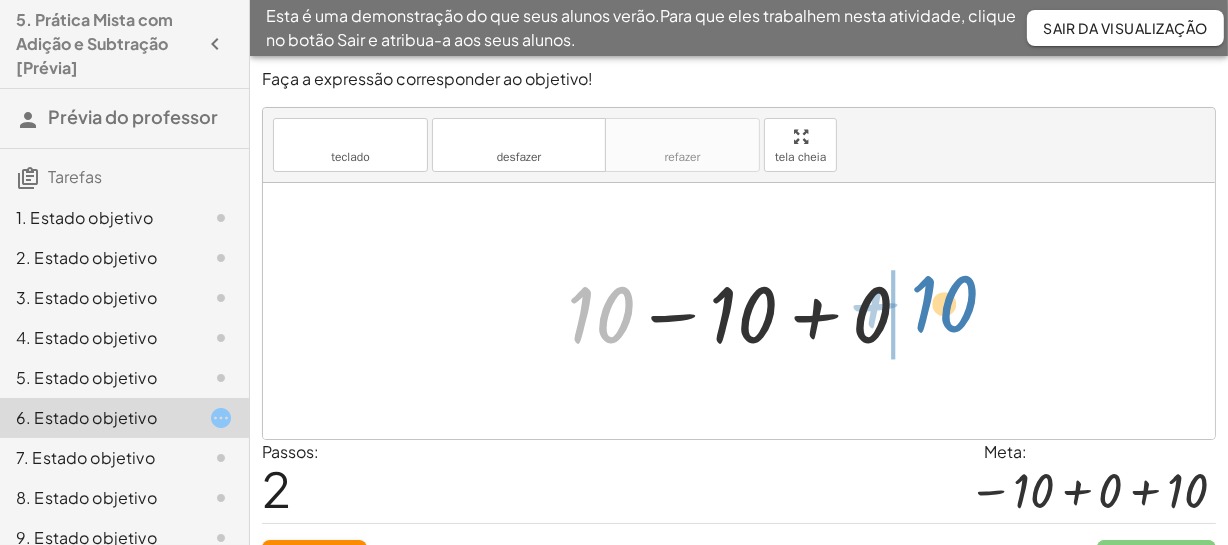 drag, startPoint x: 583, startPoint y: 330, endPoint x: 927, endPoint y: 320, distance: 344.14532 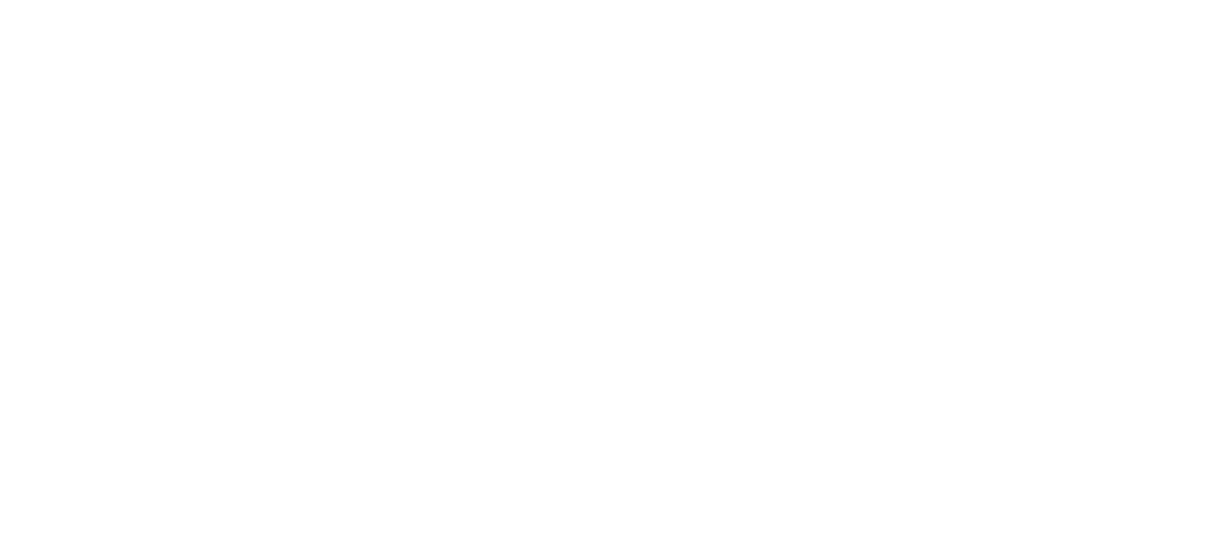 scroll, scrollTop: 0, scrollLeft: 0, axis: both 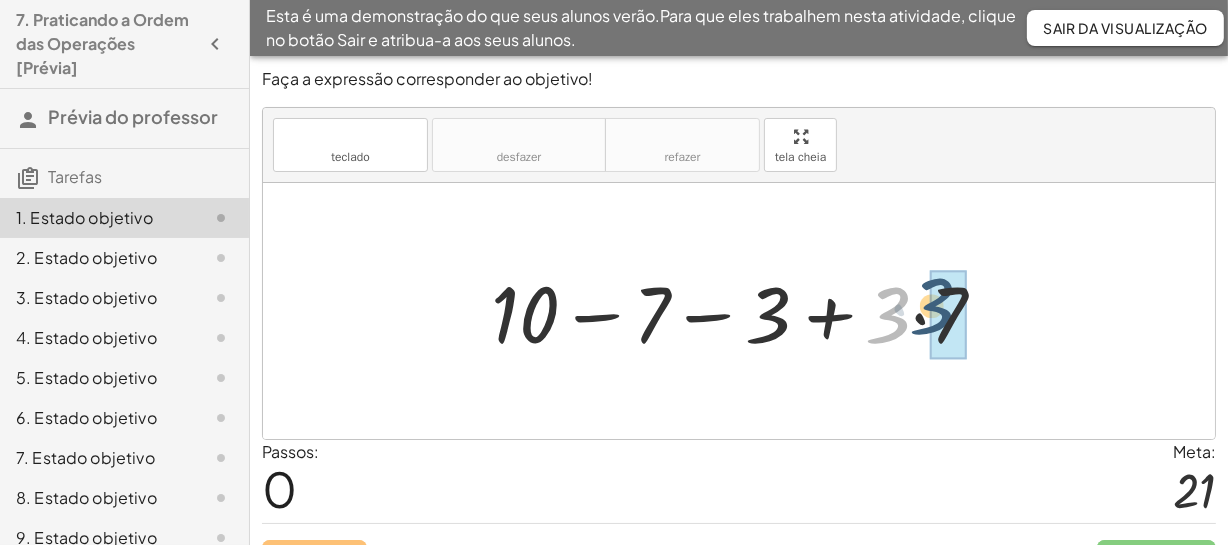 drag, startPoint x: 884, startPoint y: 340, endPoint x: 903, endPoint y: 376, distance: 40.706264 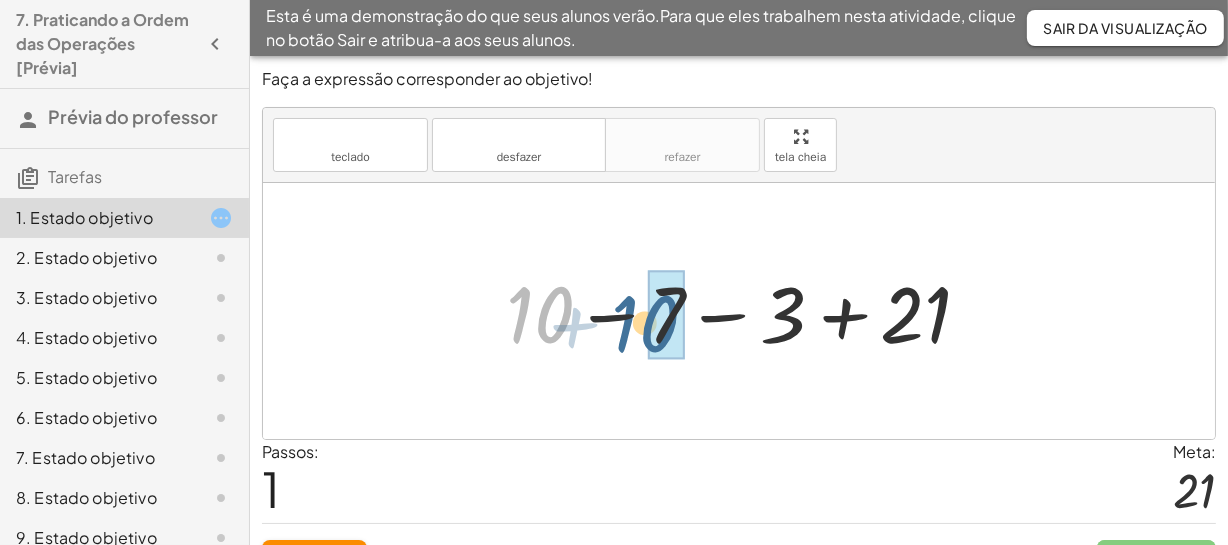 drag, startPoint x: 553, startPoint y: 323, endPoint x: 668, endPoint y: 327, distance: 115.06954 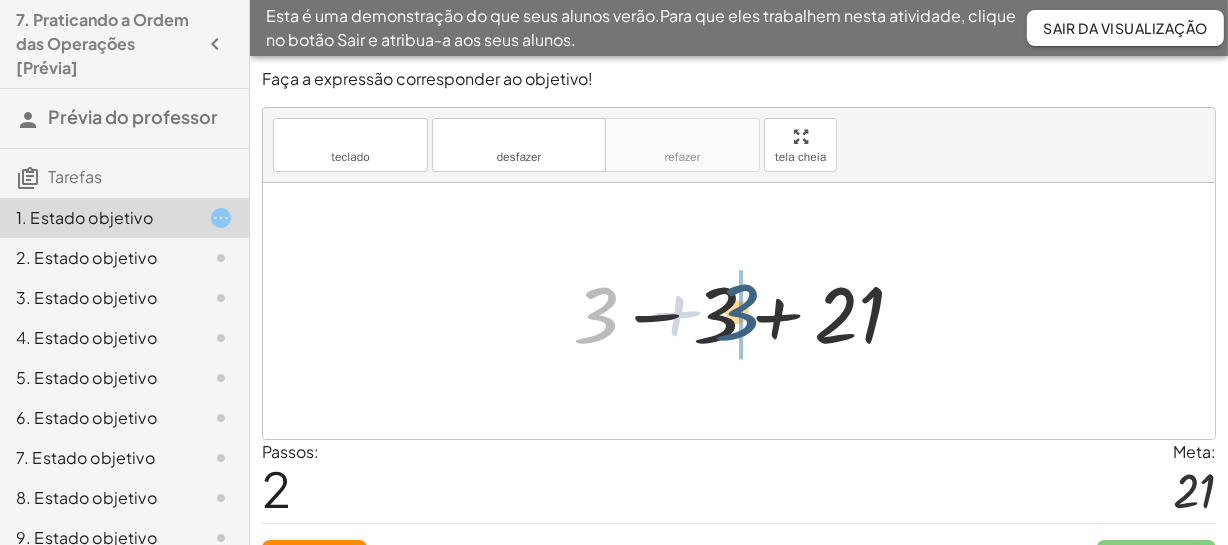 drag, startPoint x: 589, startPoint y: 339, endPoint x: 738, endPoint y: 335, distance: 149.05368 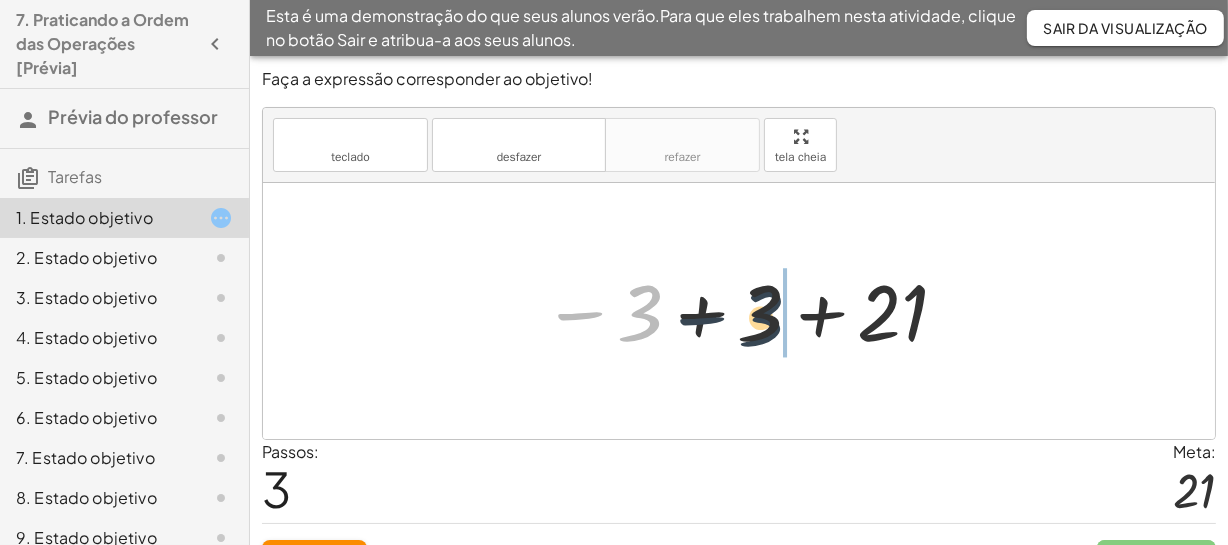 drag, startPoint x: 653, startPoint y: 335, endPoint x: 797, endPoint y: 338, distance: 144.03125 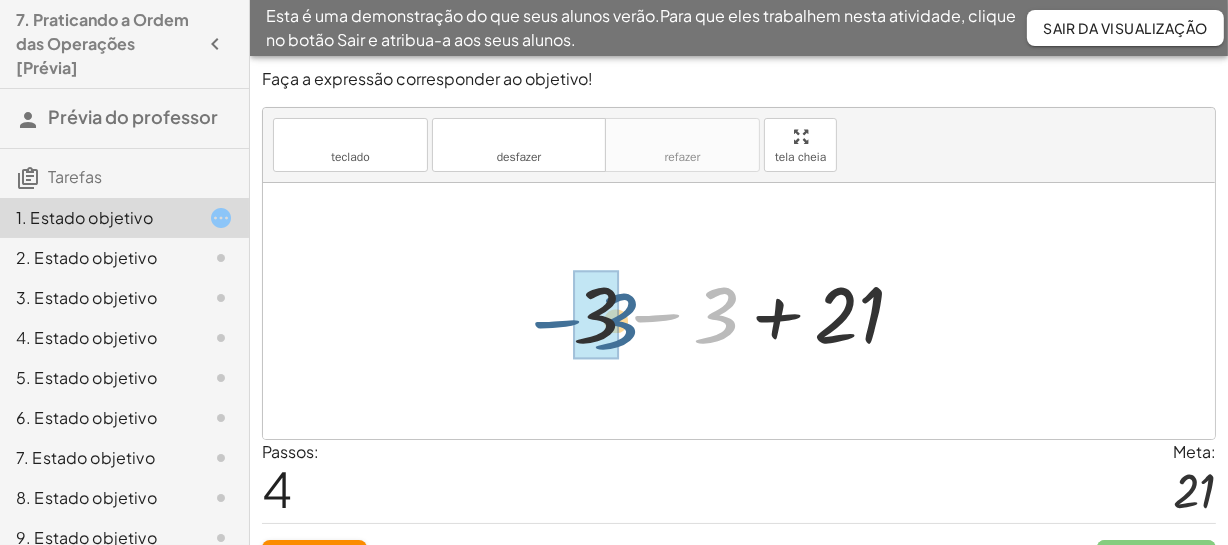 drag, startPoint x: 727, startPoint y: 331, endPoint x: 629, endPoint y: 336, distance: 98.12747 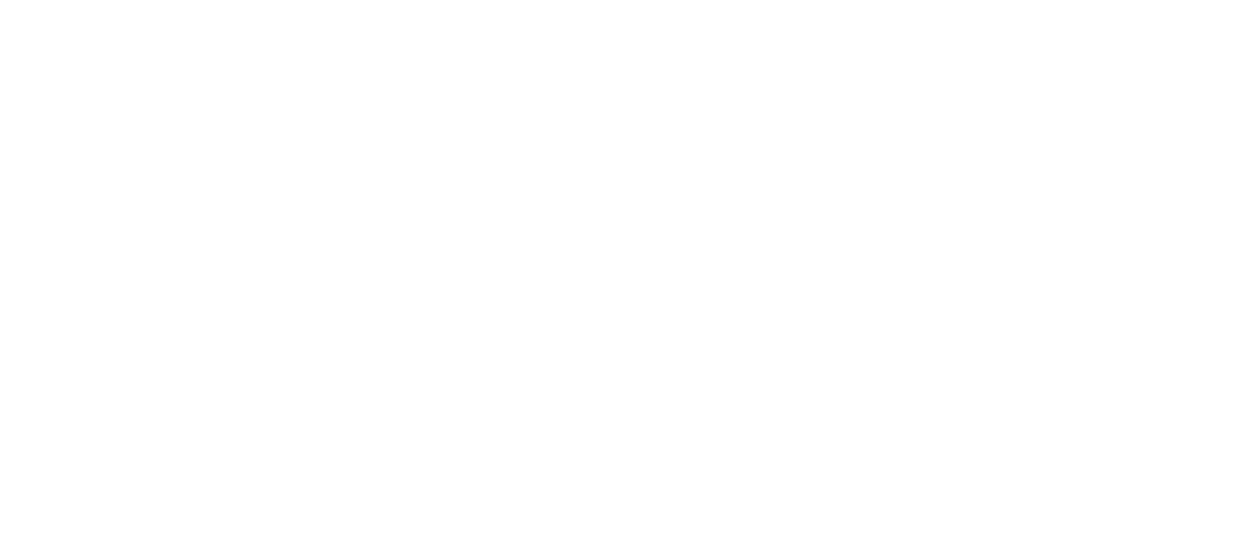 scroll, scrollTop: 0, scrollLeft: 0, axis: both 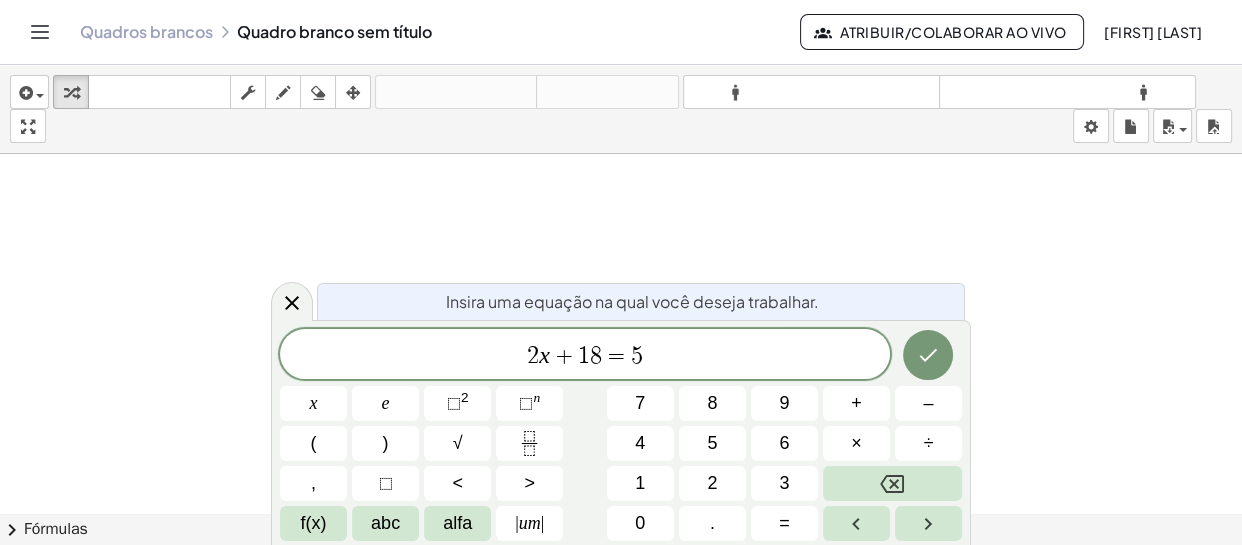 click on "5" at bounding box center [637, 356] 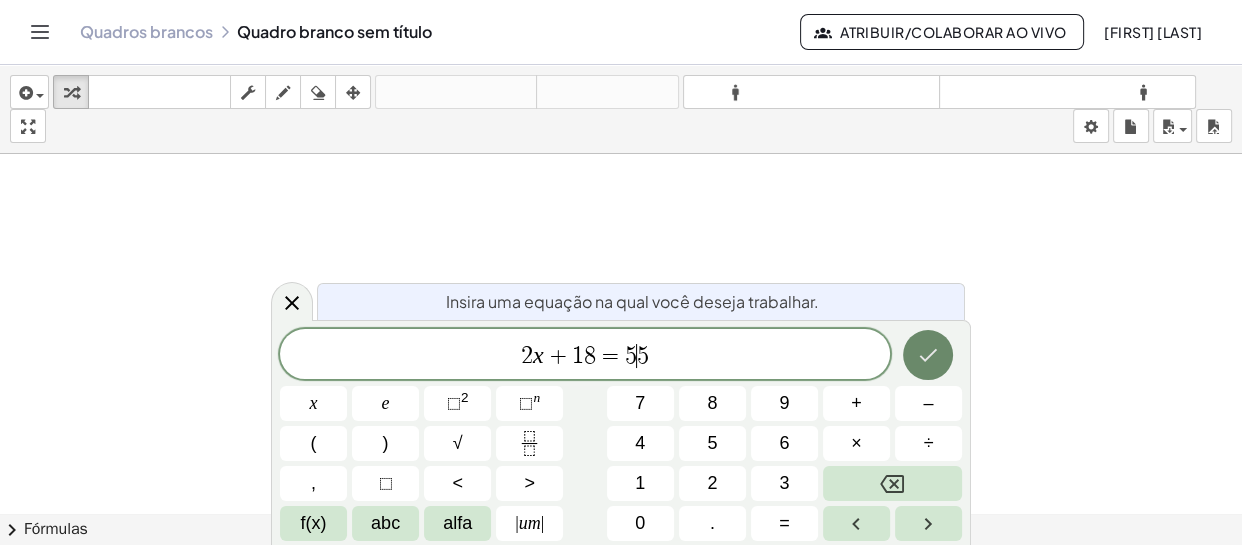 click 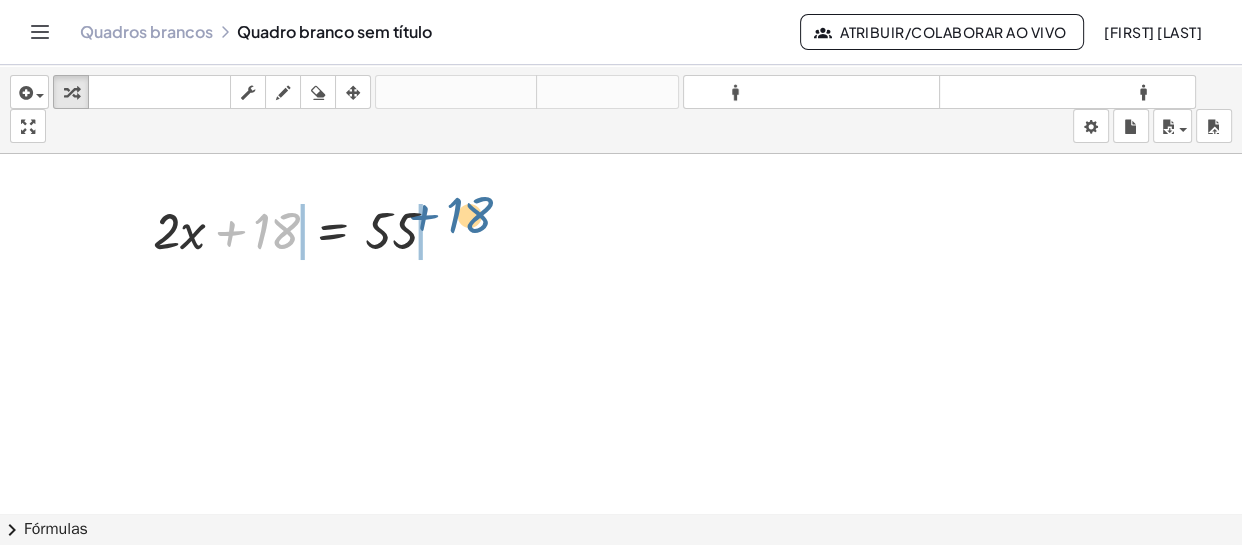 drag, startPoint x: 271, startPoint y: 242, endPoint x: 471, endPoint y: 230, distance: 200.35968 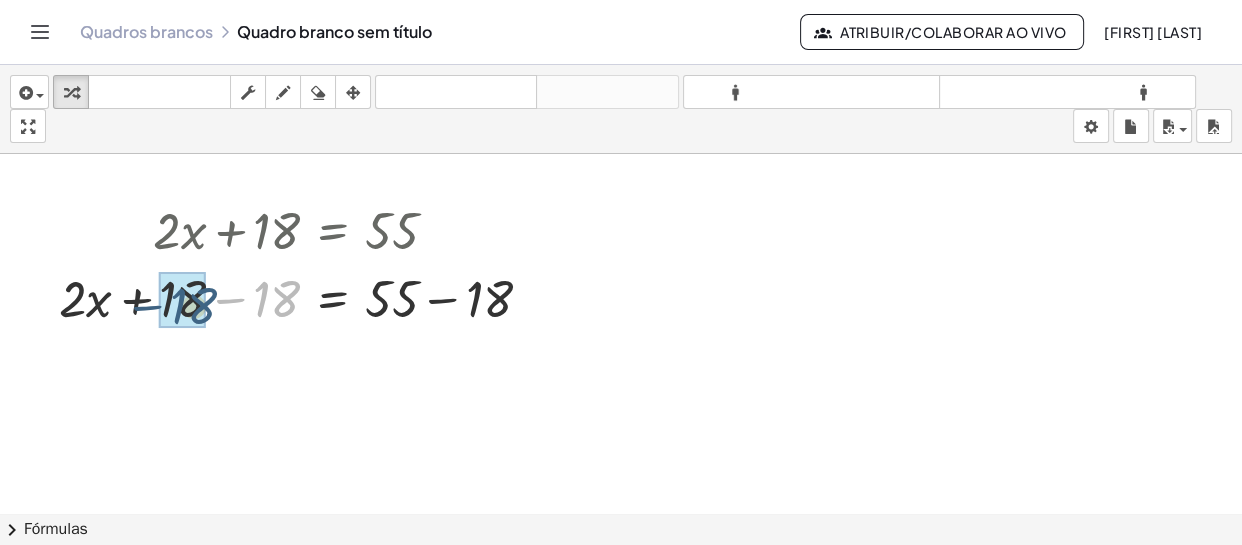 drag, startPoint x: 266, startPoint y: 308, endPoint x: 186, endPoint y: 317, distance: 80.50466 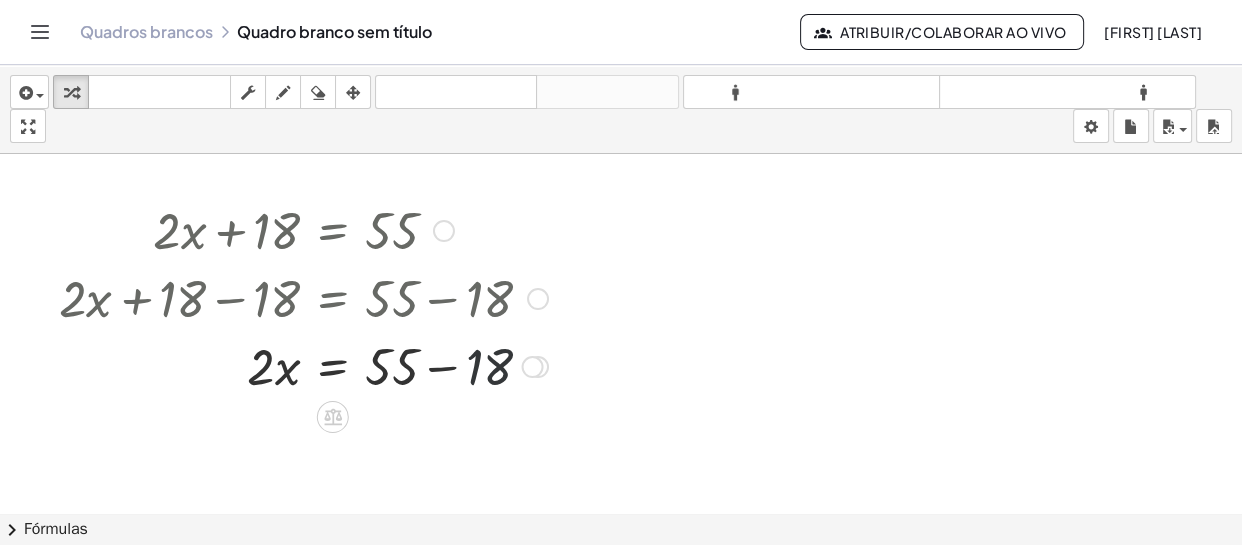 click at bounding box center (303, 365) 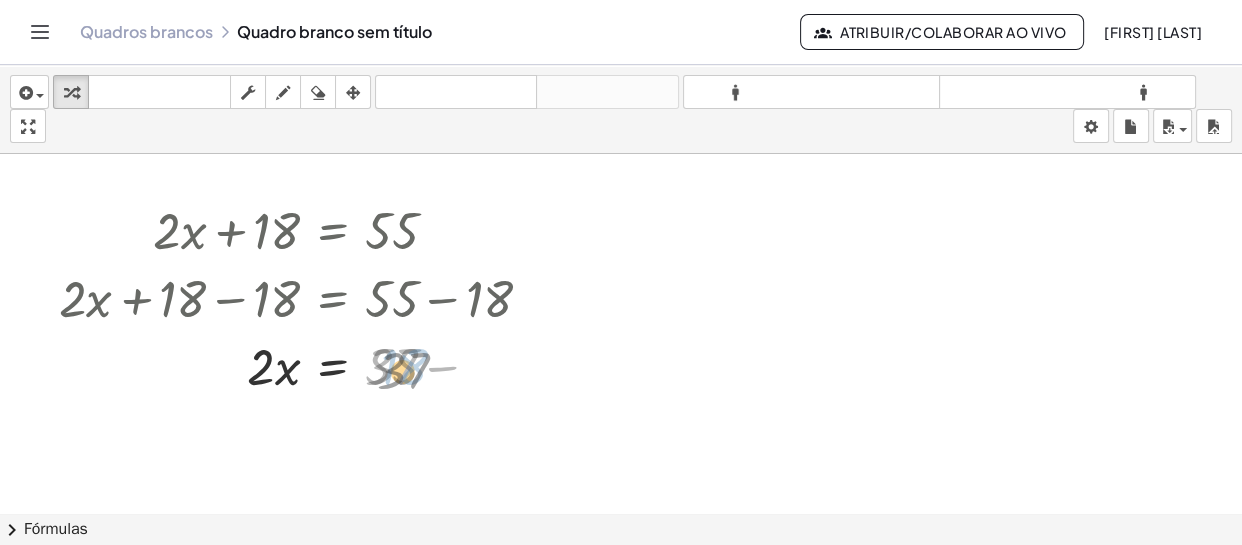 drag, startPoint x: 402, startPoint y: 376, endPoint x: 423, endPoint y: 384, distance: 22.472204 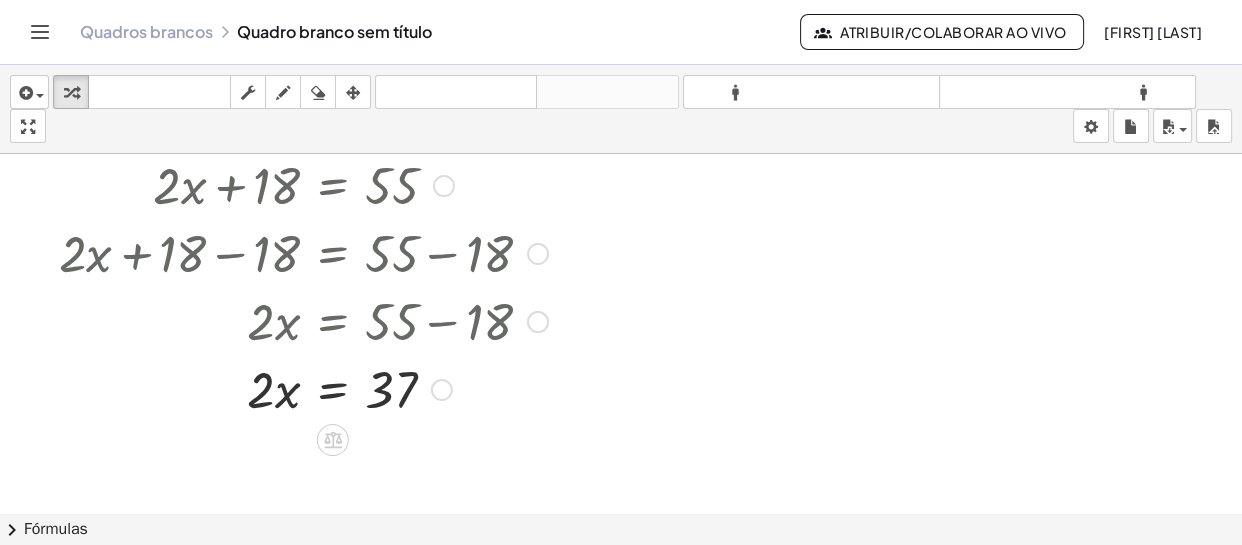 scroll, scrollTop: 90, scrollLeft: 0, axis: vertical 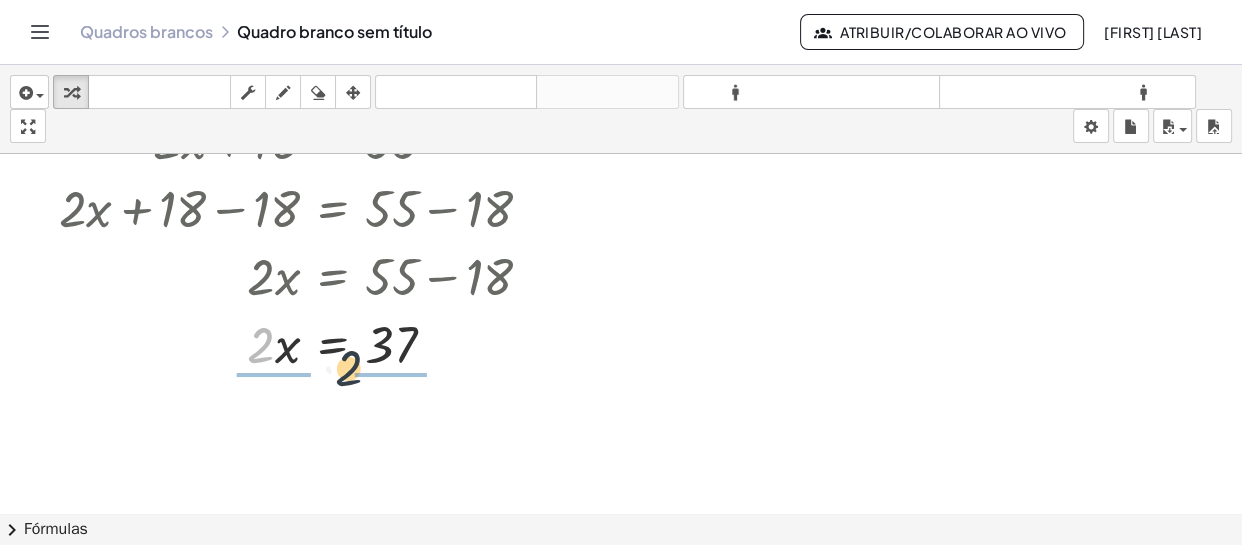 drag, startPoint x: 270, startPoint y: 359, endPoint x: 394, endPoint y: 370, distance: 124.486946 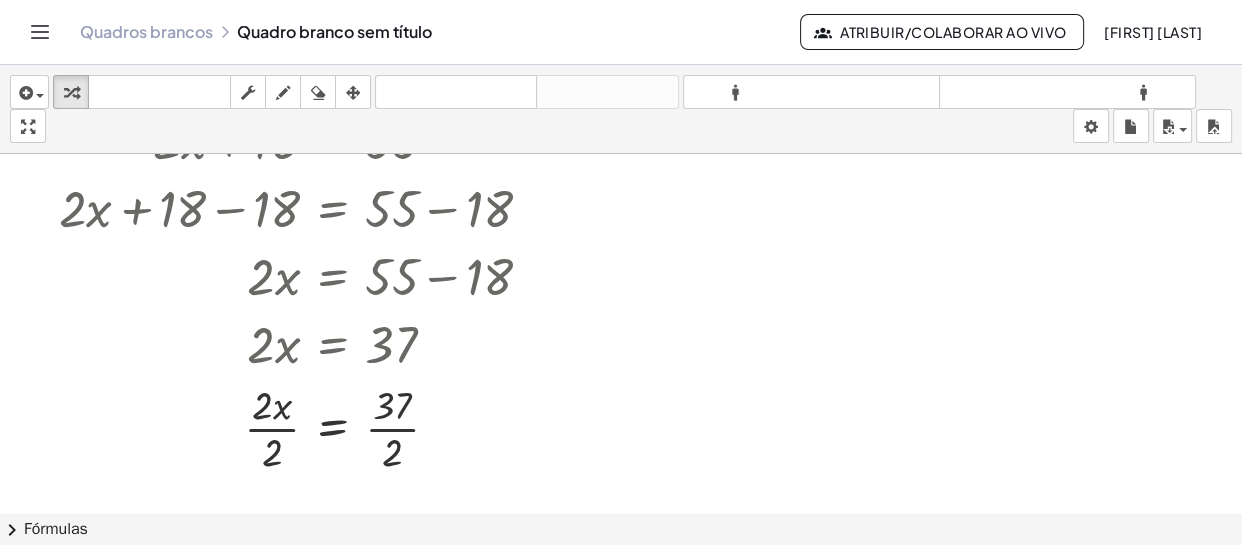 scroll, scrollTop: 181, scrollLeft: 0, axis: vertical 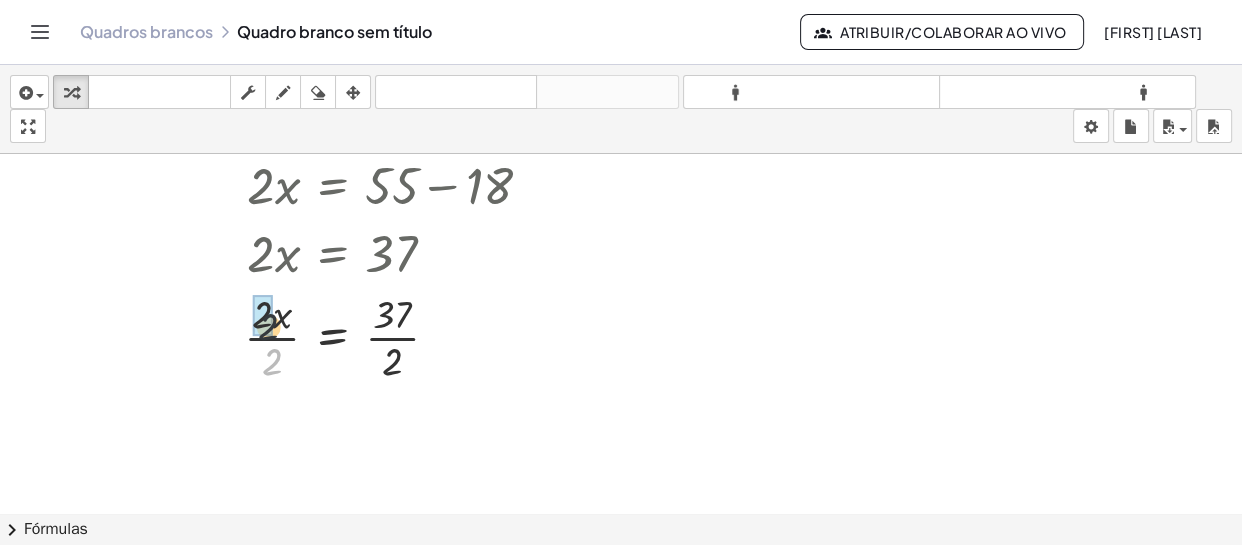 drag, startPoint x: 267, startPoint y: 363, endPoint x: 264, endPoint y: 320, distance: 43.104523 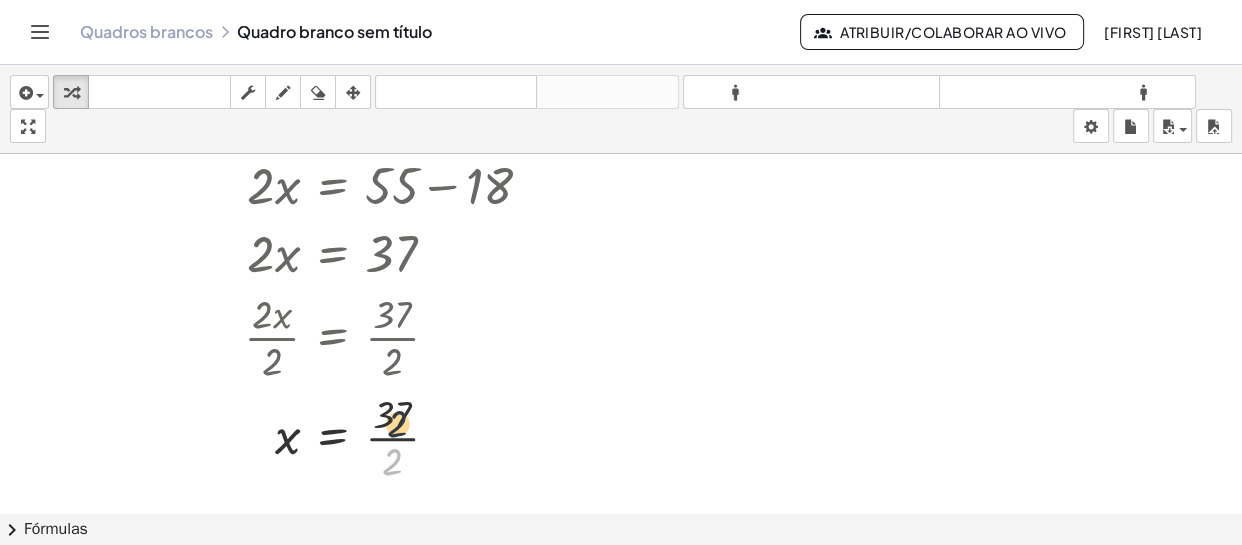 drag, startPoint x: 383, startPoint y: 467, endPoint x: 390, endPoint y: 411, distance: 56.435802 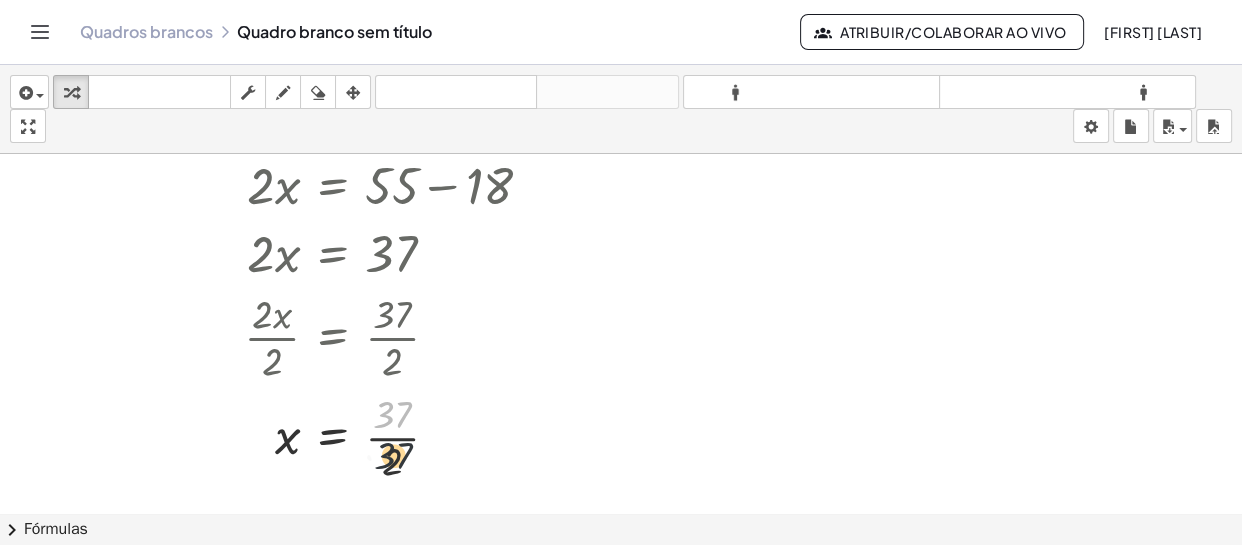 drag, startPoint x: 402, startPoint y: 410, endPoint x: 403, endPoint y: 460, distance: 50.01 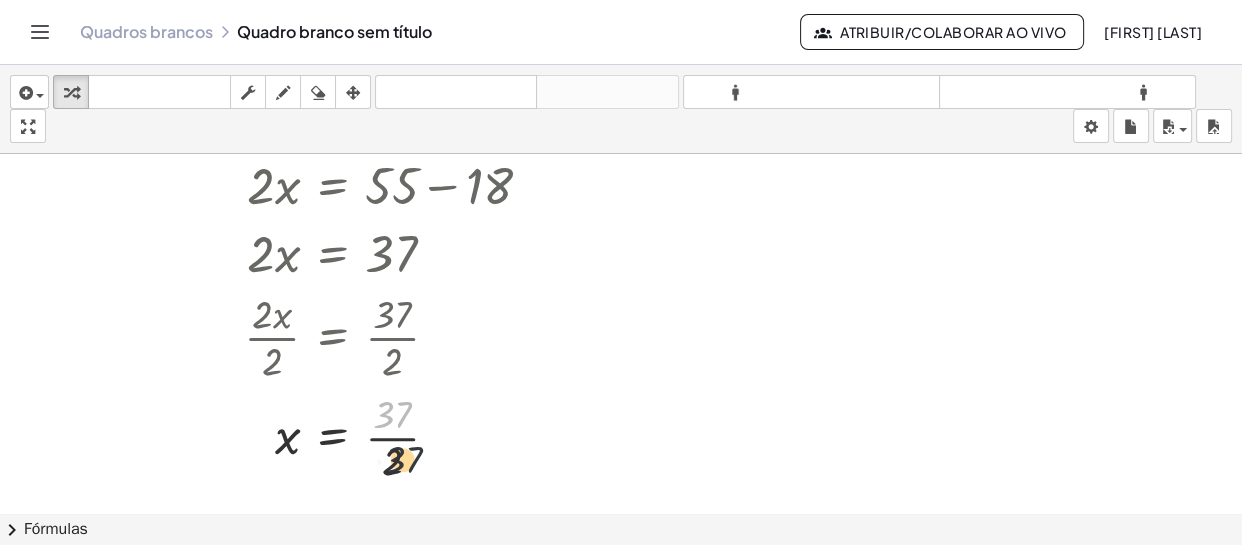 drag, startPoint x: 390, startPoint y: 411, endPoint x: 404, endPoint y: 469, distance: 59.665737 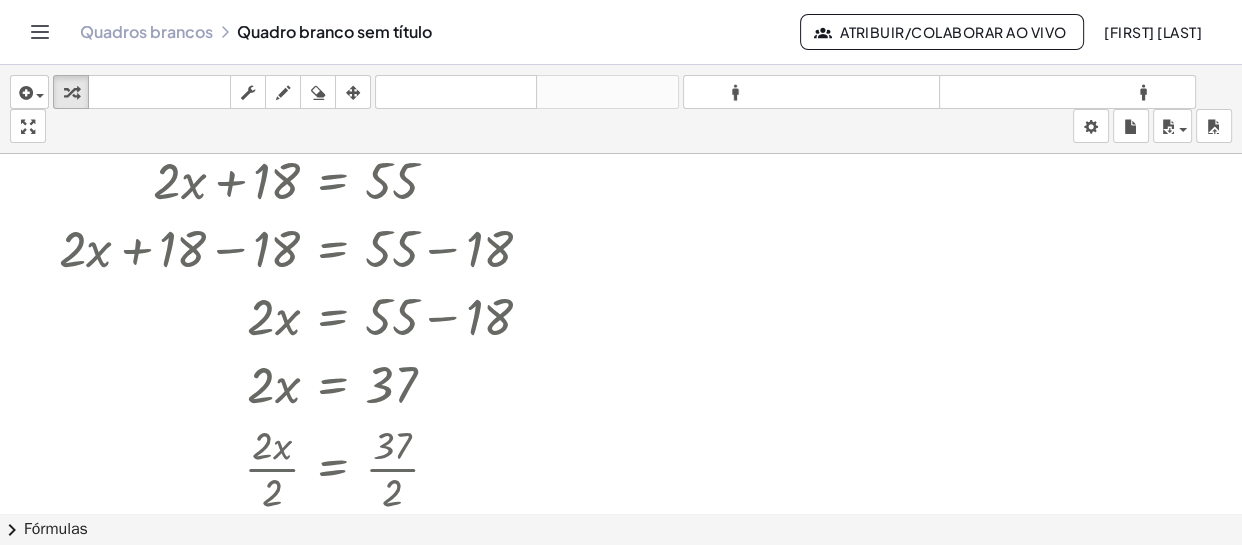 scroll, scrollTop: 90, scrollLeft: 0, axis: vertical 